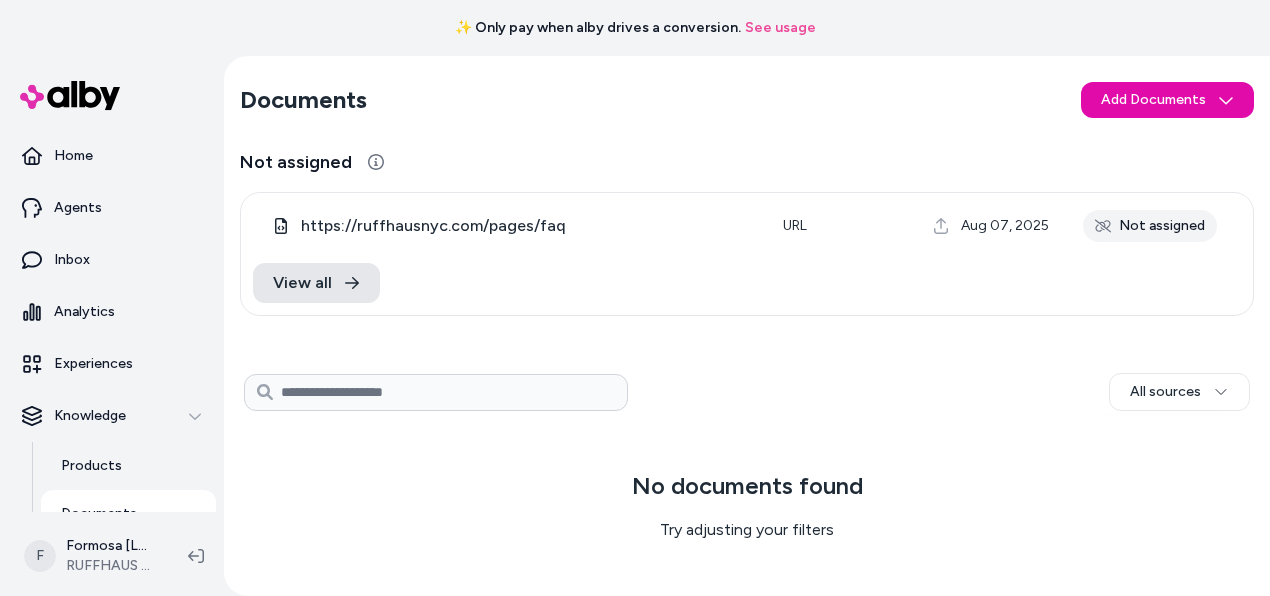 scroll, scrollTop: 0, scrollLeft: 0, axis: both 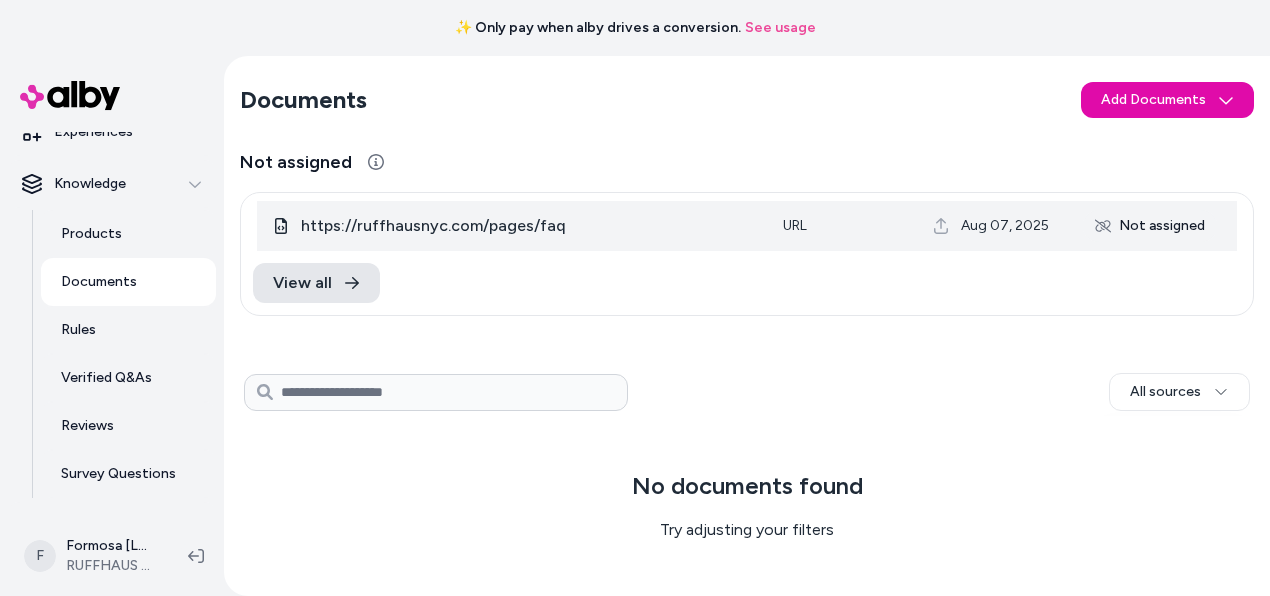 click on "Not assigned" at bounding box center (1150, 226) 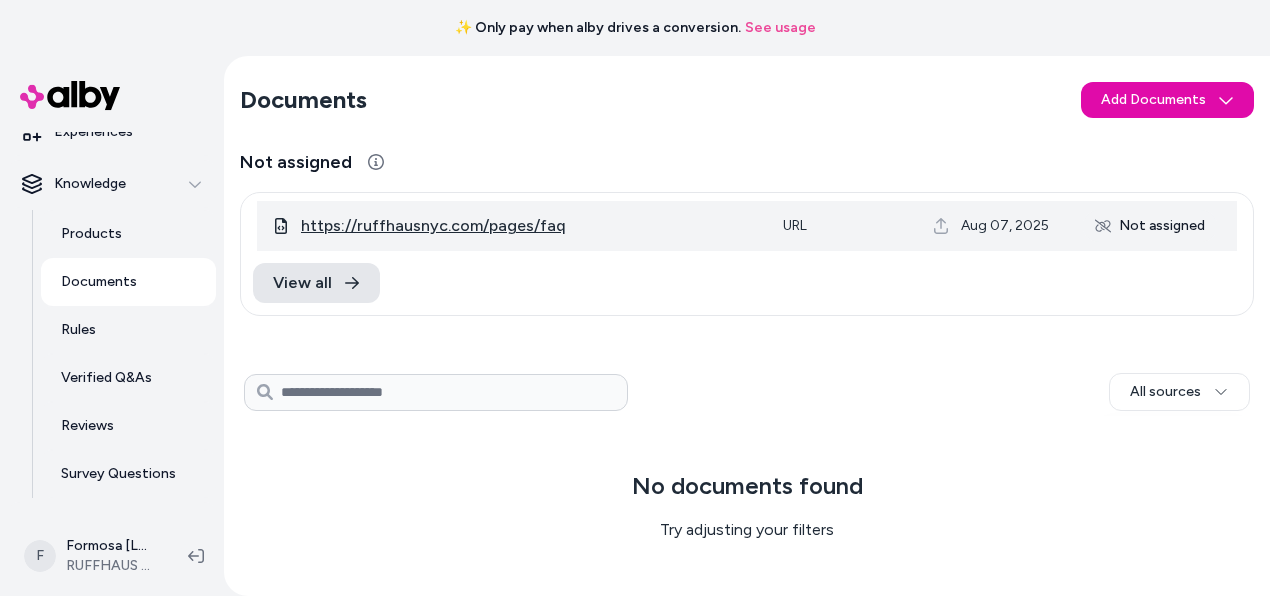 click on "https://ruffhausnyc.com/pages/faq" at bounding box center [433, 226] 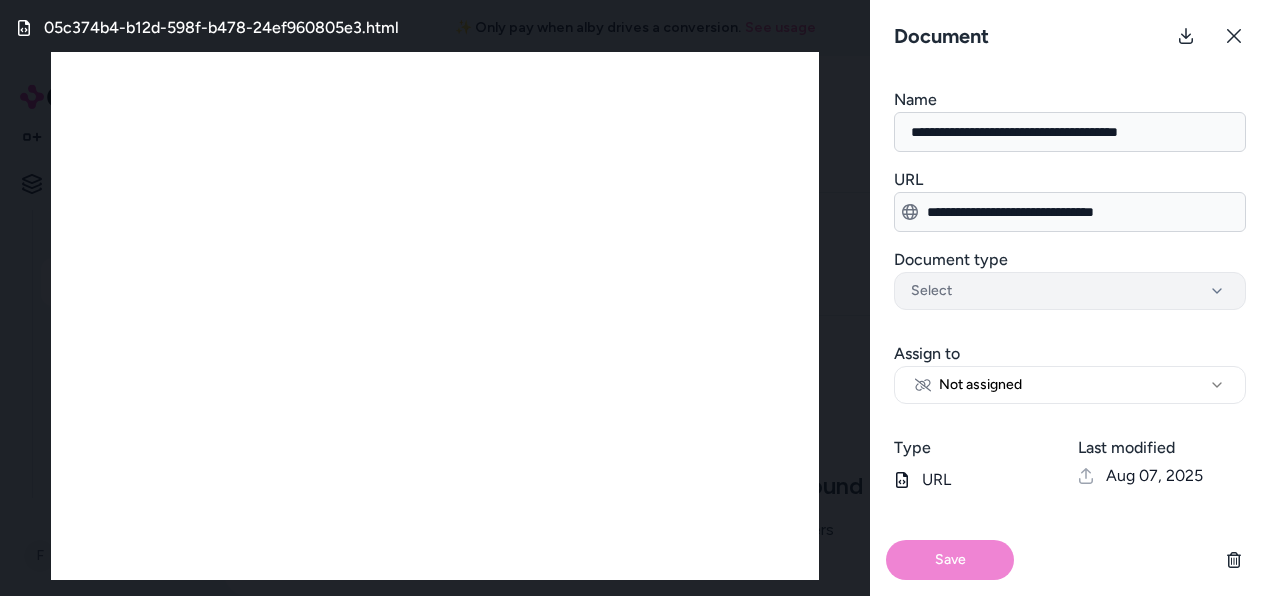 click on "Select" at bounding box center [1070, 291] 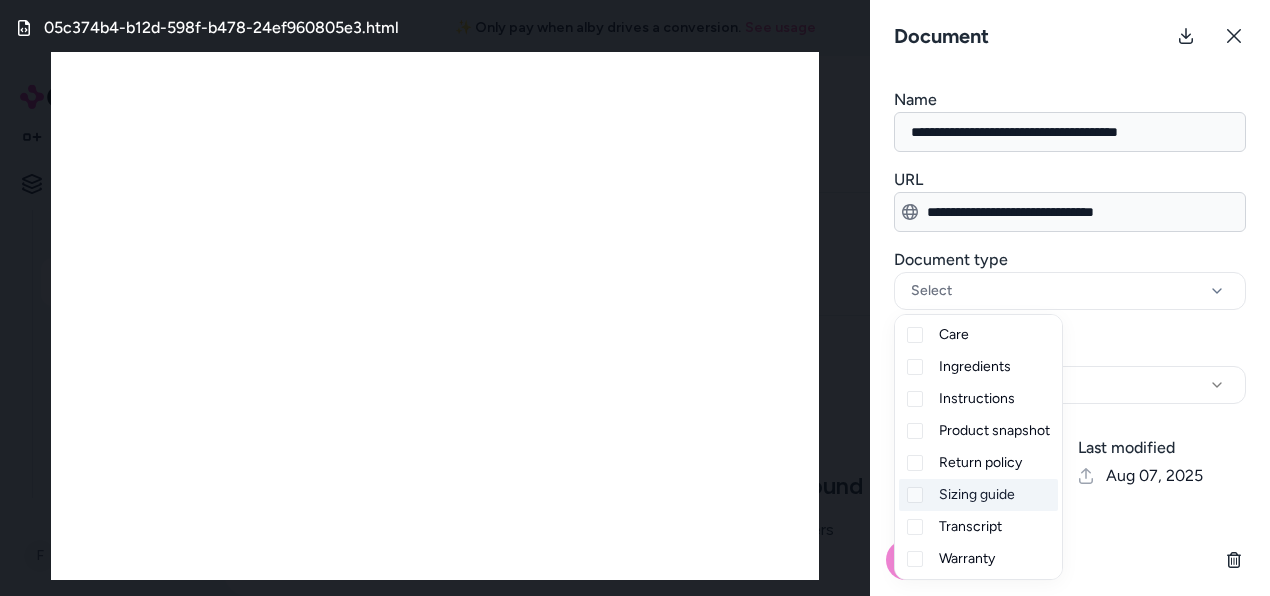 click on "Sizing guide" at bounding box center (977, 495) 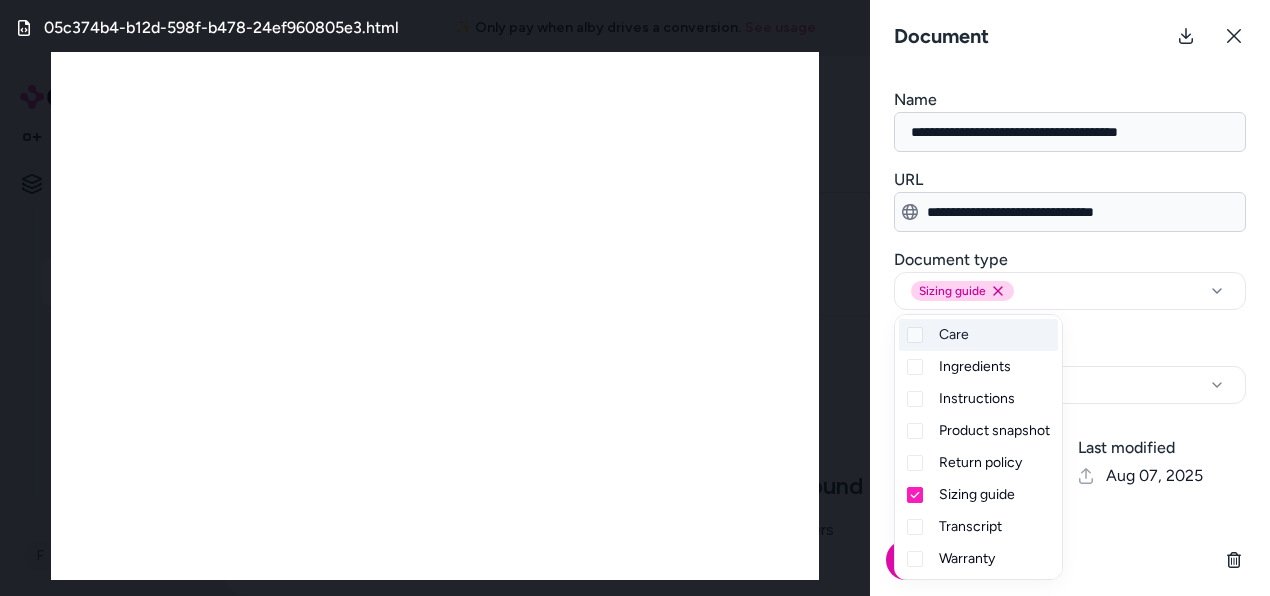 click on "**********" at bounding box center [1070, 365] 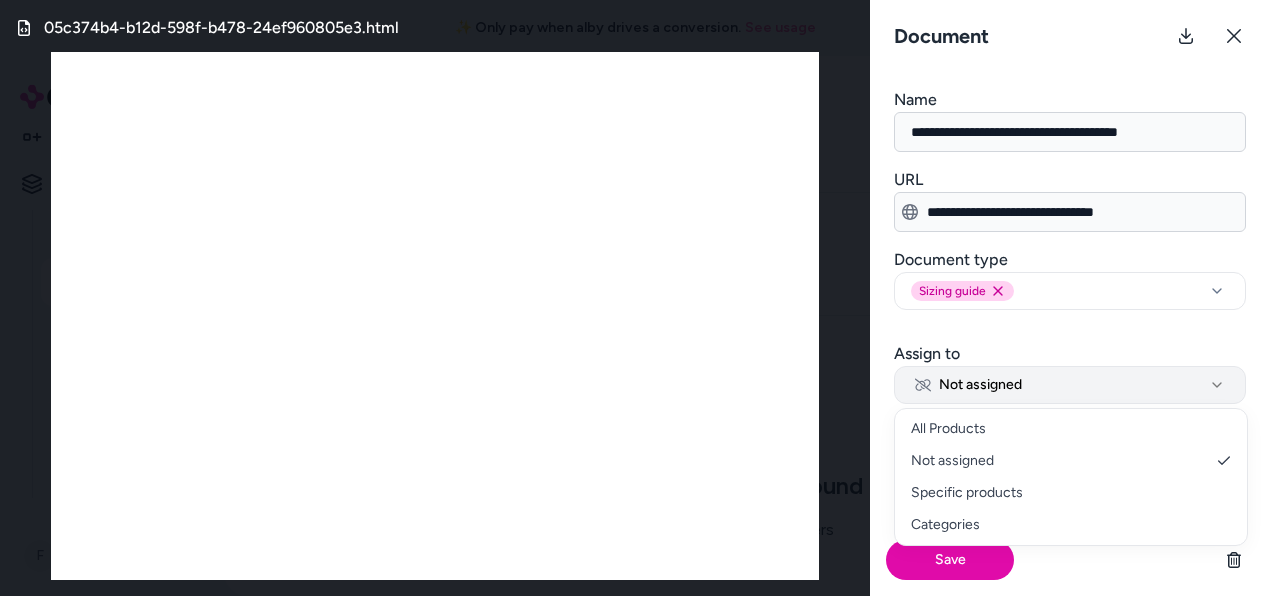 click on "Not assigned" at bounding box center (1070, 385) 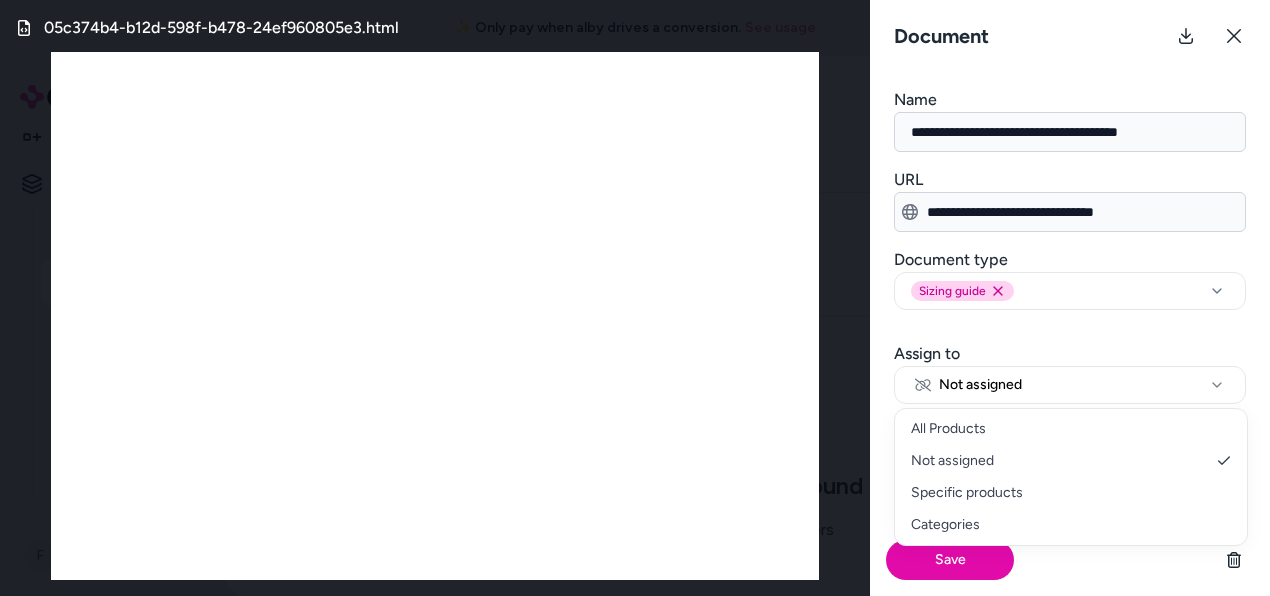 select on "**********" 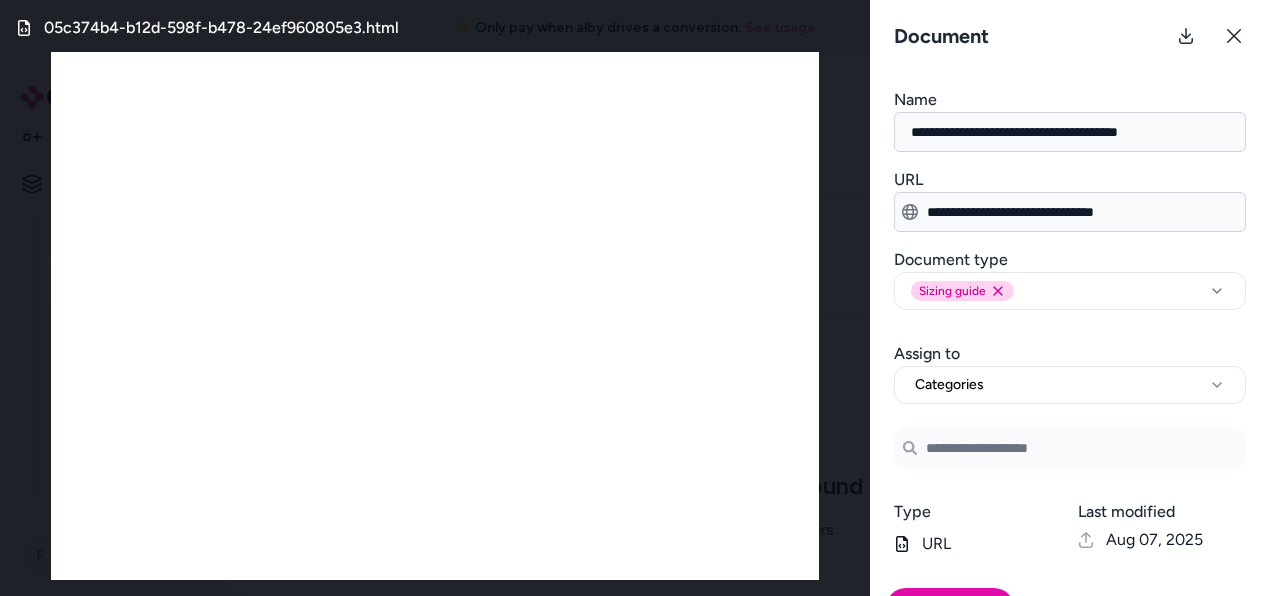 click at bounding box center [1070, 448] 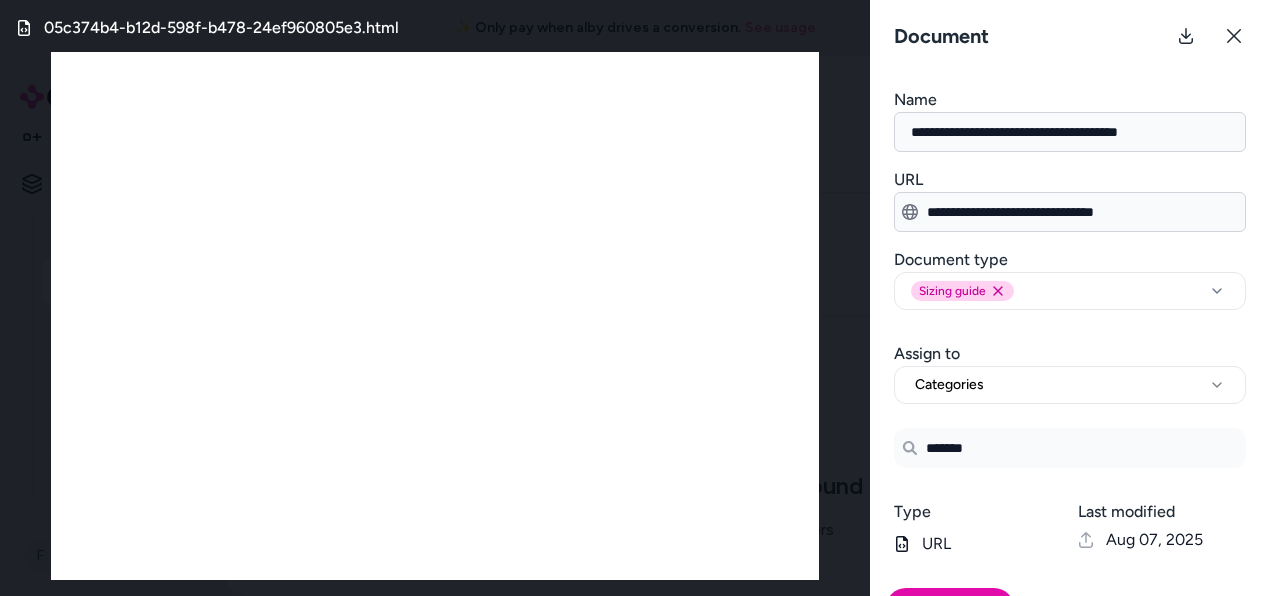 scroll, scrollTop: 48, scrollLeft: 0, axis: vertical 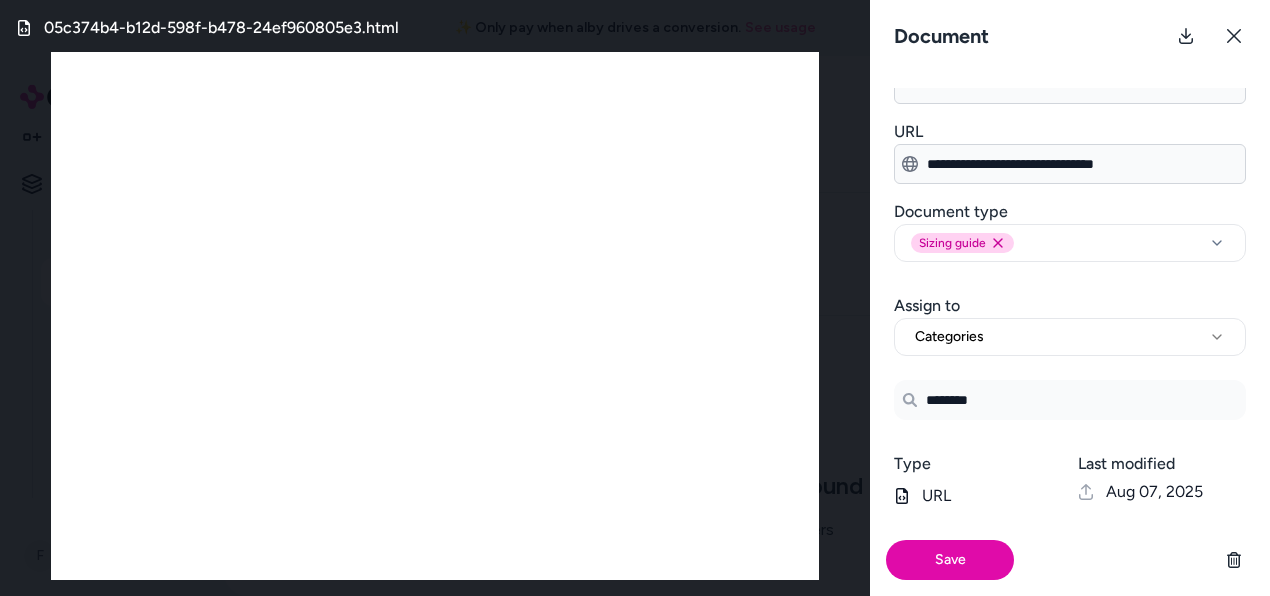 type on "*********" 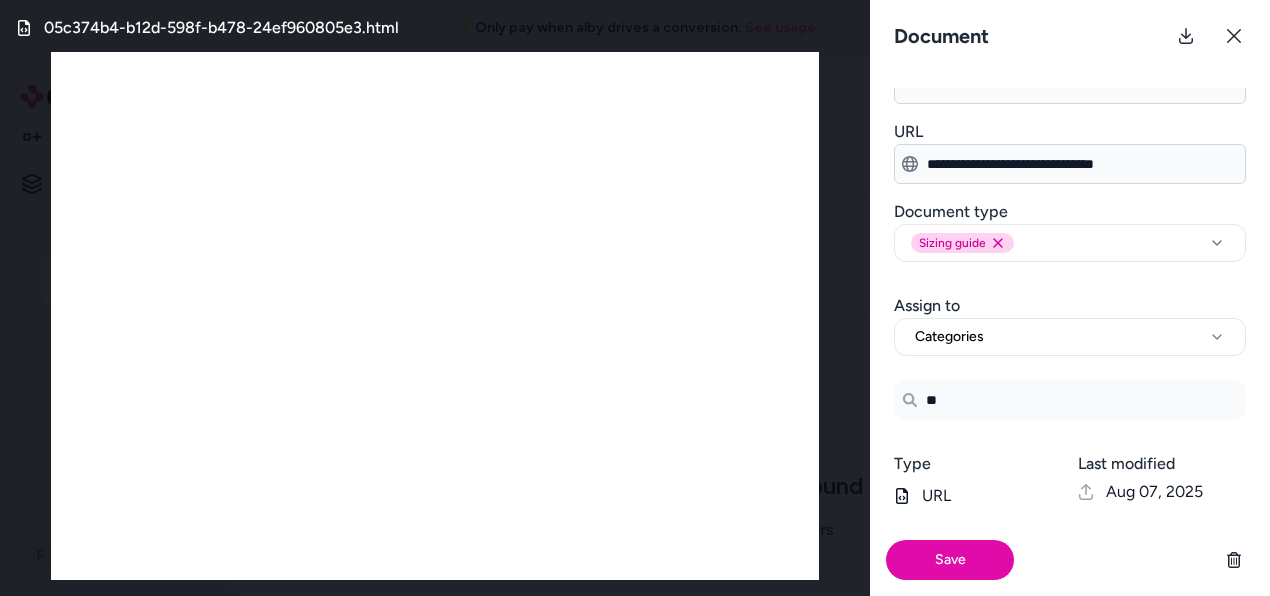 type on "***" 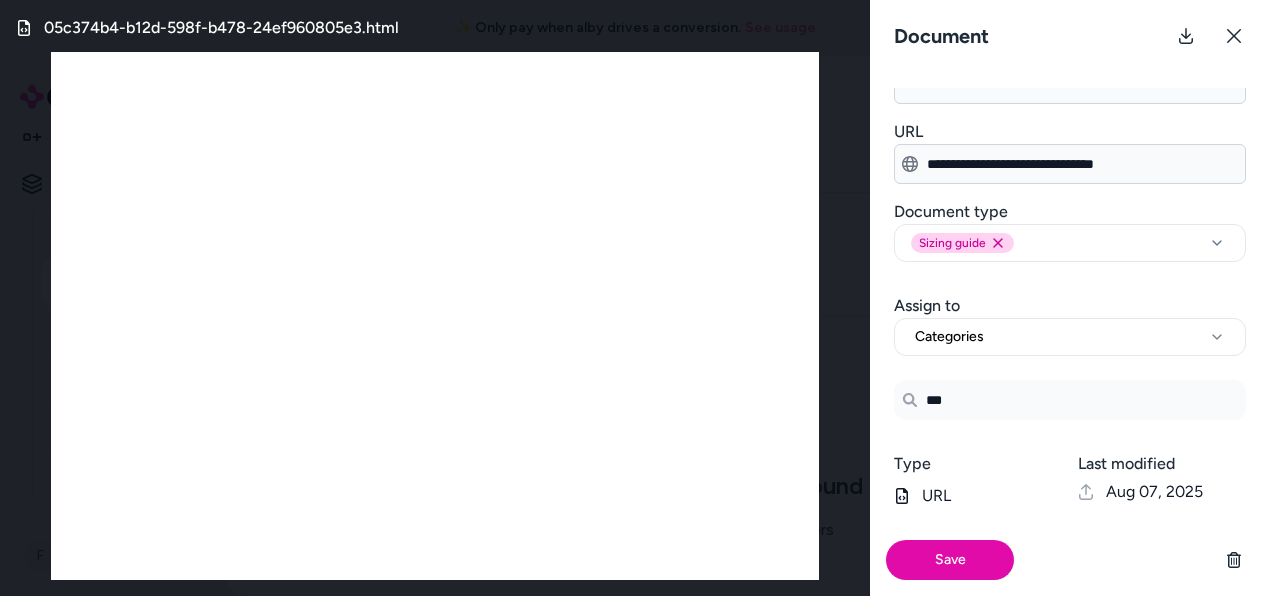 type 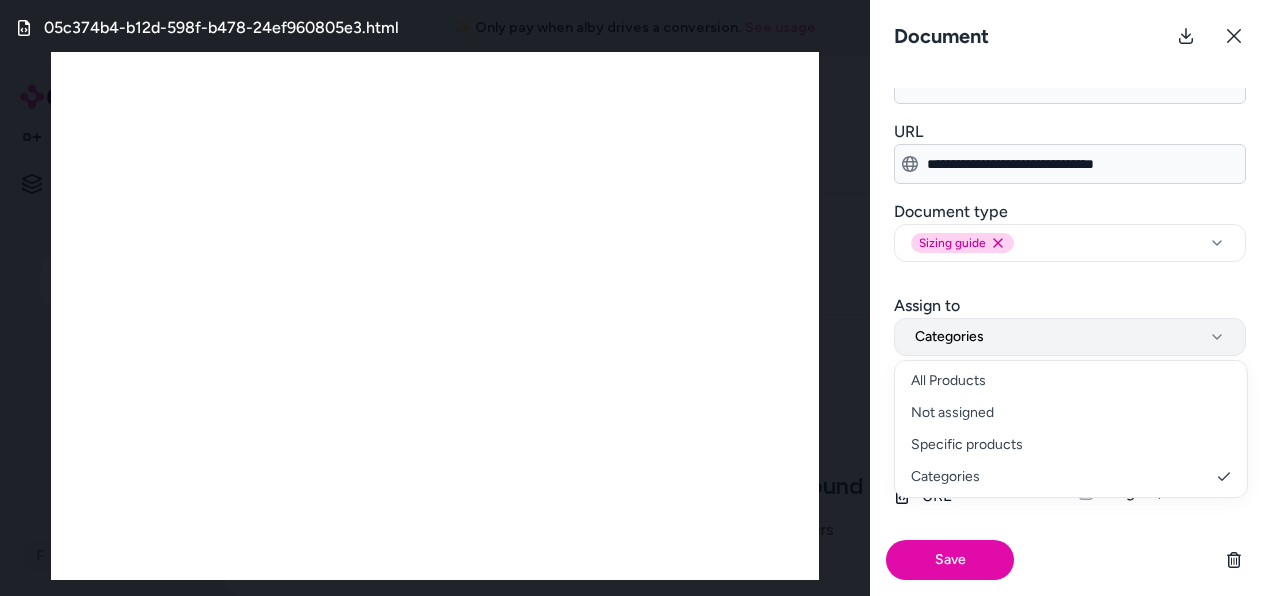 click on "Categories" at bounding box center (1070, 337) 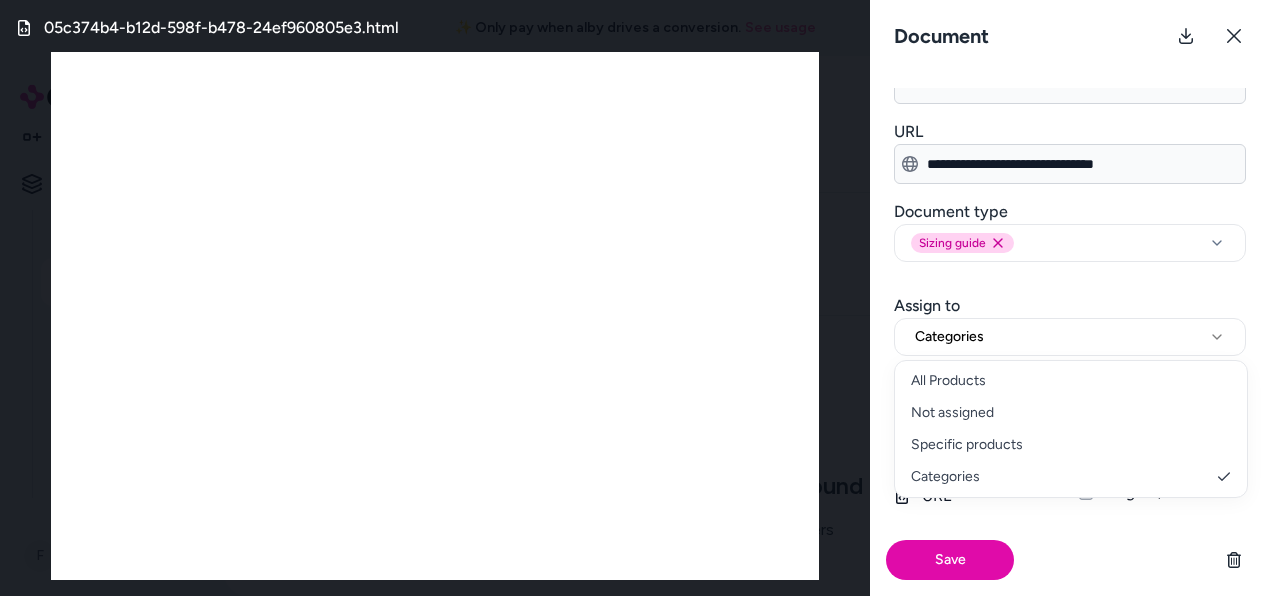 scroll, scrollTop: 4, scrollLeft: 0, axis: vertical 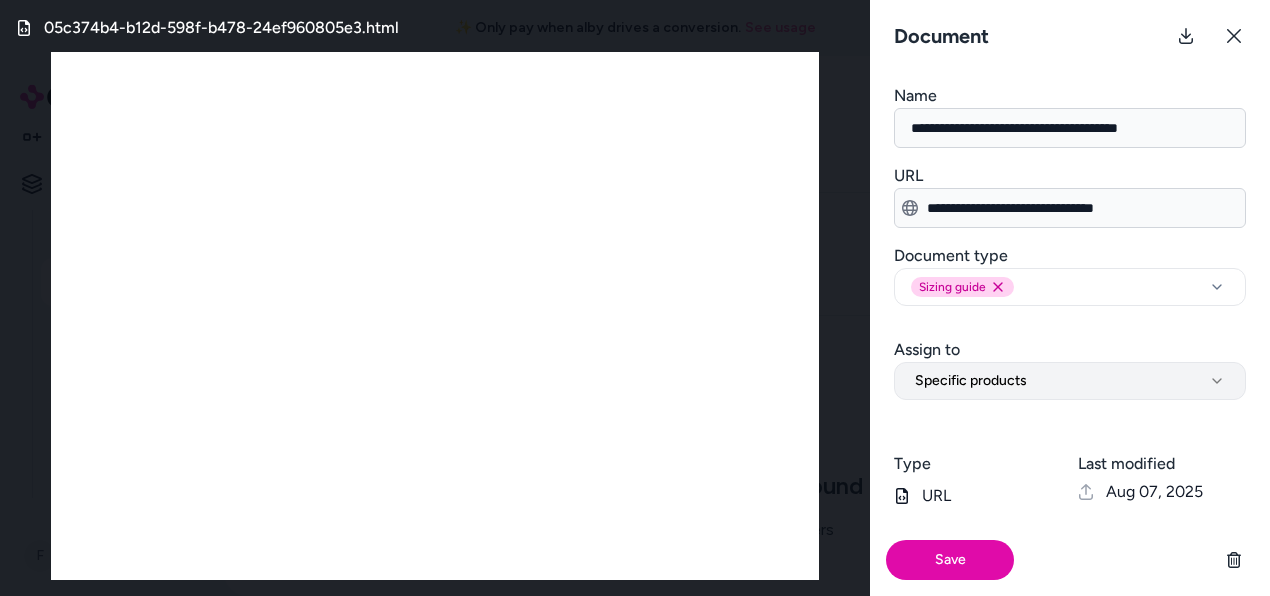click on "Specific products" at bounding box center [971, 381] 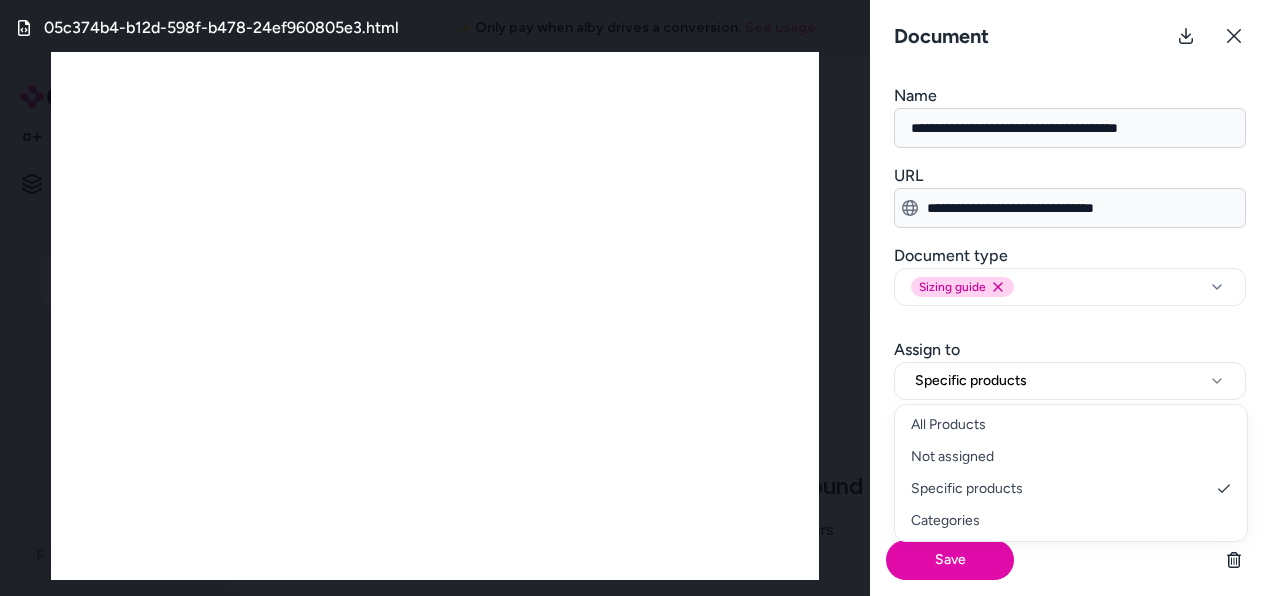 select on "**********" 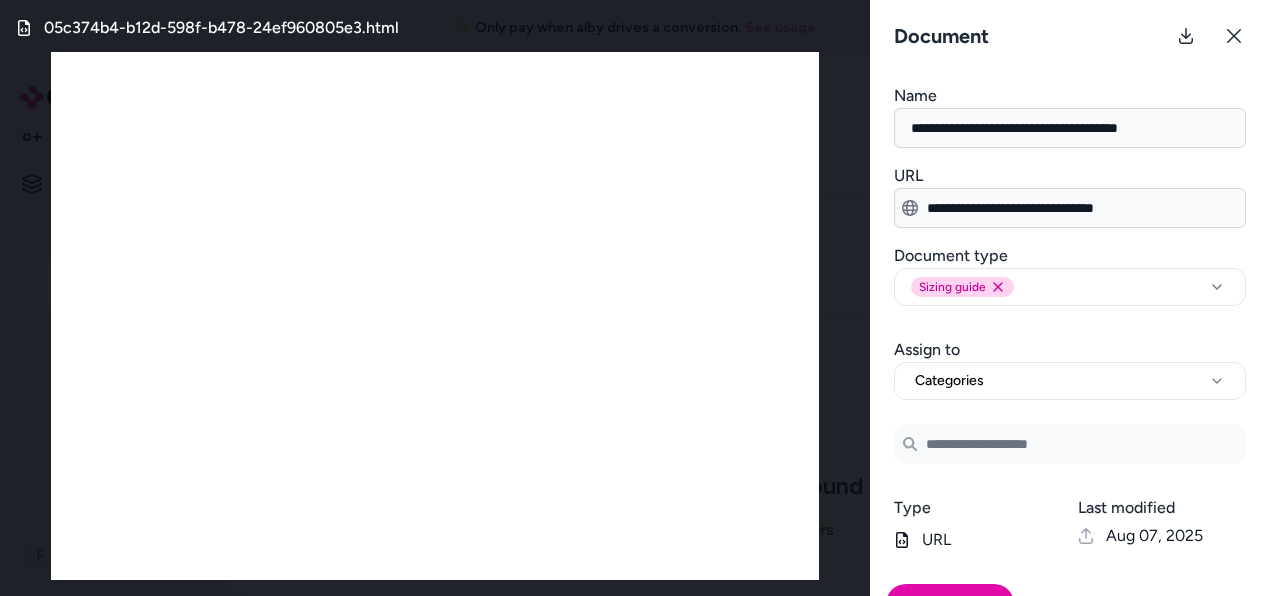click at bounding box center (1070, 444) 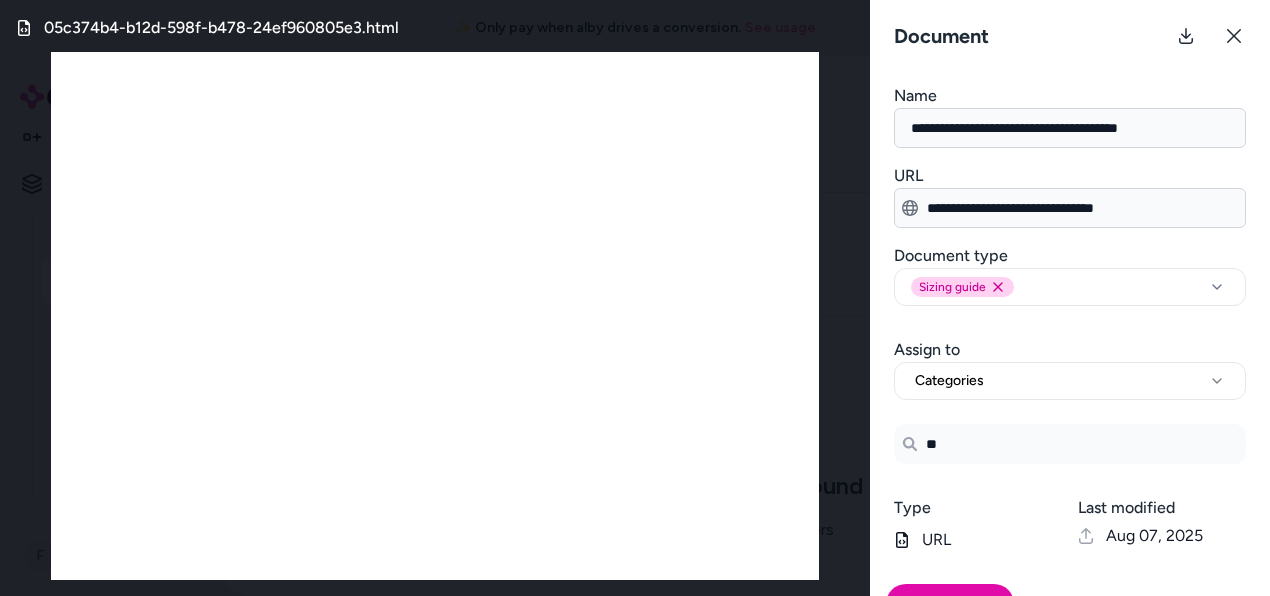 type on "*" 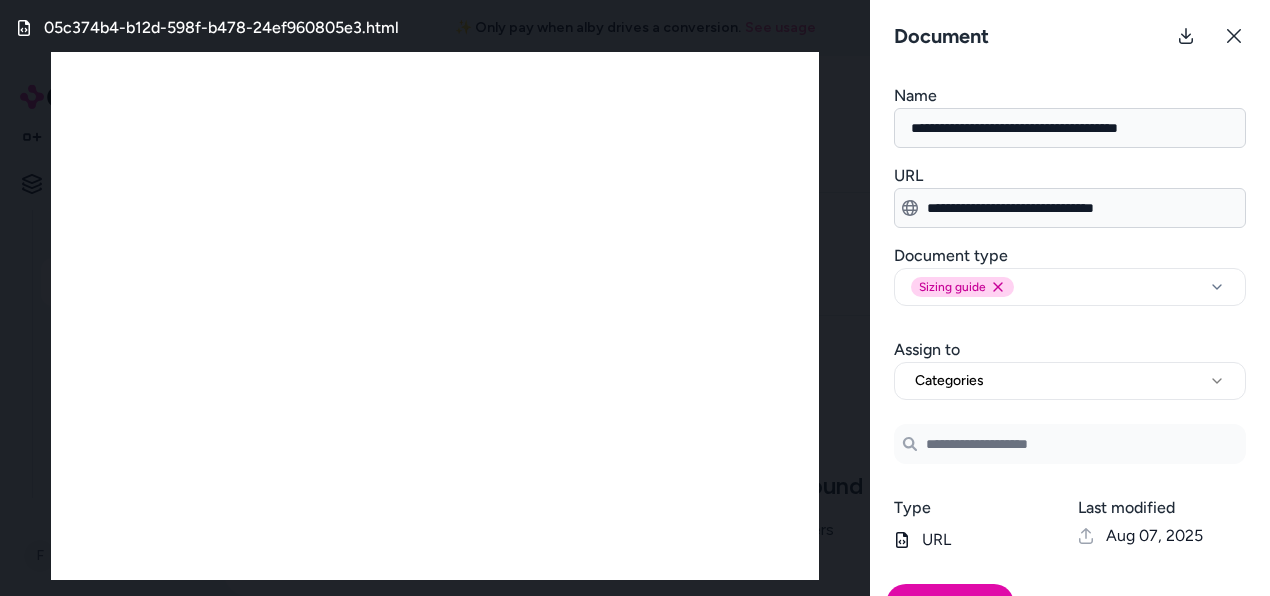 scroll, scrollTop: 48, scrollLeft: 0, axis: vertical 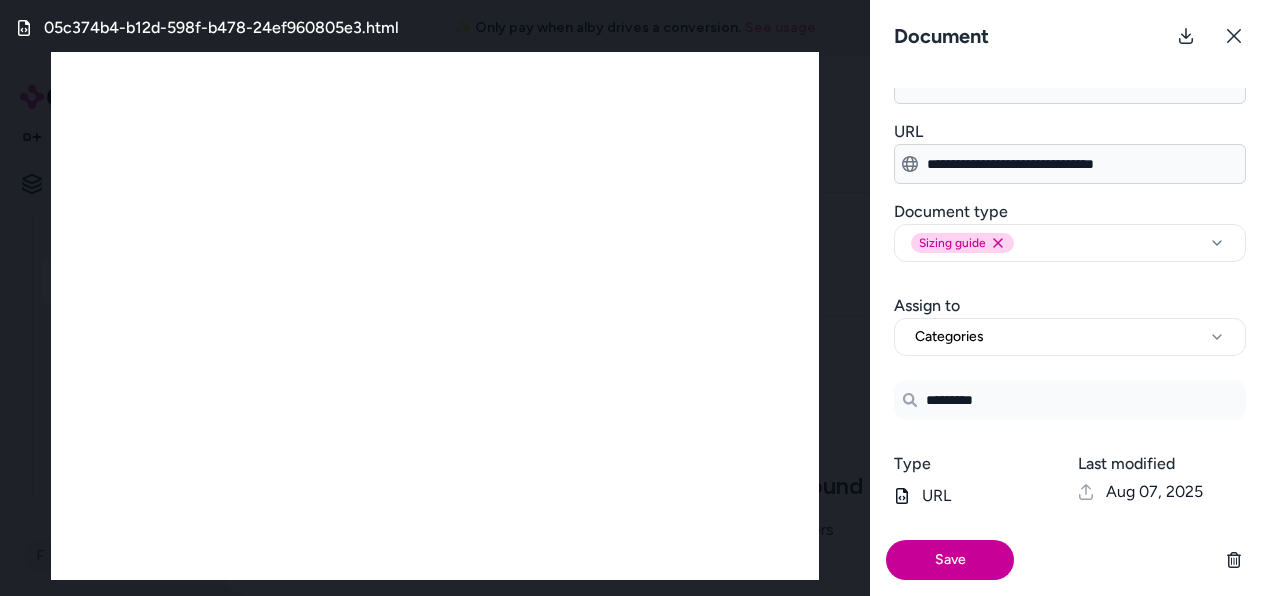type on "*********" 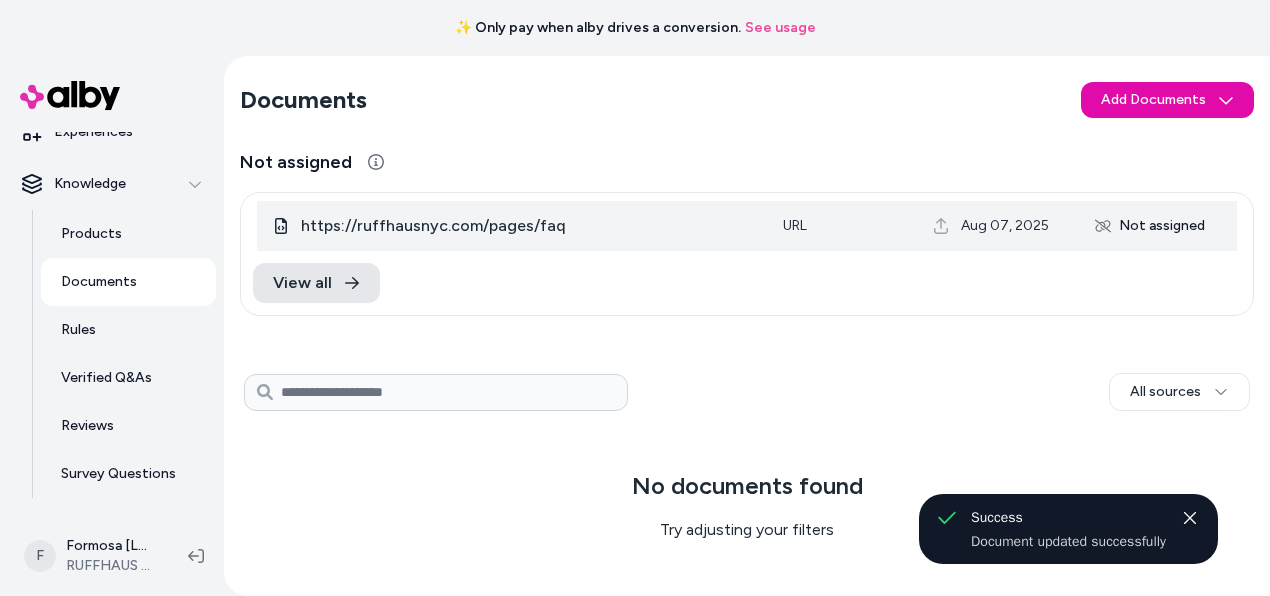 click on "Not assigned" at bounding box center [1150, 226] 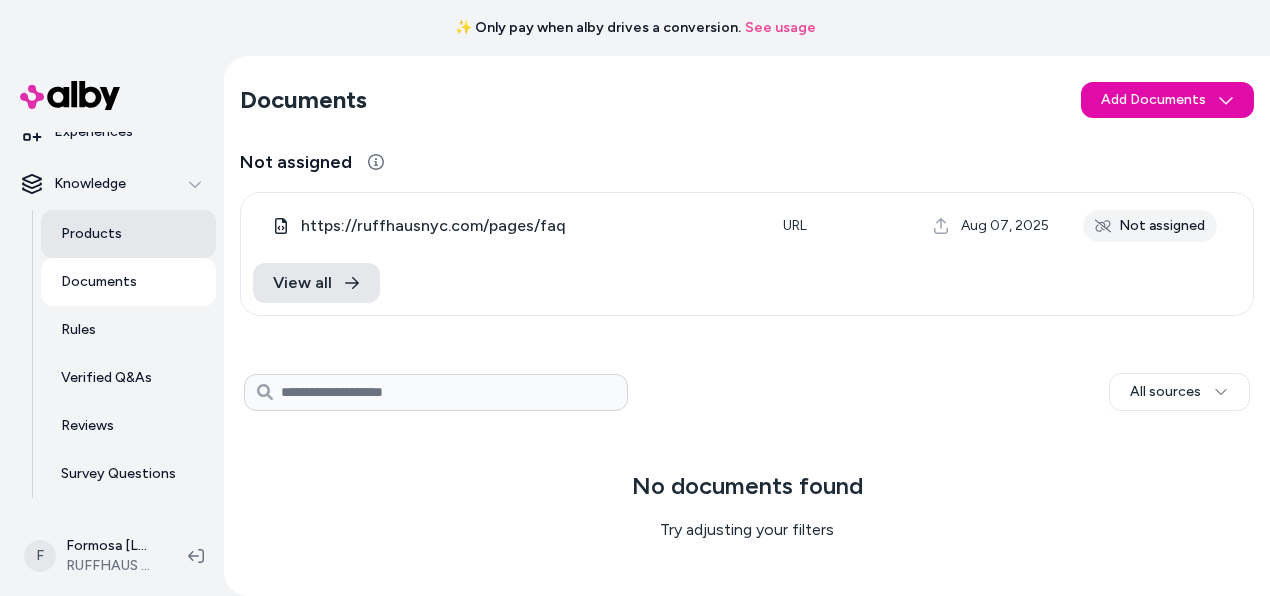 click on "Products" at bounding box center [128, 234] 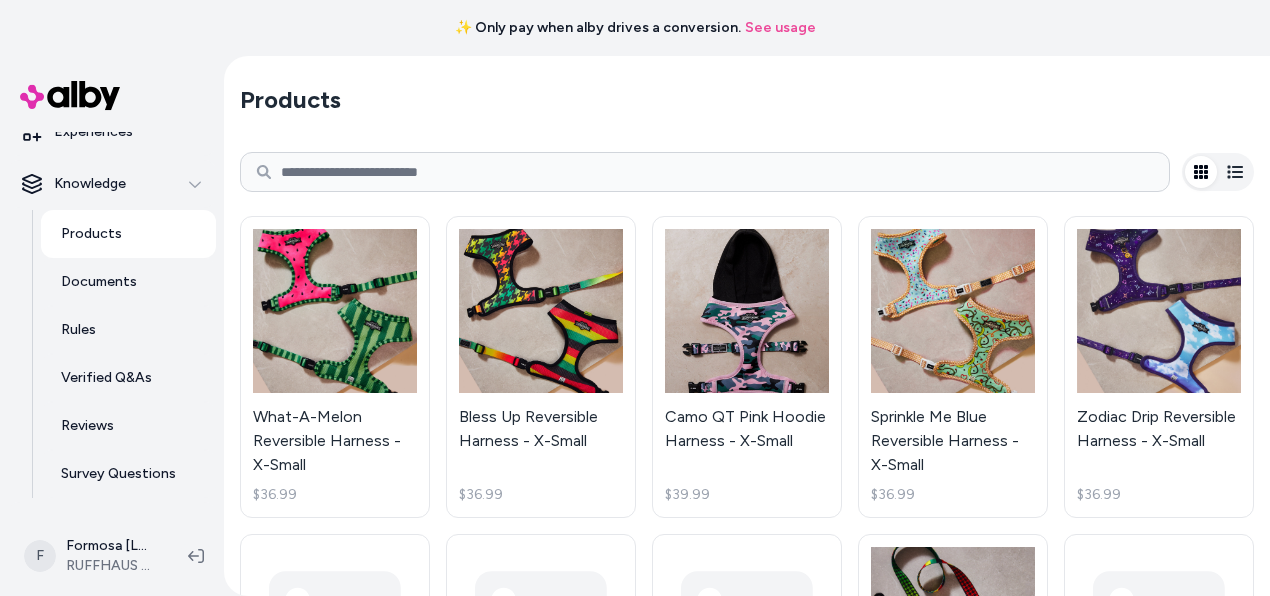 click at bounding box center (705, 172) 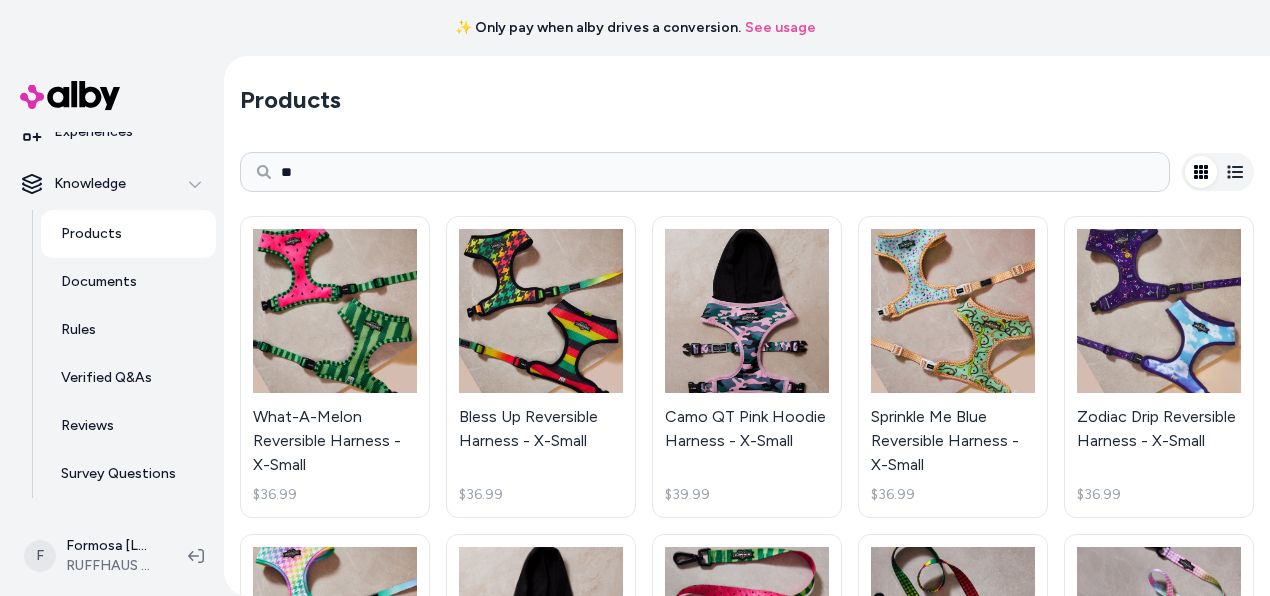 type on "*" 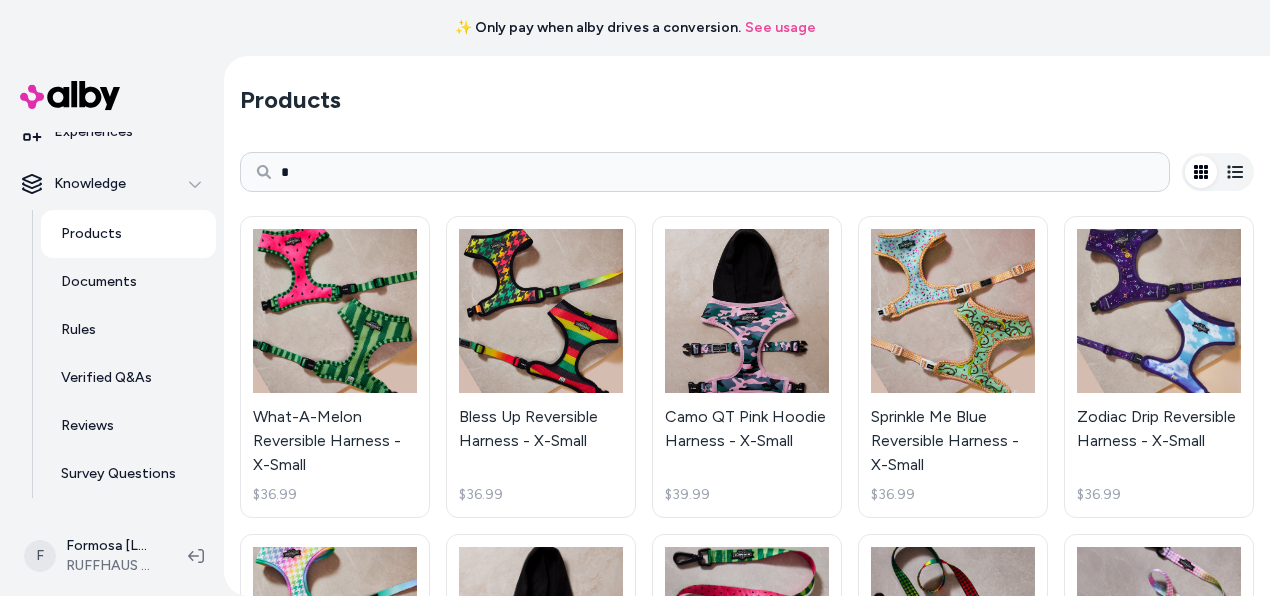 type 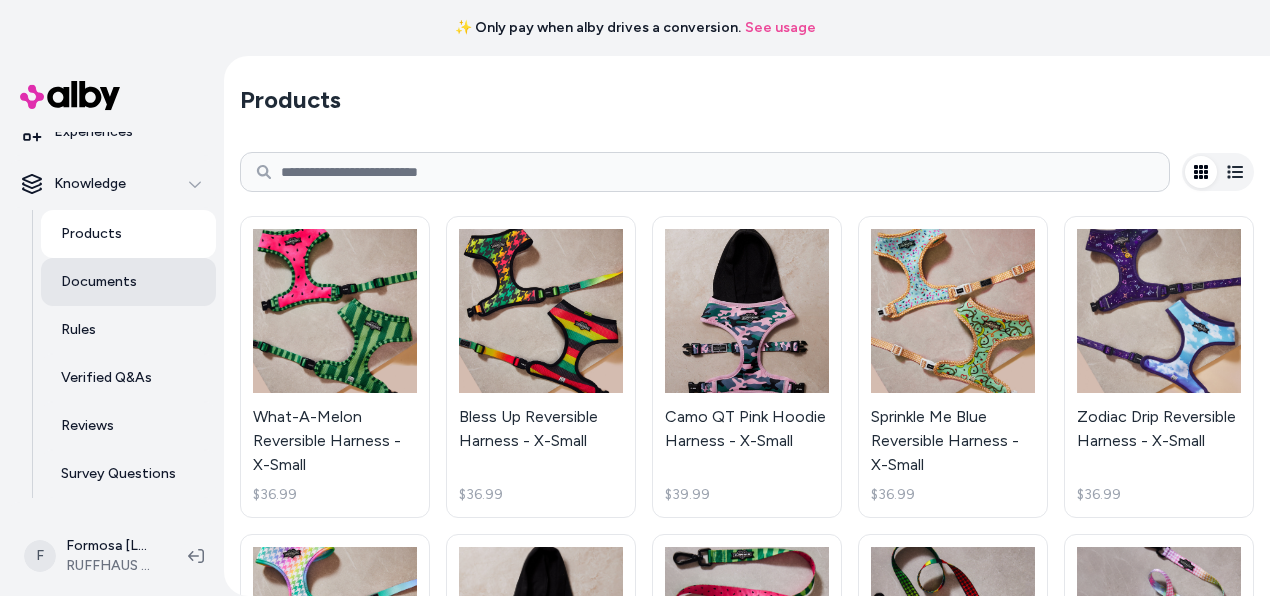 click on "Documents" at bounding box center [128, 282] 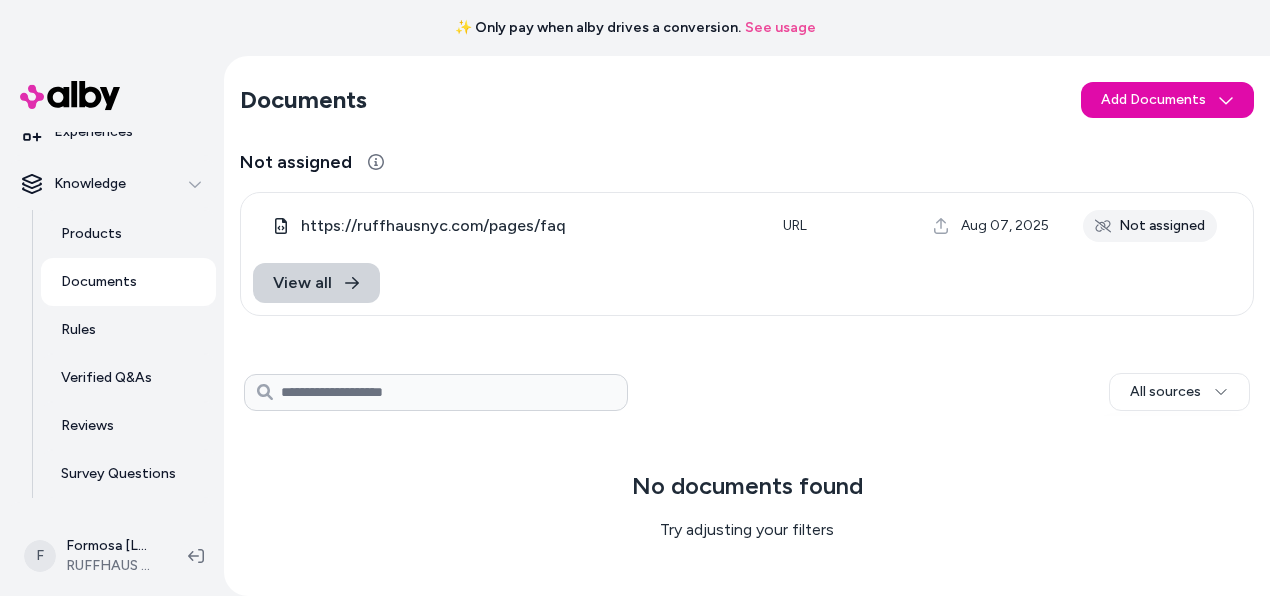 click 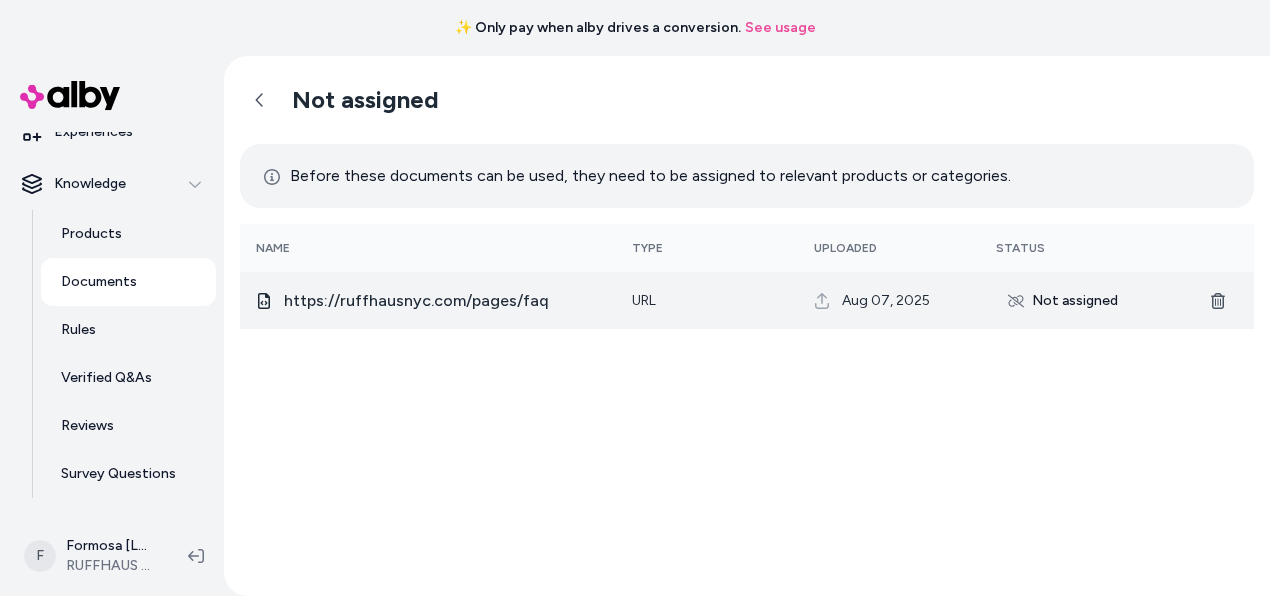 click on "Not assigned" at bounding box center (1063, 301) 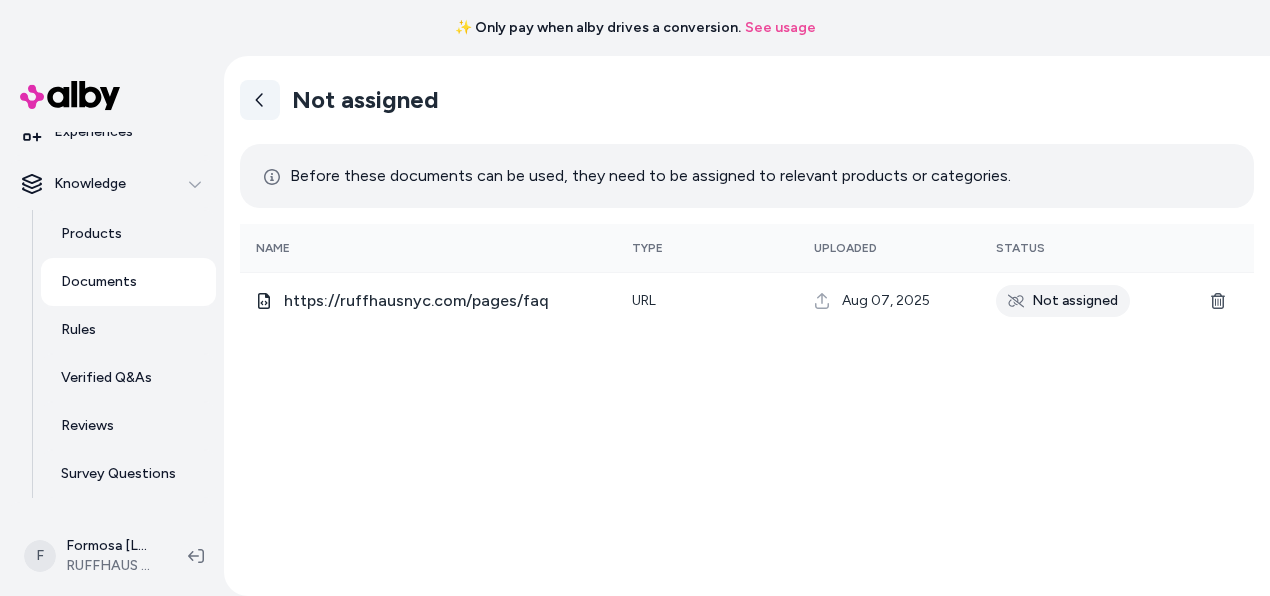 click 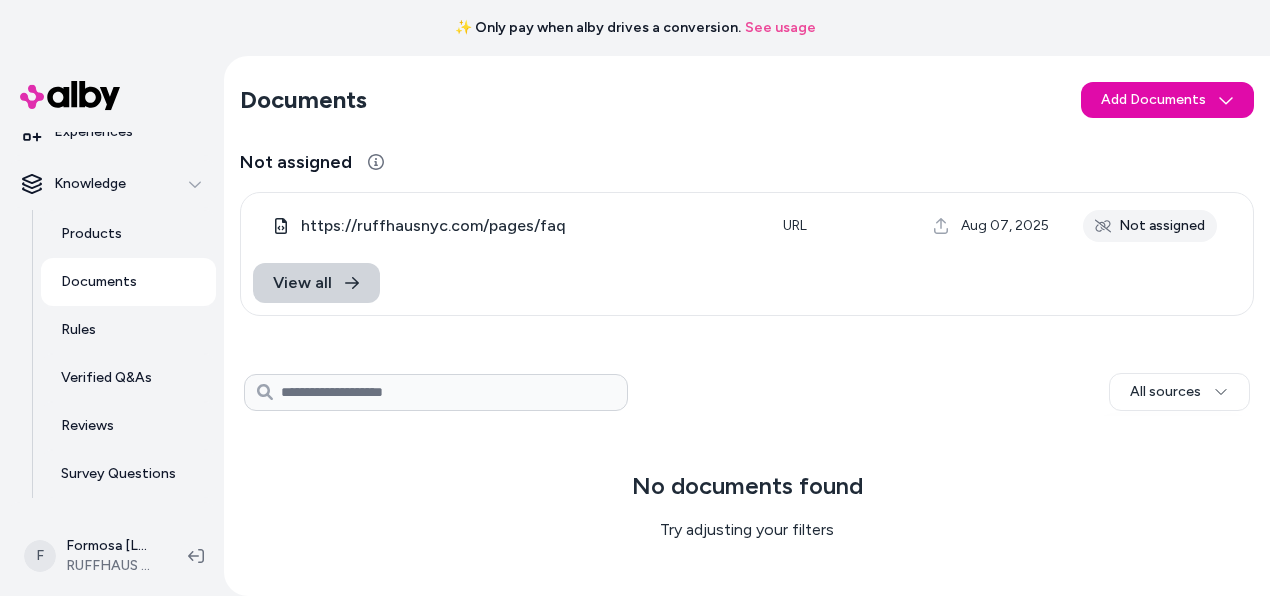 click on "View all" at bounding box center (302, 283) 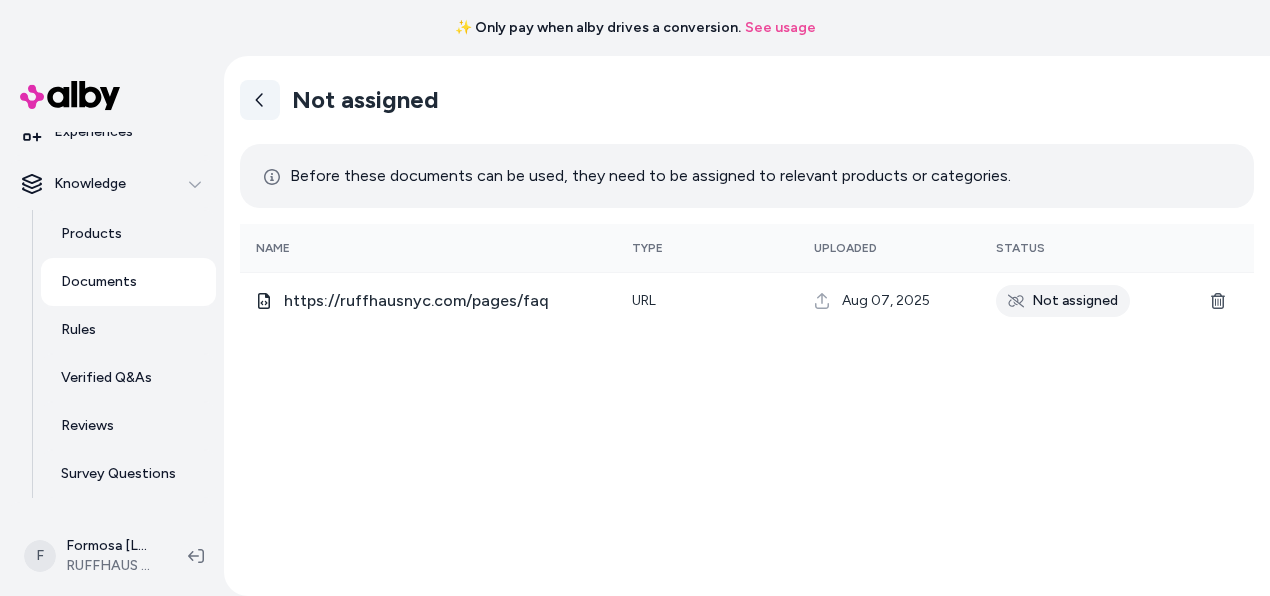 click at bounding box center [260, 100] 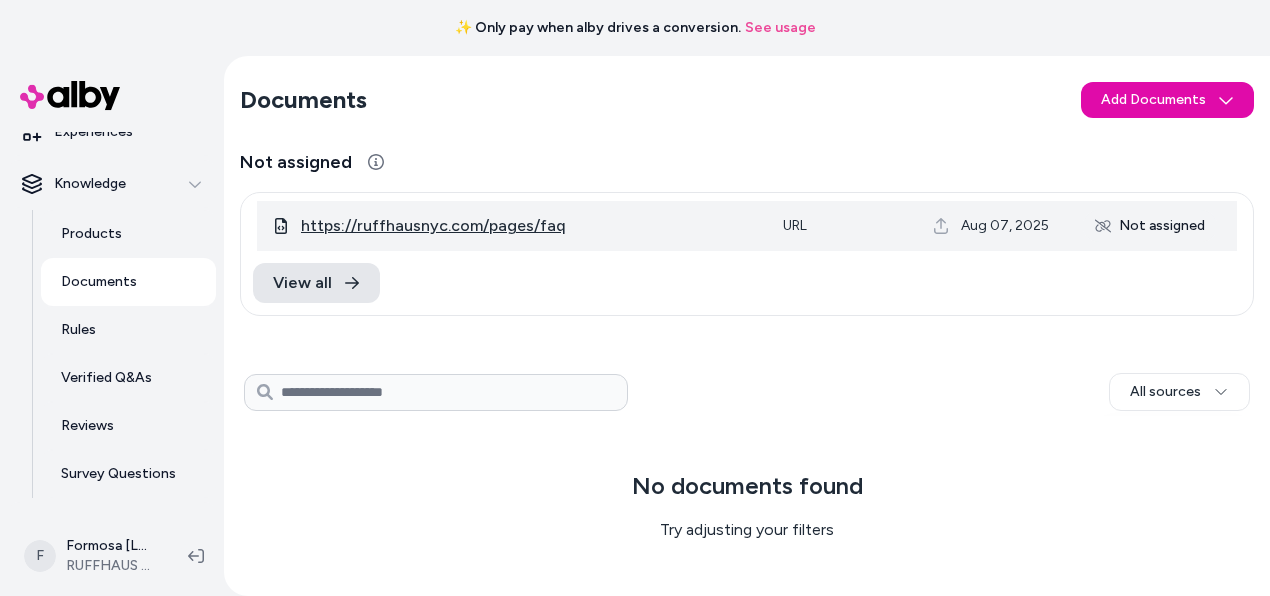 click on "https://ruffhausnyc.com/pages/faq" at bounding box center [433, 226] 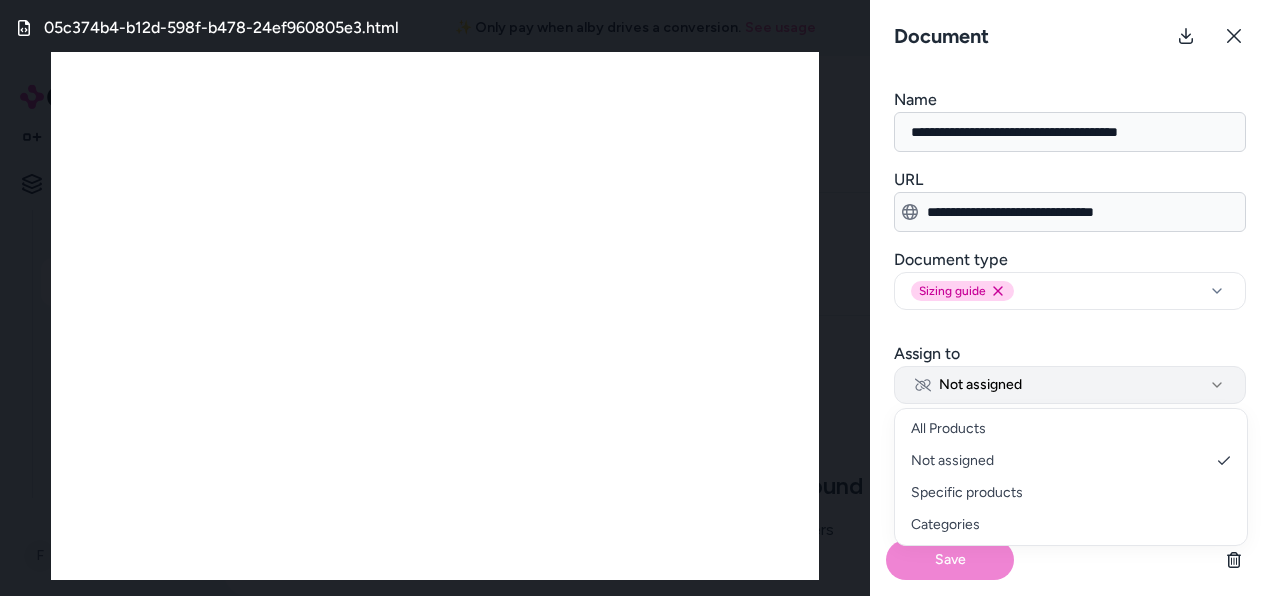 click on "Not assigned" at bounding box center [968, 385] 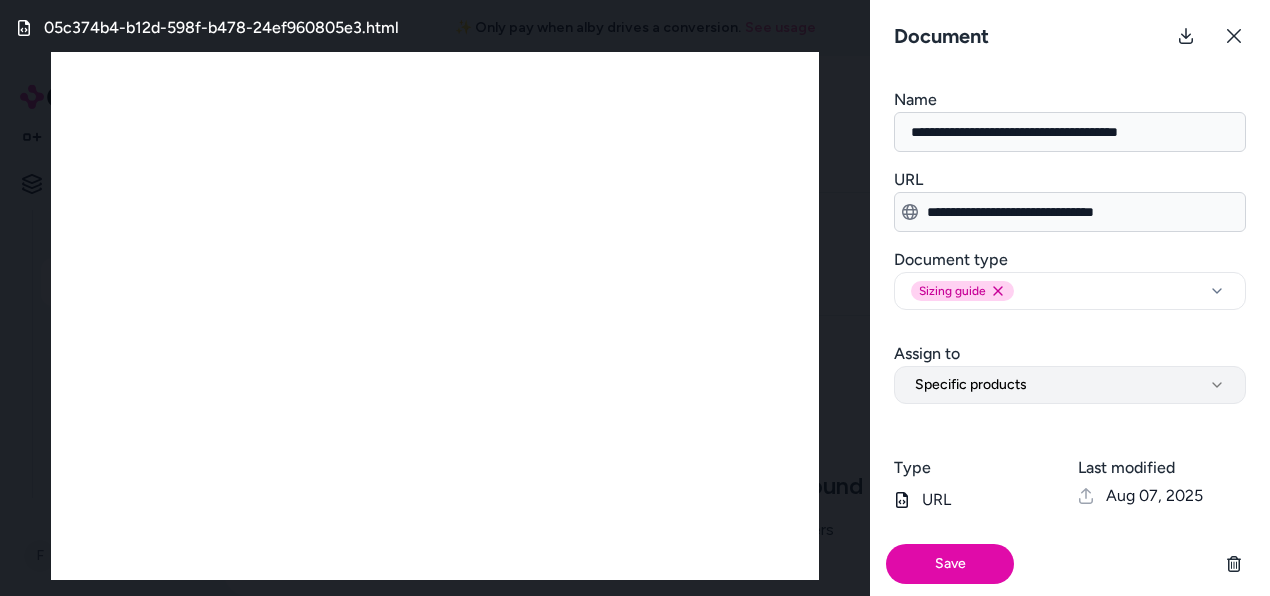 click on "Specific products" at bounding box center (1070, 385) 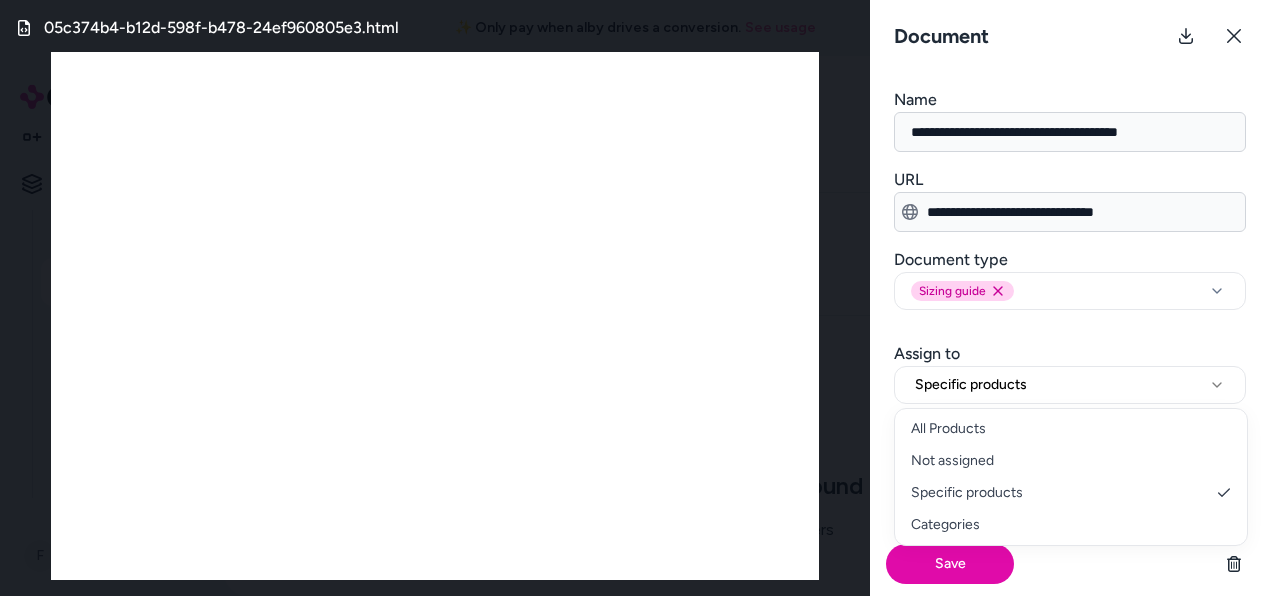 select on "**********" 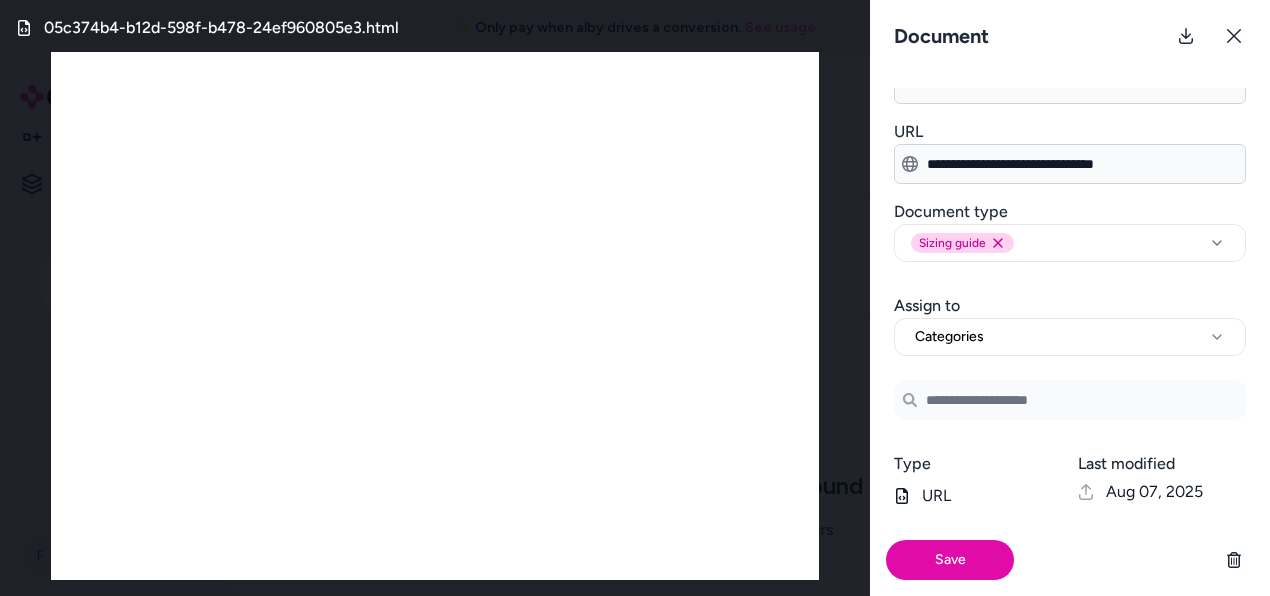 scroll, scrollTop: 47, scrollLeft: 0, axis: vertical 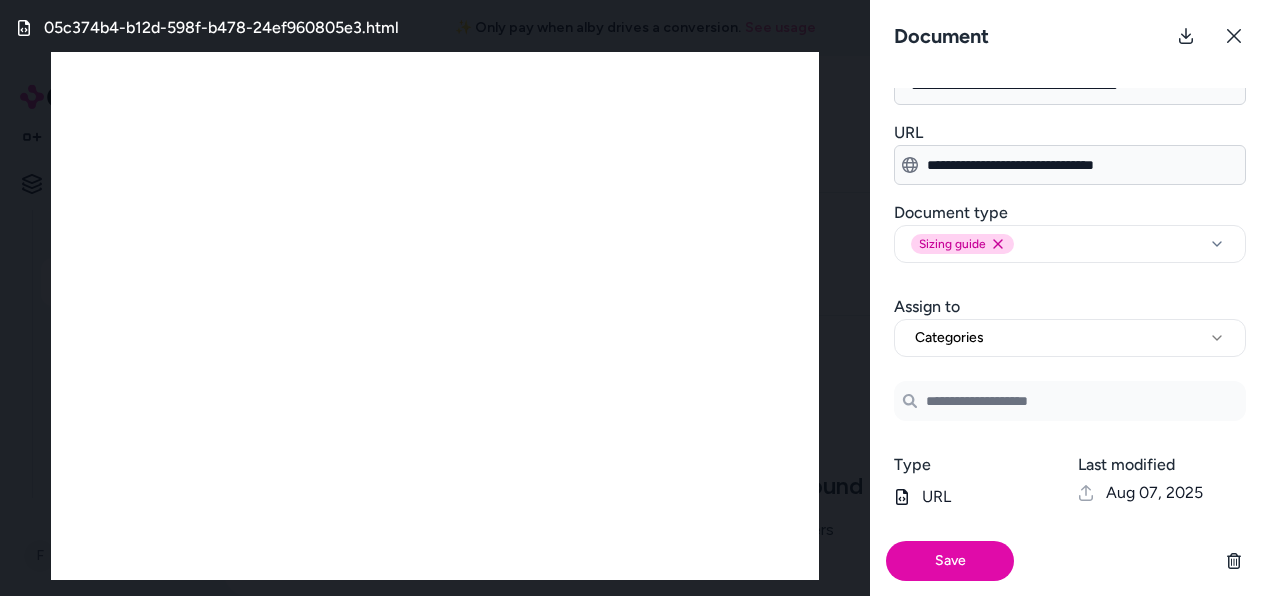 click at bounding box center [1070, 401] 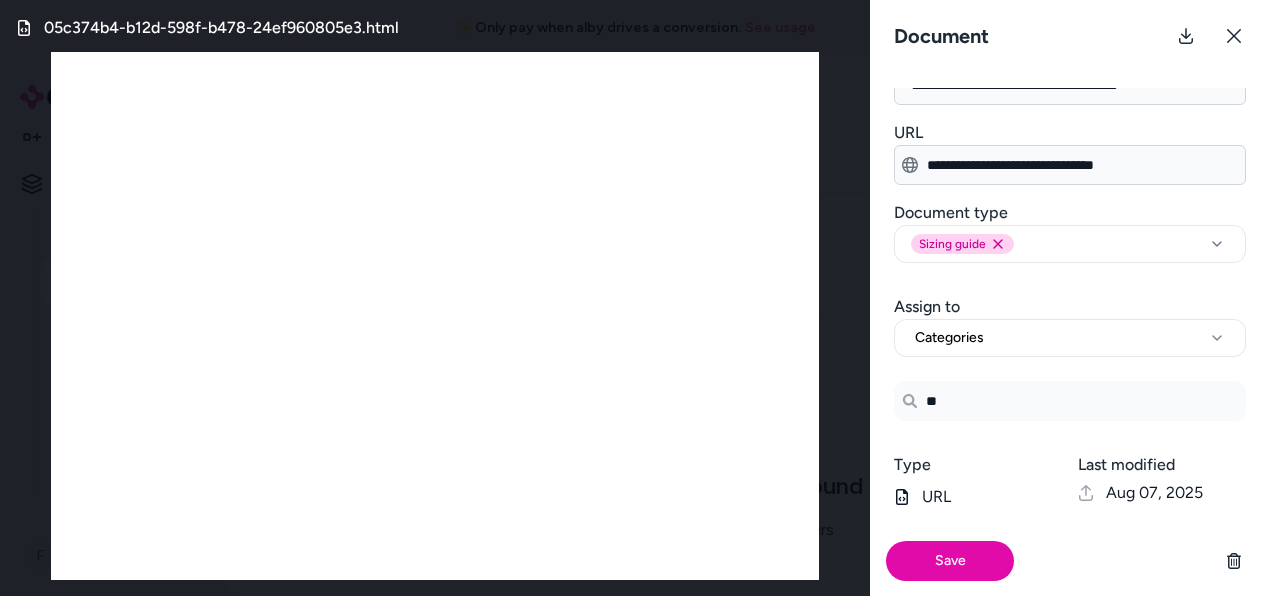type on "***" 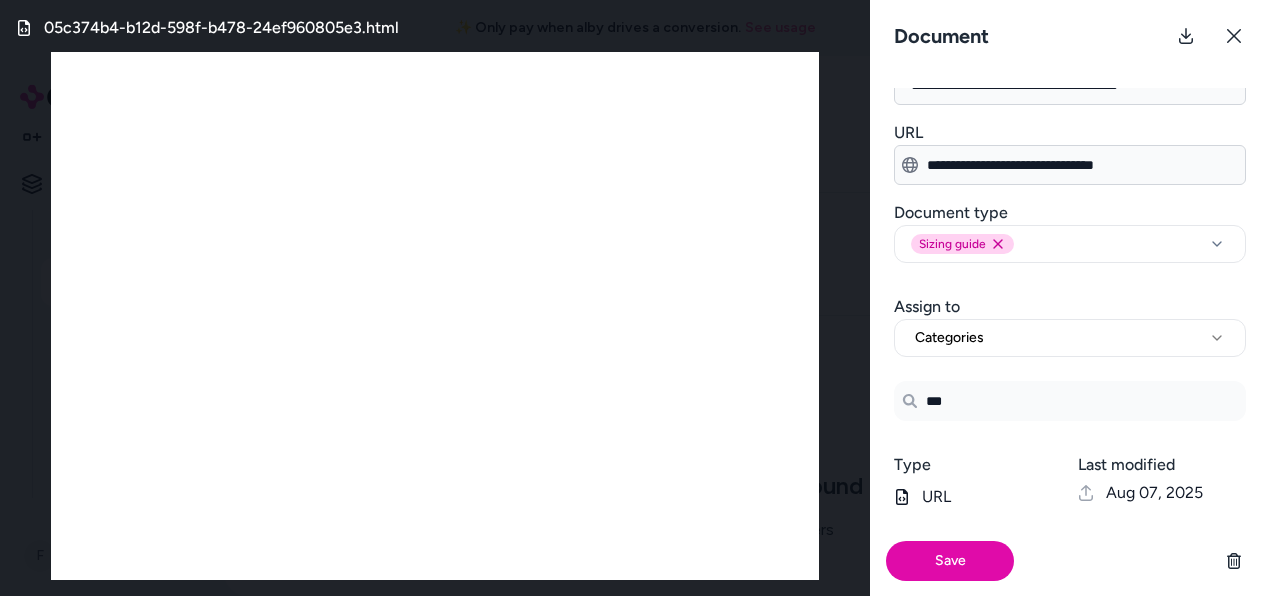 type 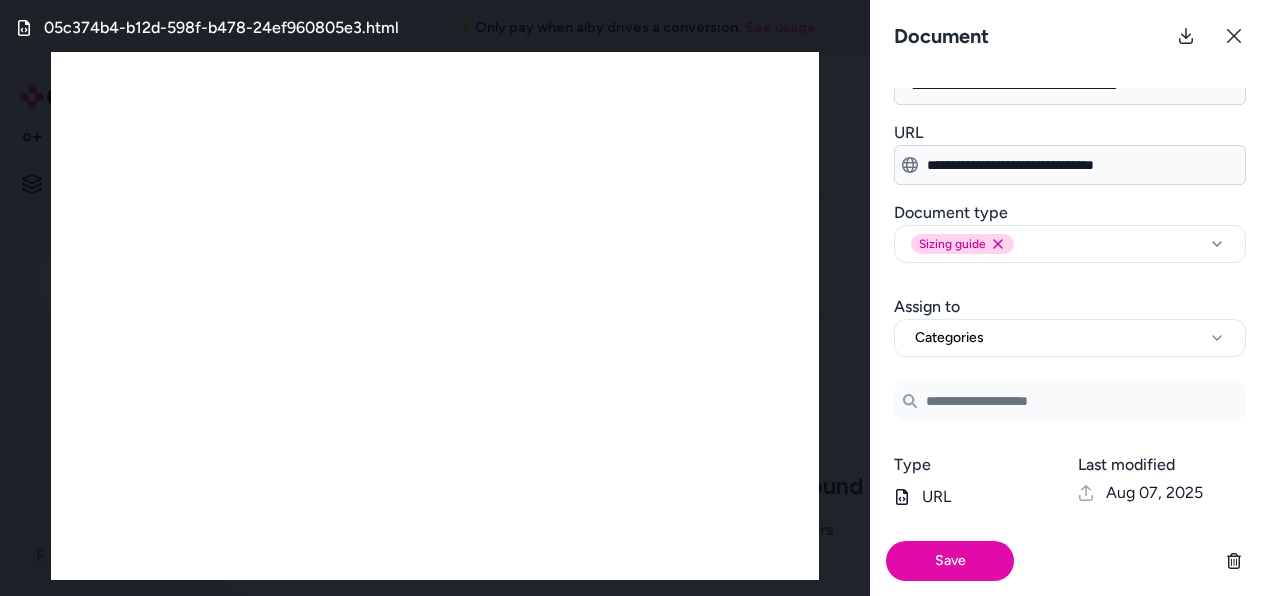 click on "05c374b4-b12d-598f-b478-24ef960805e3.html" at bounding box center (435, 28) 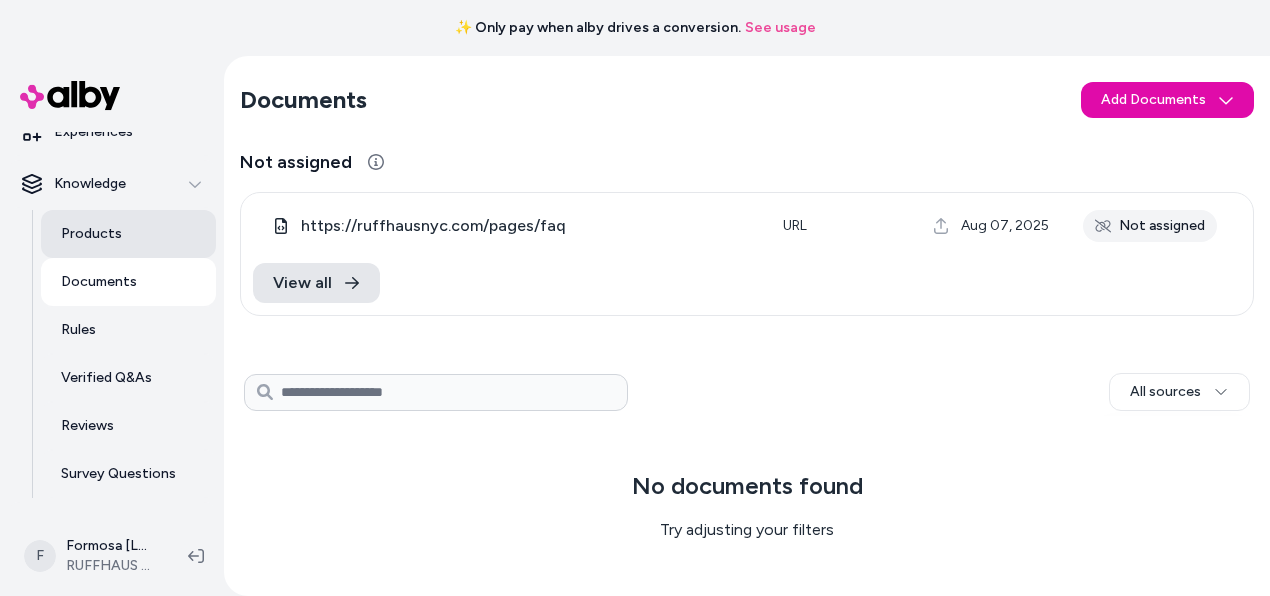 scroll, scrollTop: 0, scrollLeft: 0, axis: both 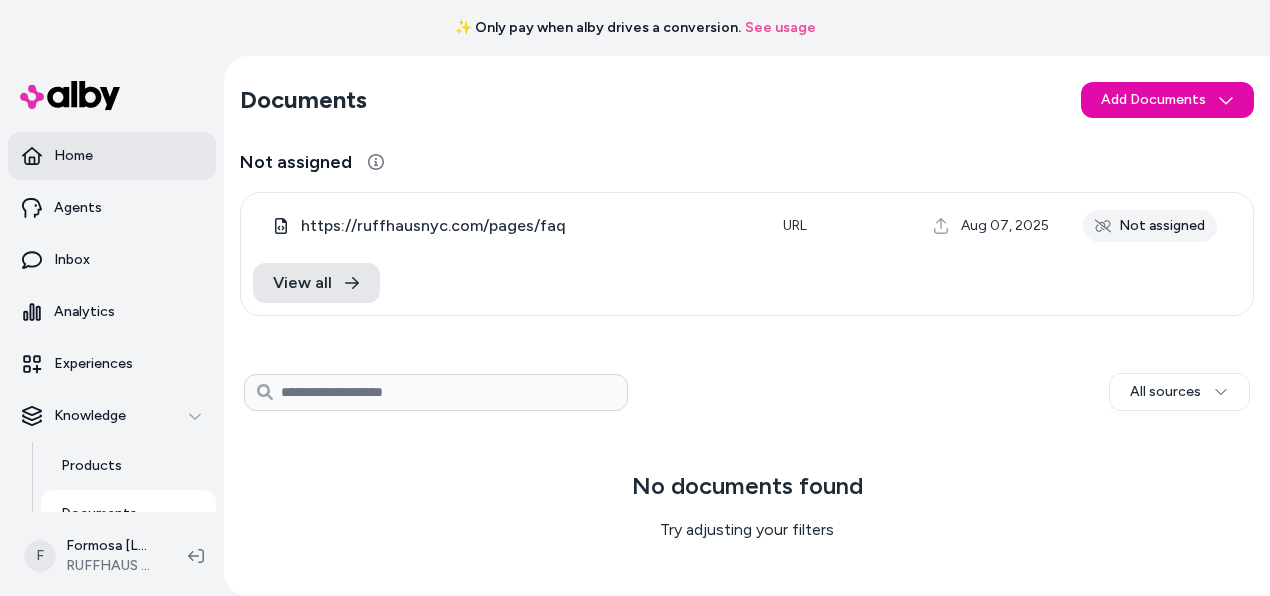 click on "Home" at bounding box center (112, 156) 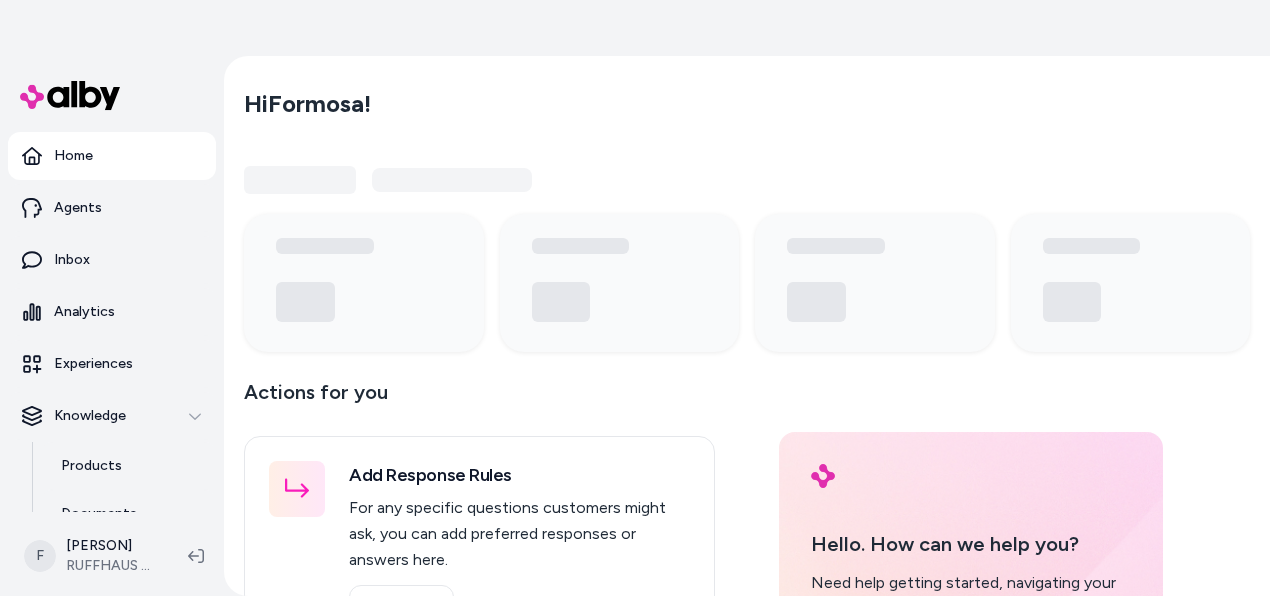scroll, scrollTop: 0, scrollLeft: 0, axis: both 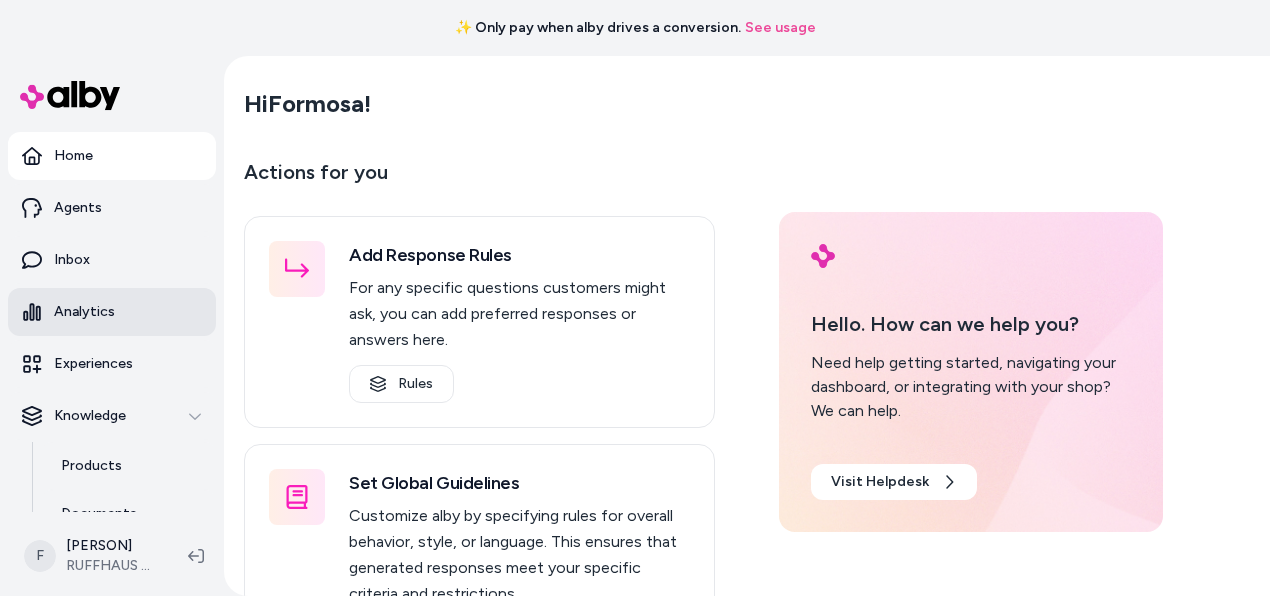 click on "Analytics" at bounding box center (112, 312) 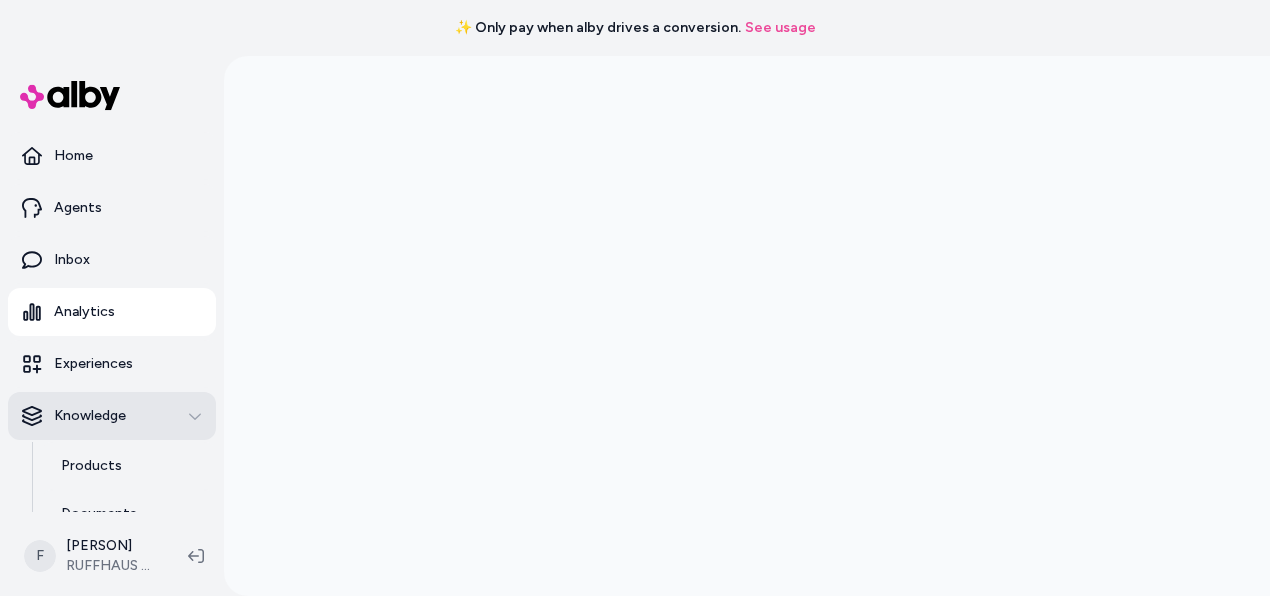 click on "Knowledge" at bounding box center (112, 416) 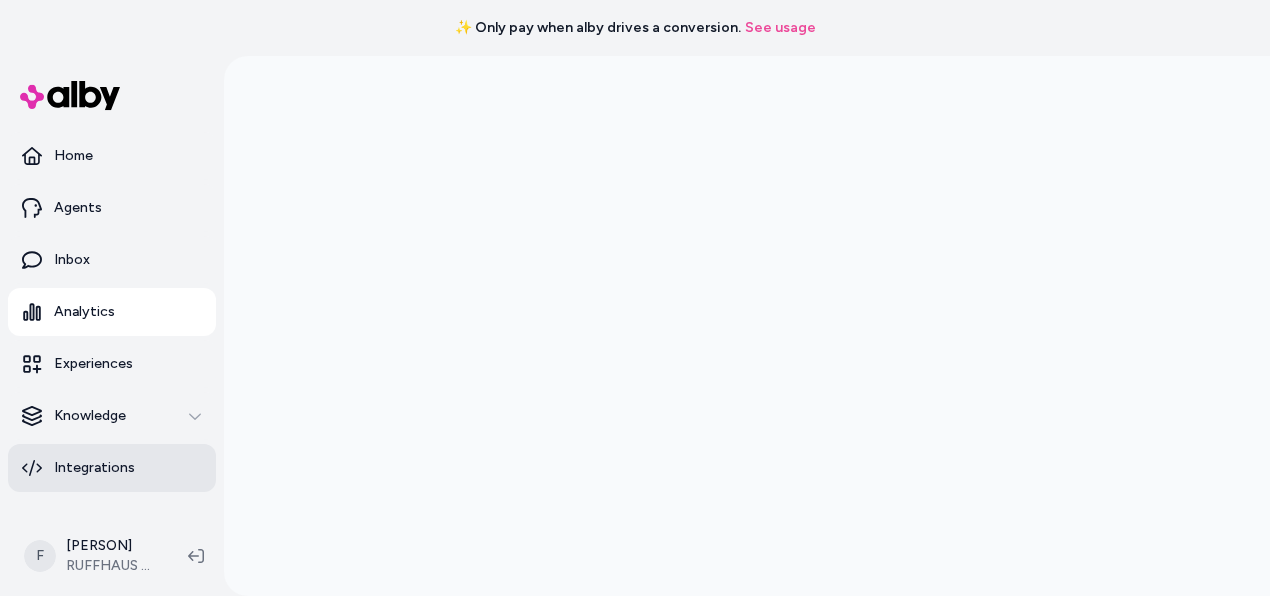 click on "Integrations" at bounding box center [112, 468] 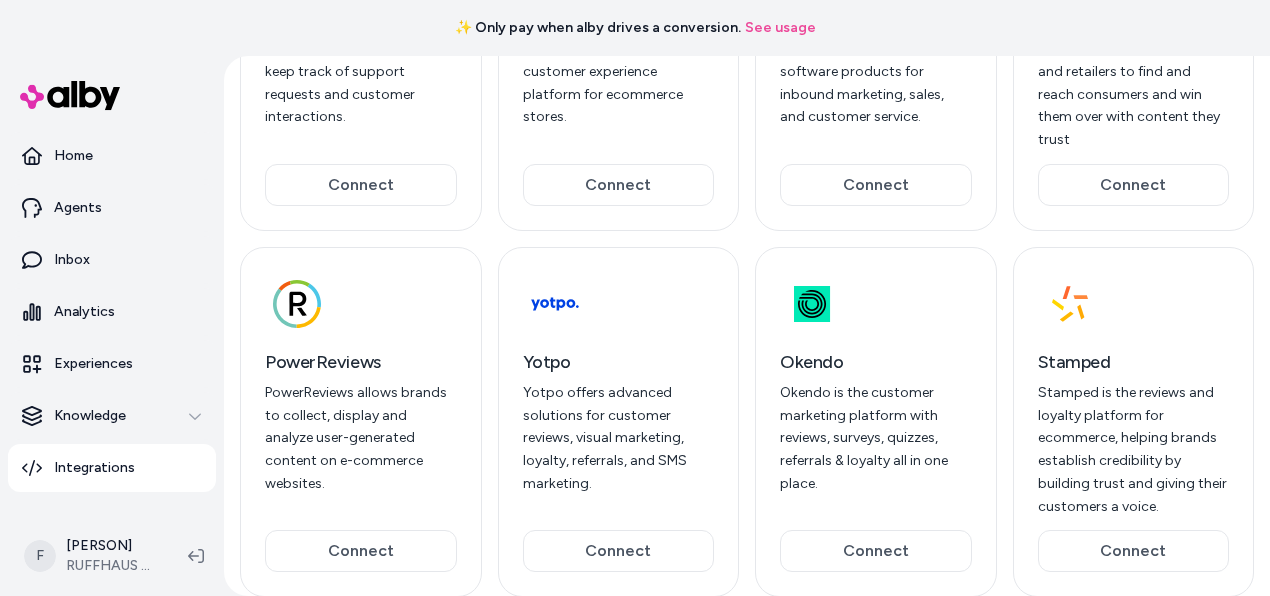 scroll, scrollTop: 419, scrollLeft: 0, axis: vertical 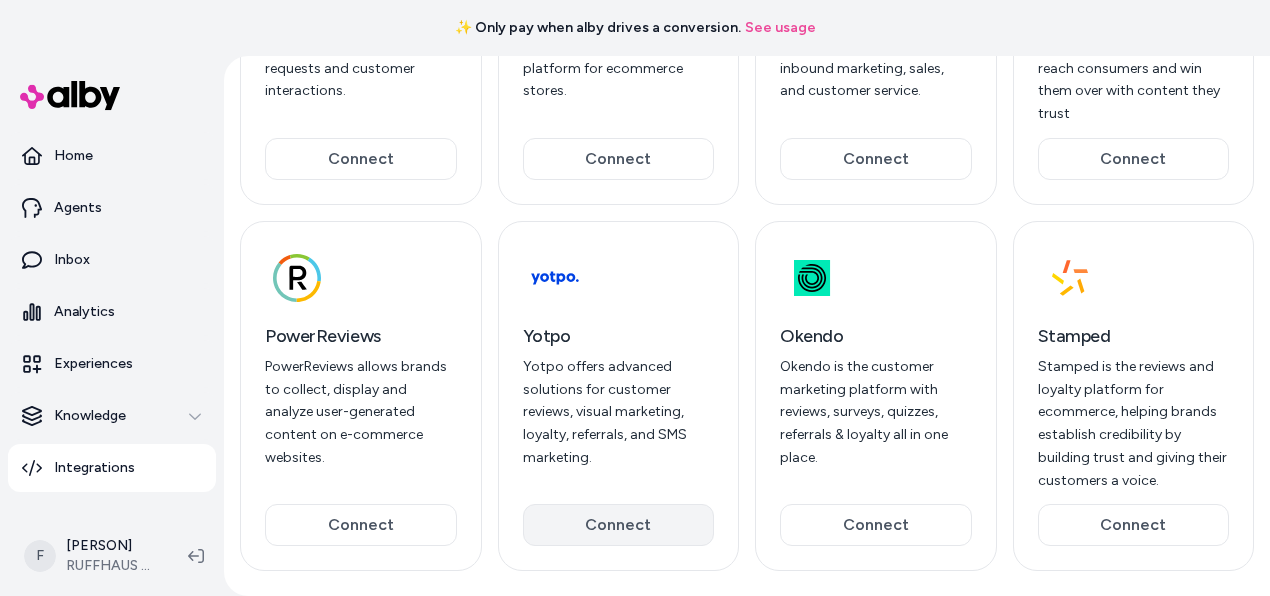 click on "Connect" at bounding box center [619, 525] 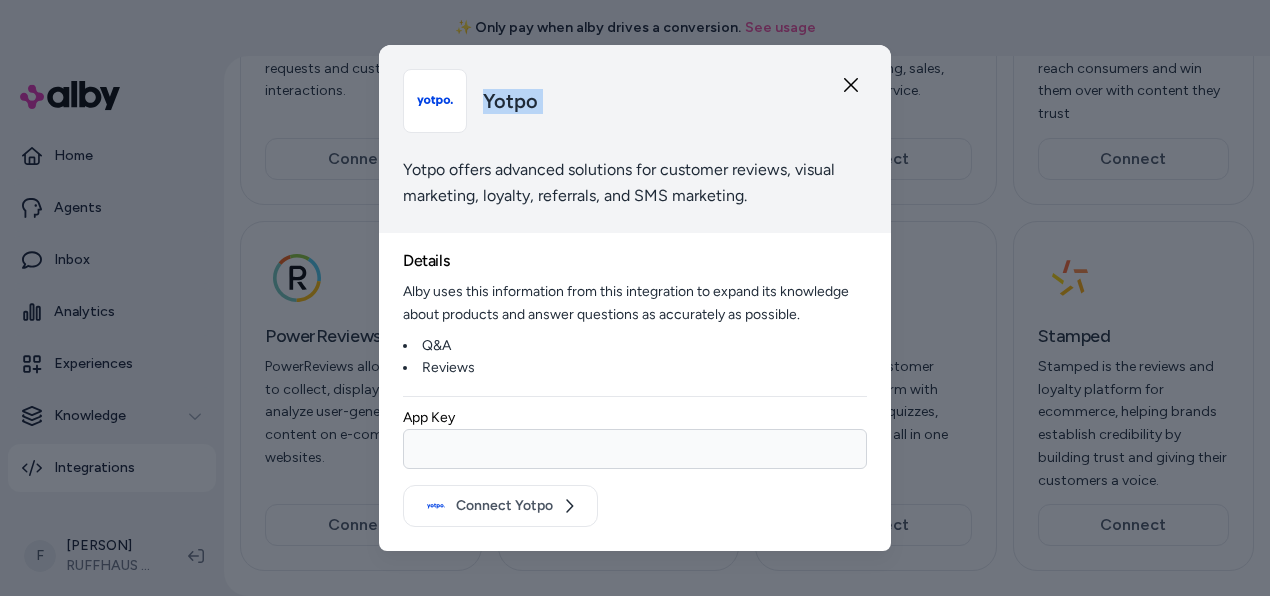 click on "Yotpo" at bounding box center [635, 101] 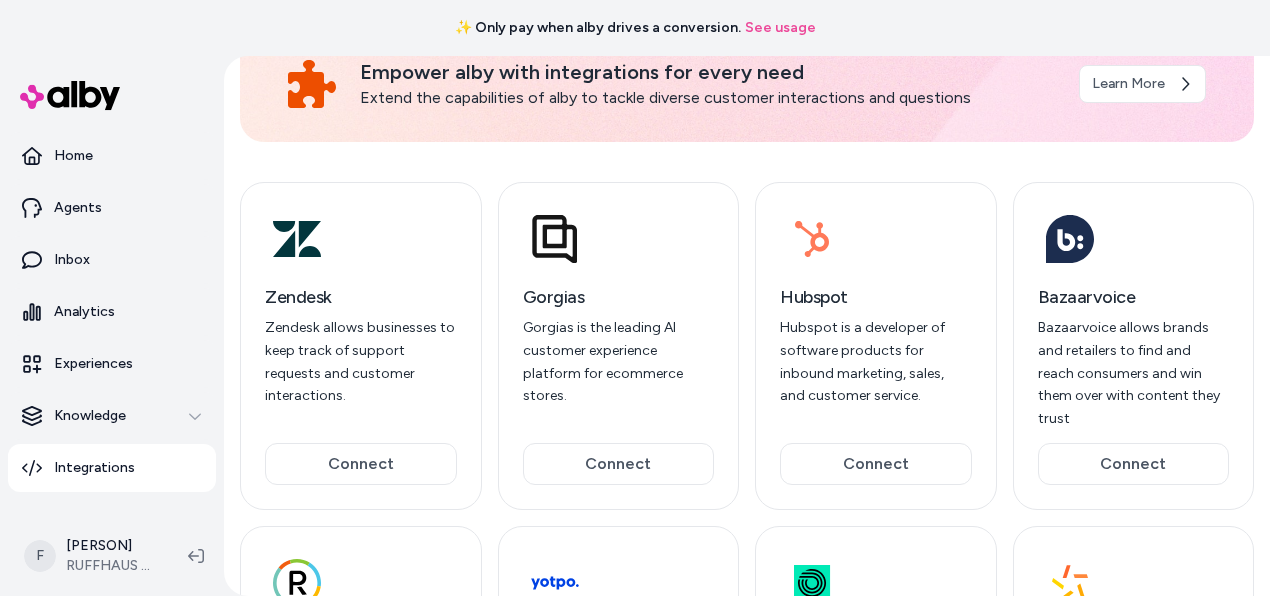 scroll, scrollTop: 116, scrollLeft: 0, axis: vertical 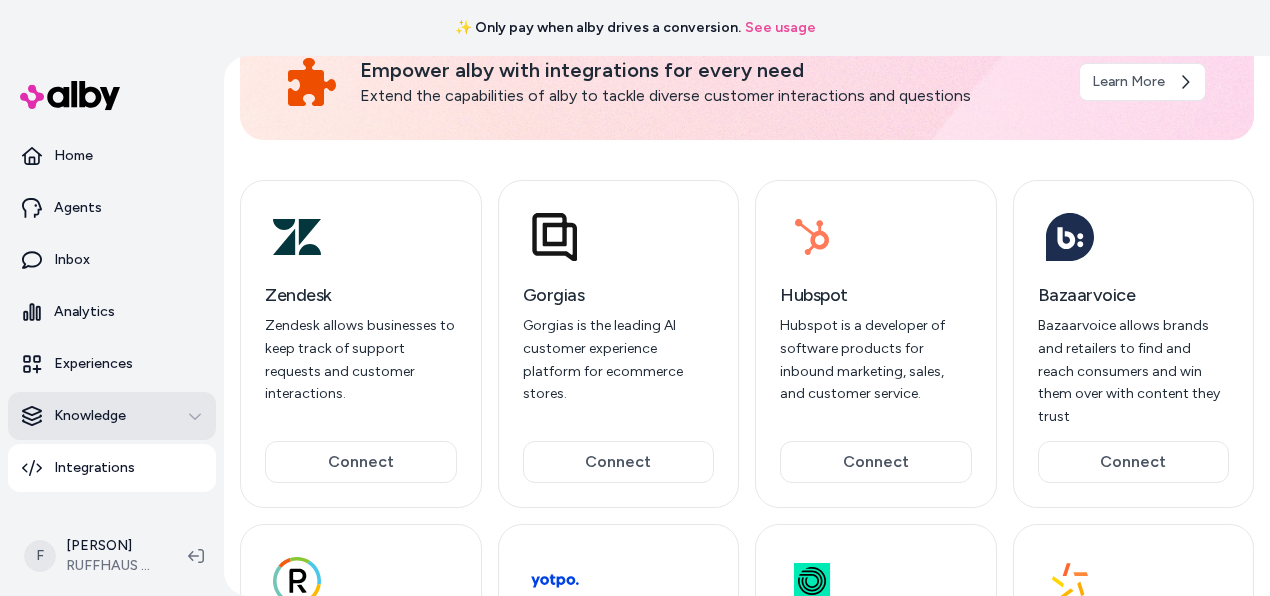 click on "Knowledge" at bounding box center [90, 416] 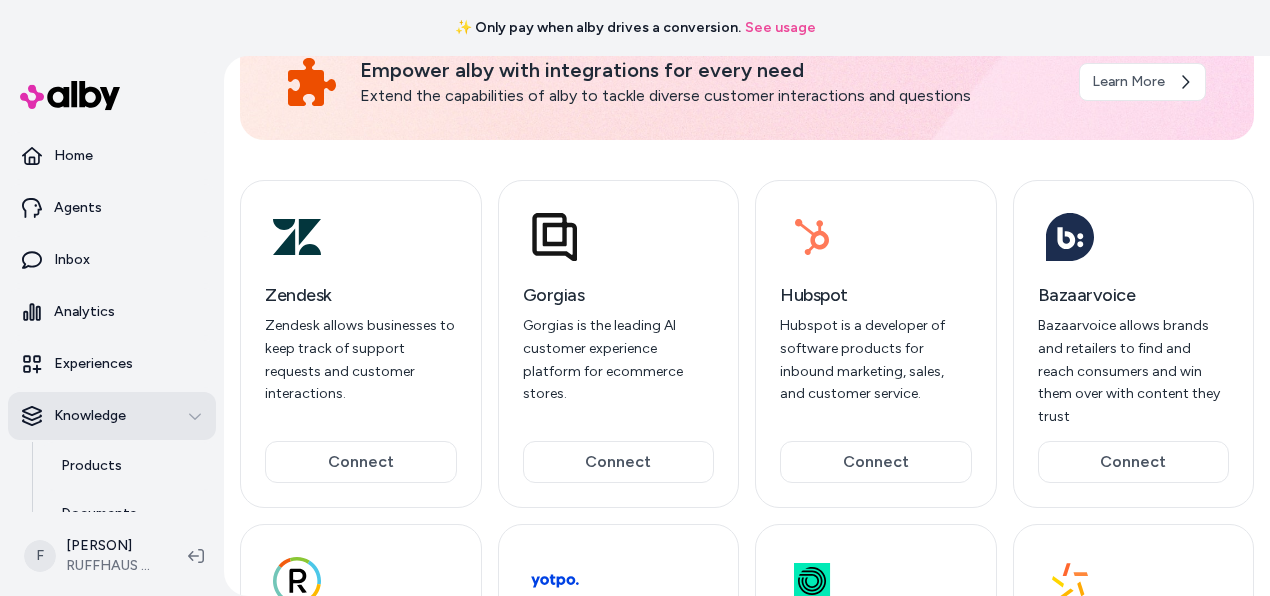 scroll, scrollTop: 88, scrollLeft: 0, axis: vertical 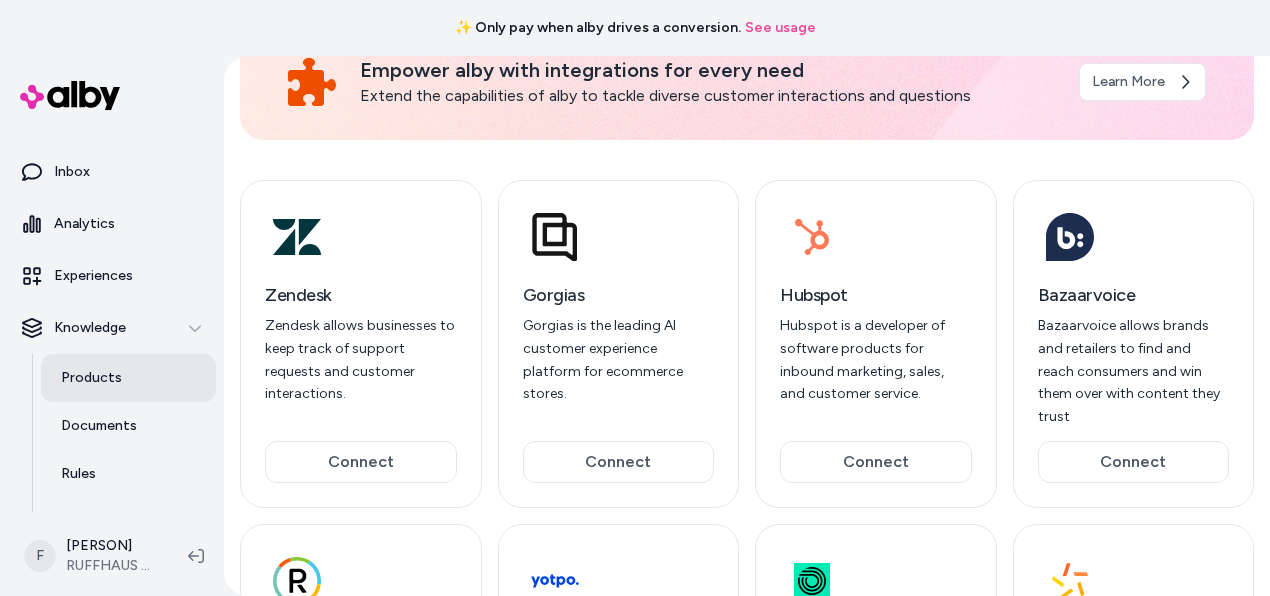 click on "Products" at bounding box center [128, 378] 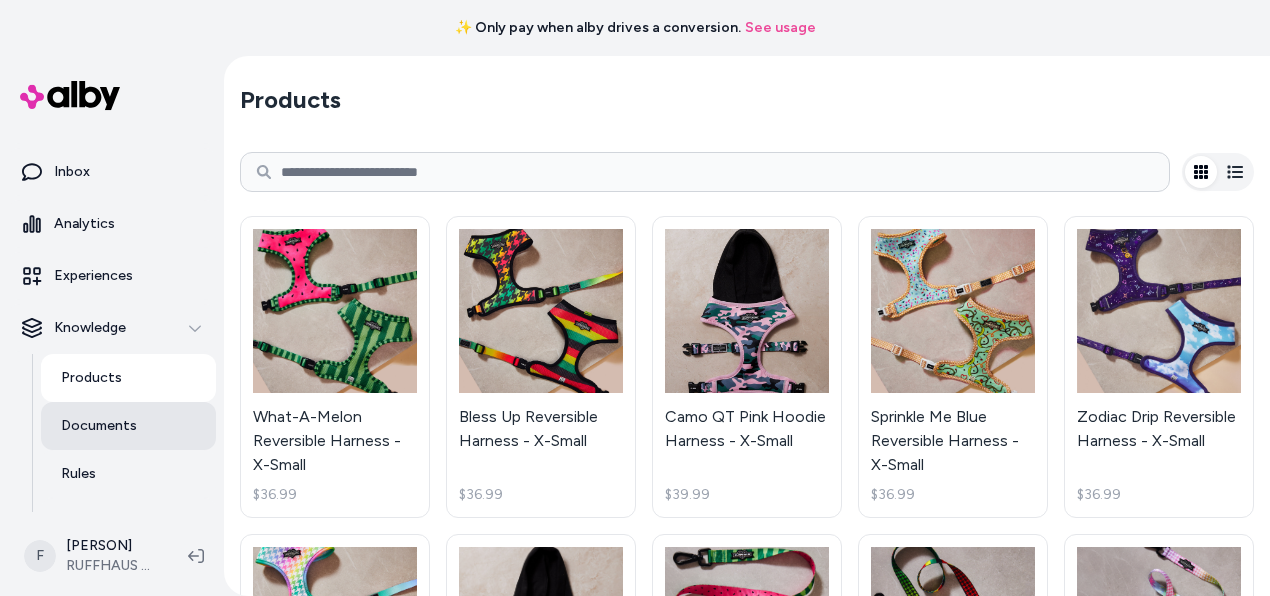 click on "Documents" at bounding box center (128, 426) 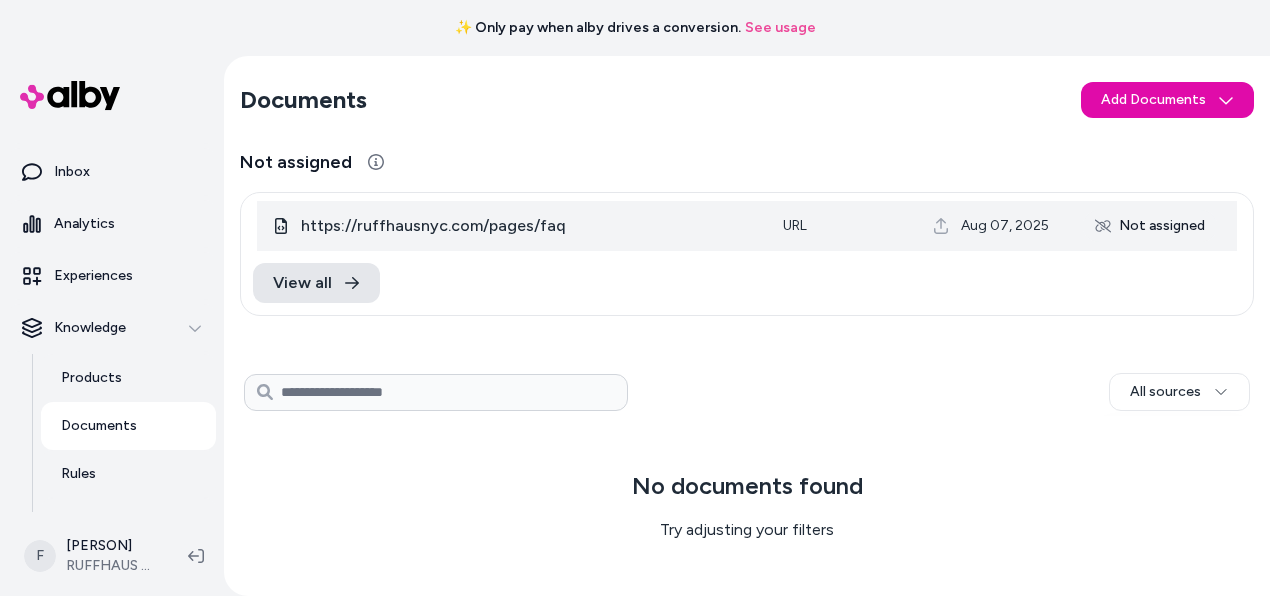 click on "Not assigned" at bounding box center [1150, 226] 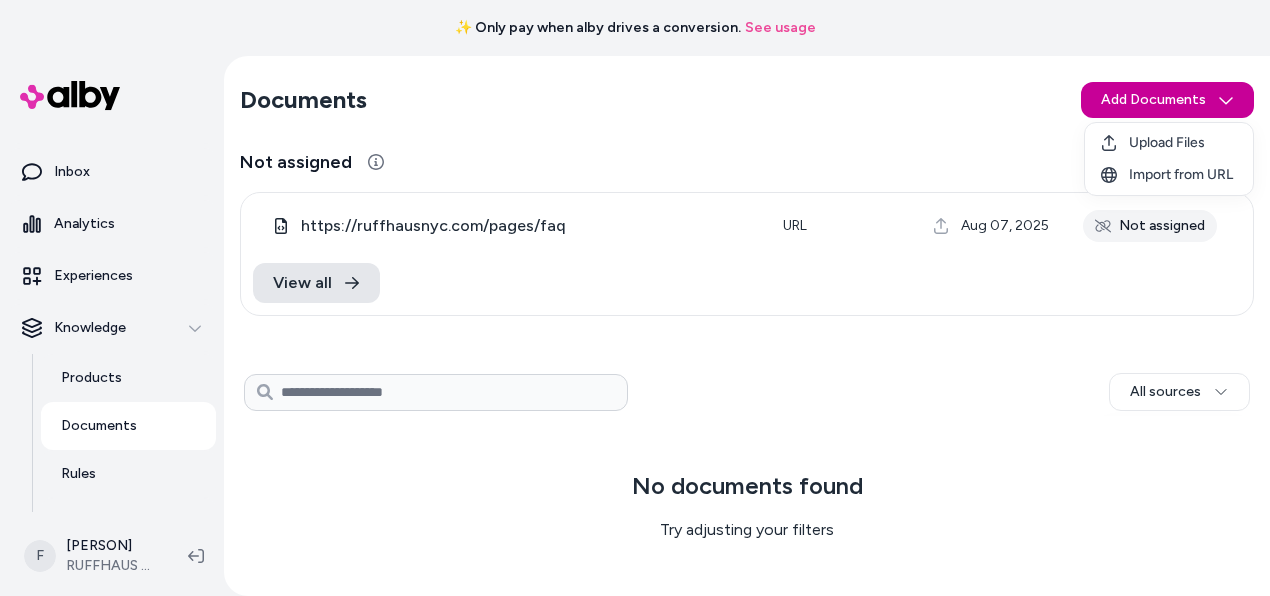 click on "✨ Only pay when alby drives a conversion. See usage Home Agents Inbox Analytics Experiences Knowledge Products Documents Rules Verified Q&As Reviews Survey Questions Integrations F [PERSON] RUFFHAUS NYC Documents Add Documents Not assigned https://ruffhausnyc.com/pages/faq URL Aug 07, [YEAR] Not assigned View all All sources 0 Selected Edit Multiple No documents found Try adjusting your filters Upload Files Import from URL" at bounding box center [635, 298] 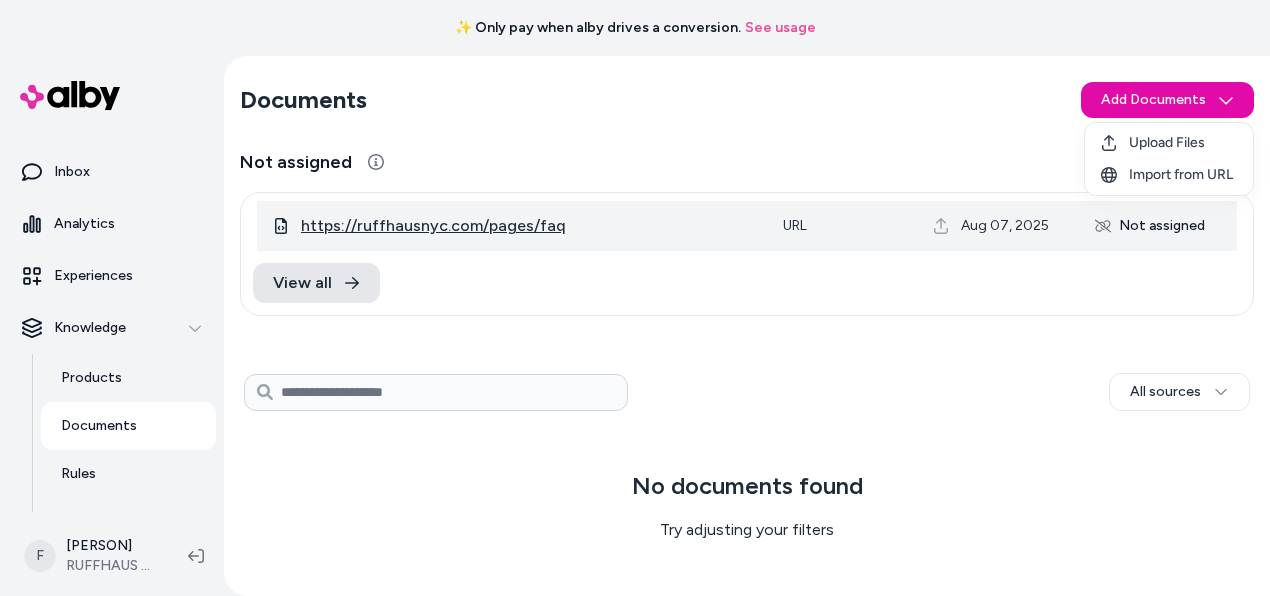 click on "✨ Only pay when alby drives a conversion. See usage Home Agents Inbox Analytics Experiences Knowledge Products Documents Rules Verified Q&As Reviews Survey Questions Integrations F [PERSON] RUFFHAUS NYC Documents Add Documents Not assigned https://ruffhausnyc.com/pages/faq URL Aug 07, [YEAR] Not assigned View all All sources 0 Selected Edit Multiple No documents found Try adjusting your filters Upload Files Import from URL" at bounding box center (635, 298) 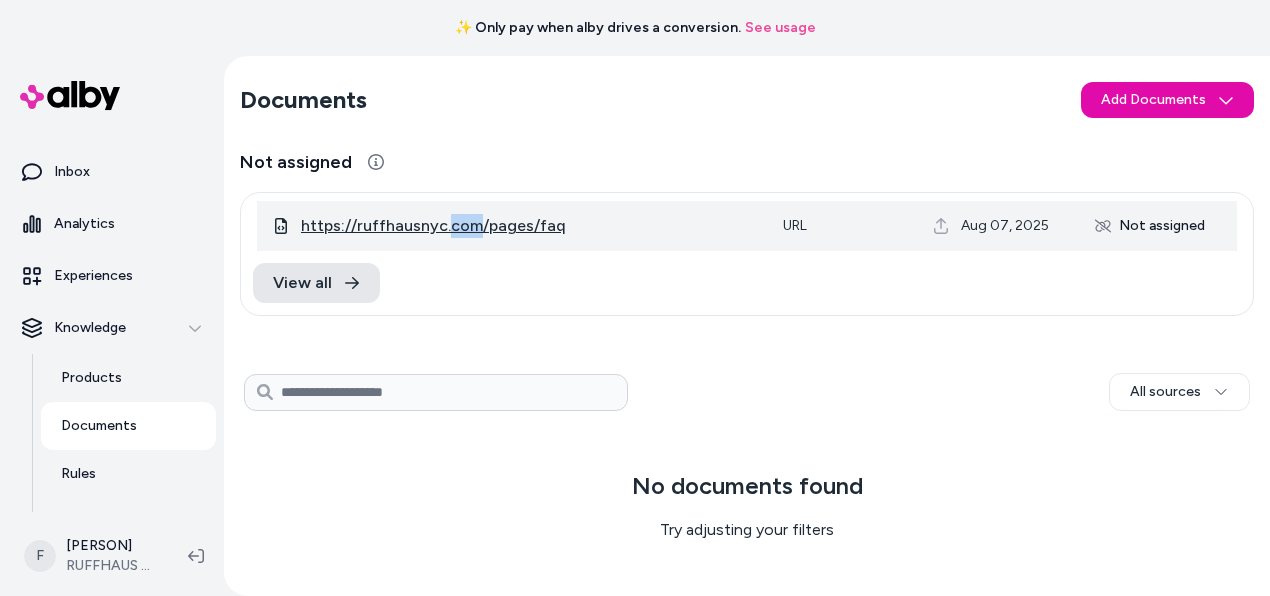 click on "https://ruffhausnyc.com/pages/faq" at bounding box center (433, 226) 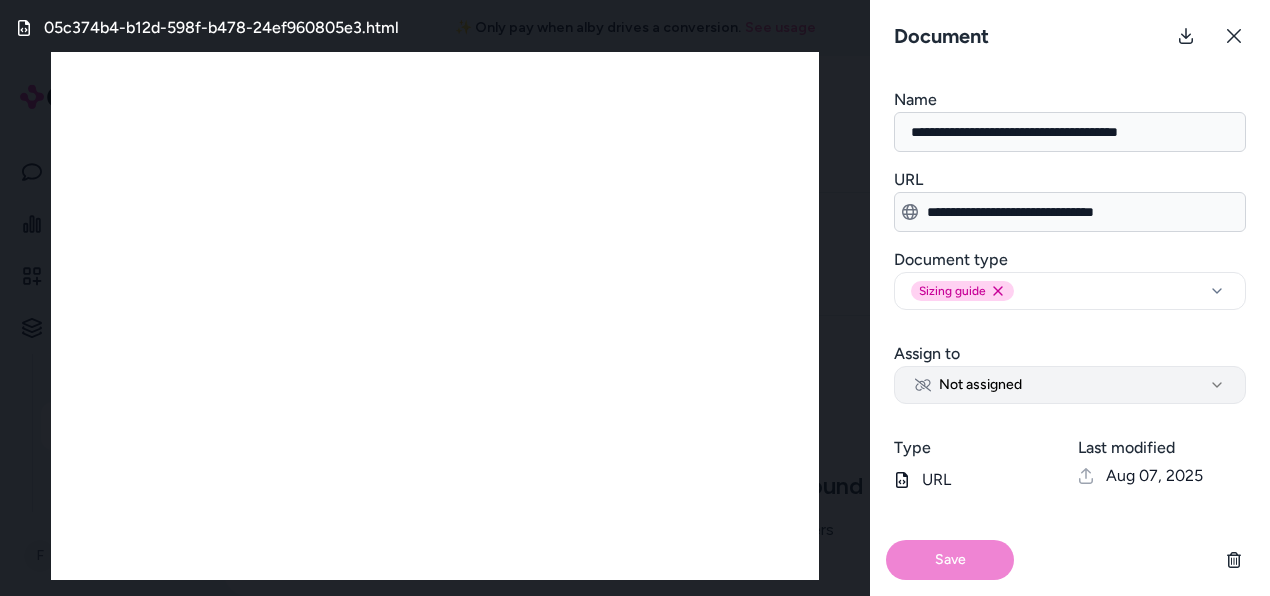 click on "Not assigned" at bounding box center [968, 385] 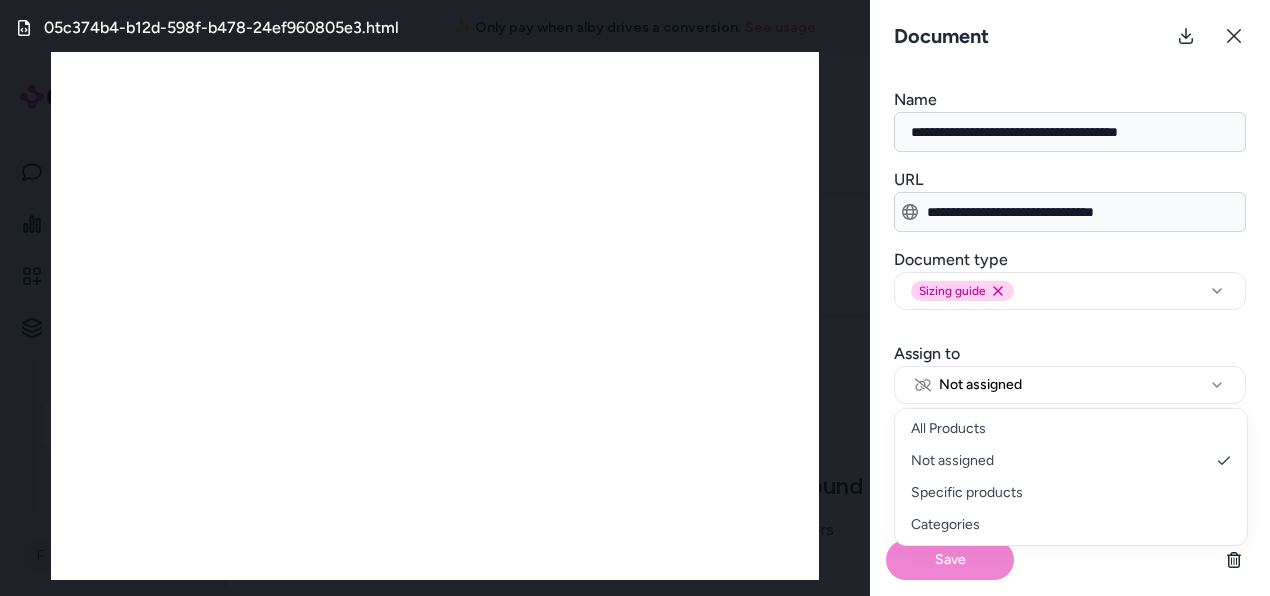 select on "***" 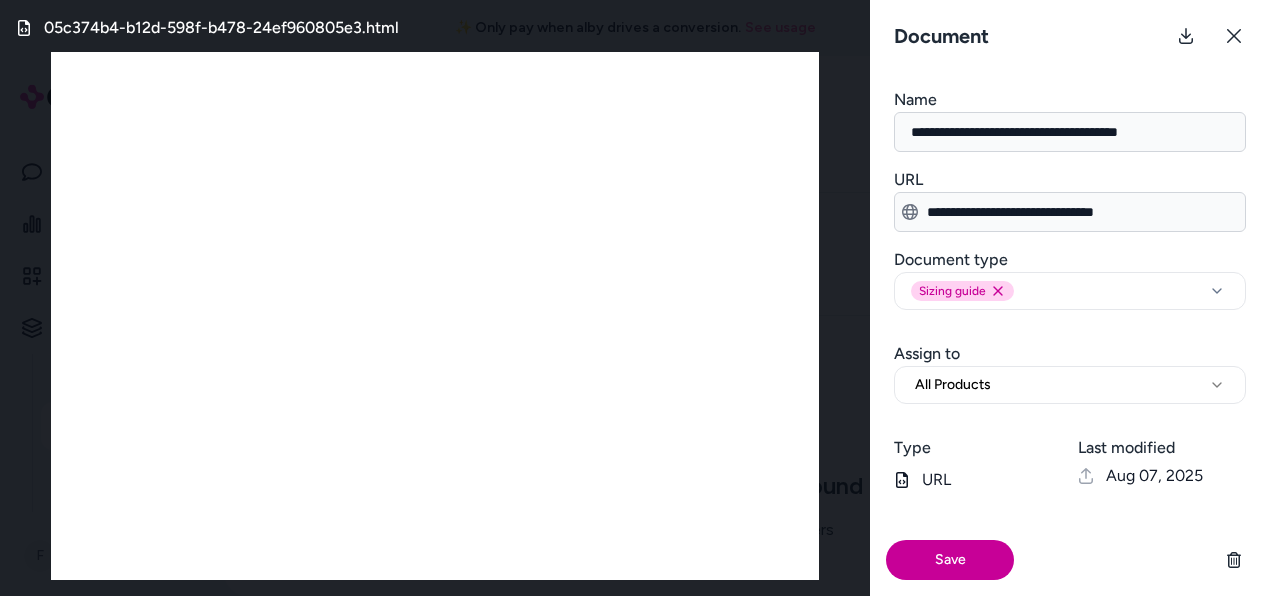 click on "Save" at bounding box center [950, 560] 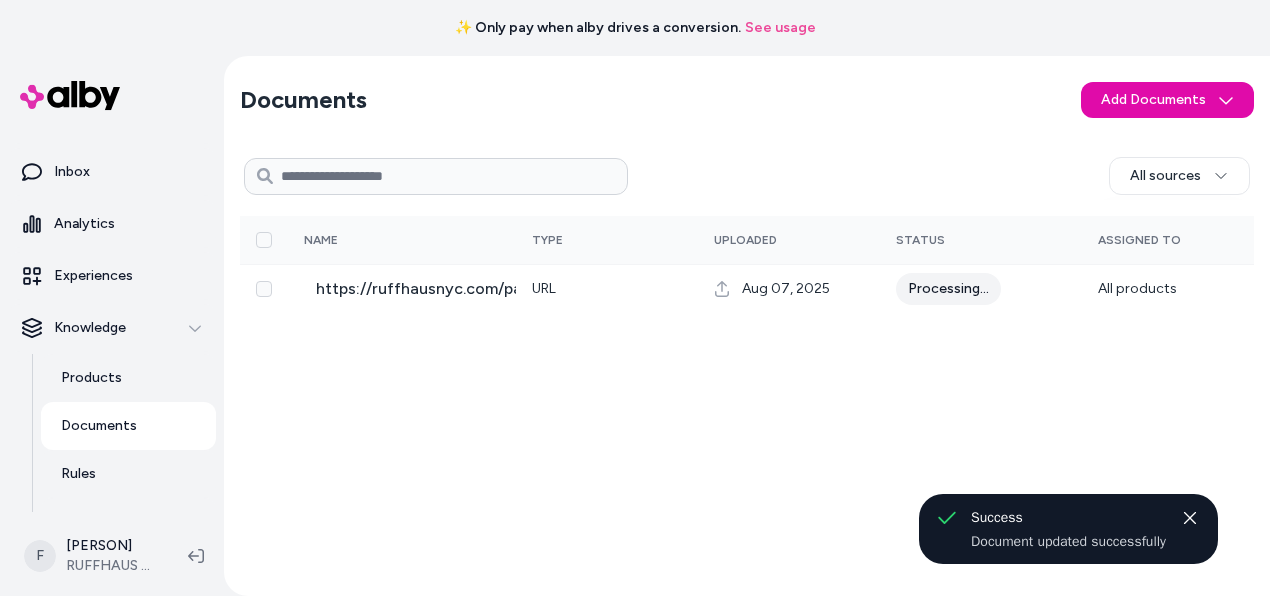 click on "https://ruffhausnyc.com/pages/faq" at bounding box center (448, 289) 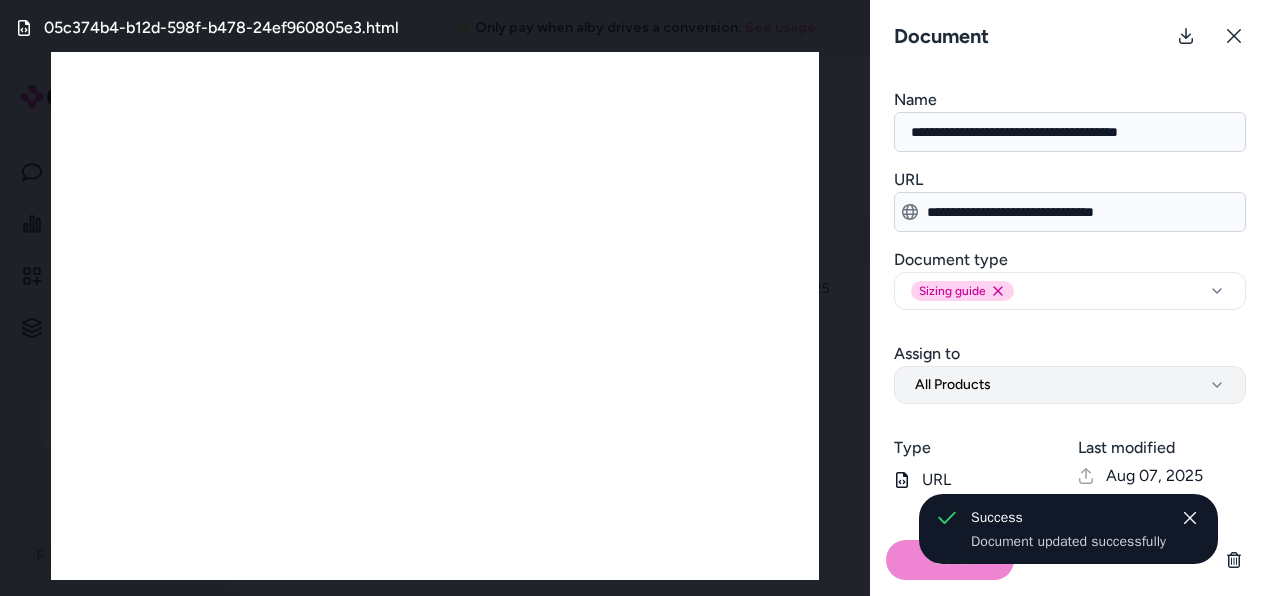 click on "All Products" at bounding box center (1070, 385) 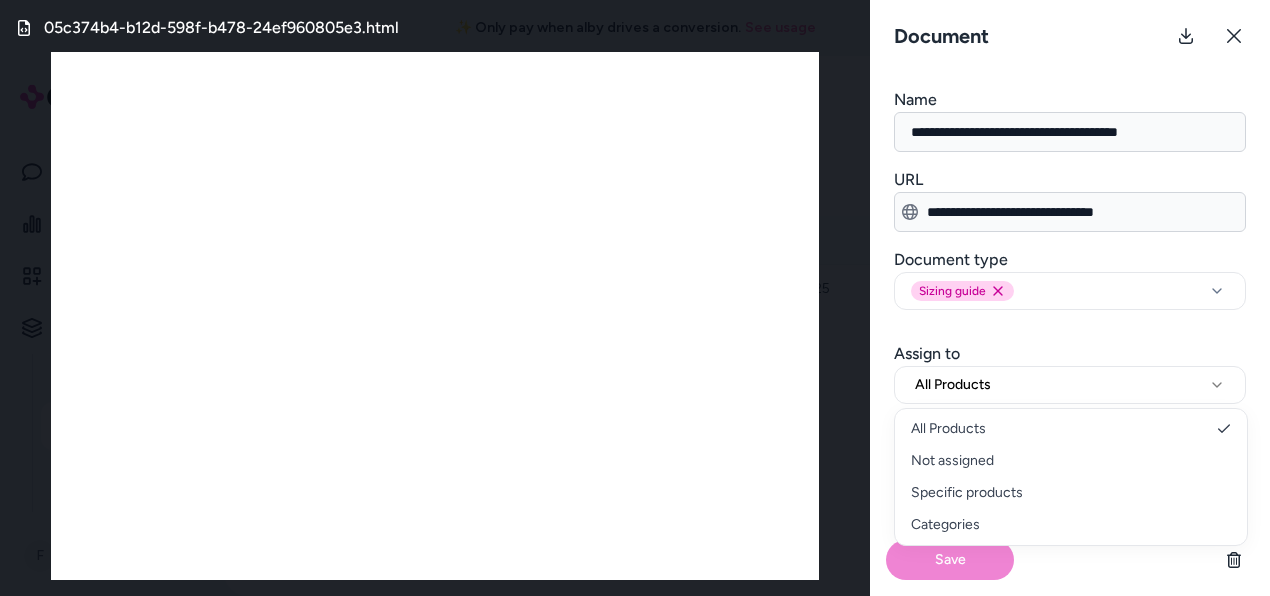 select on "**********" 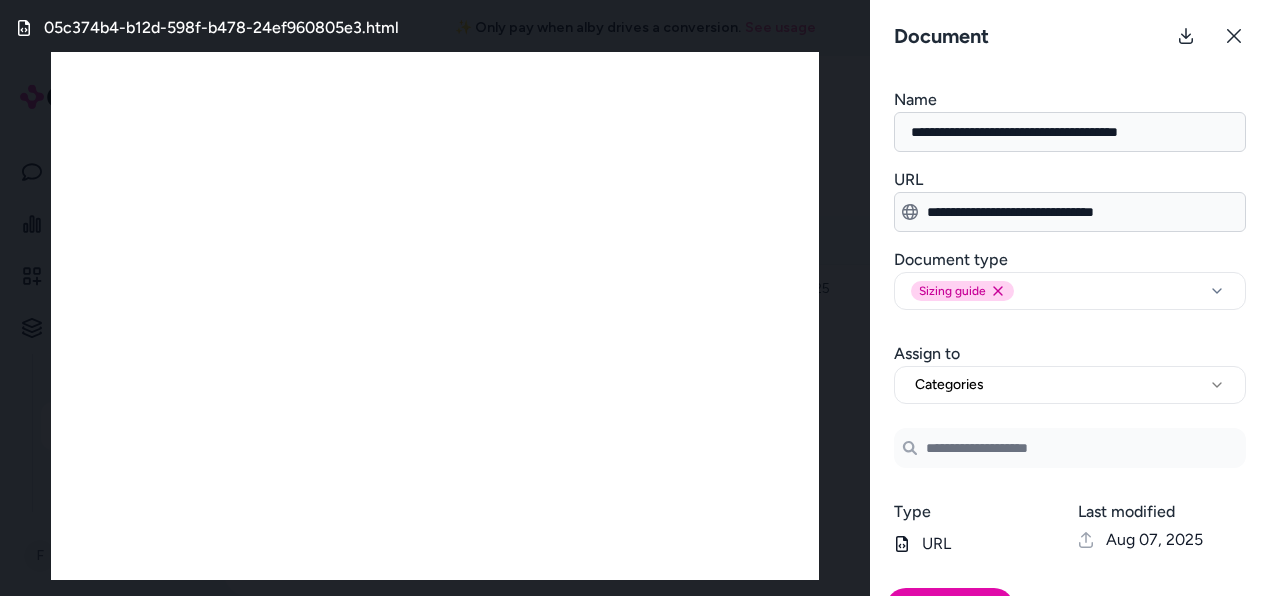 click at bounding box center [1070, 448] 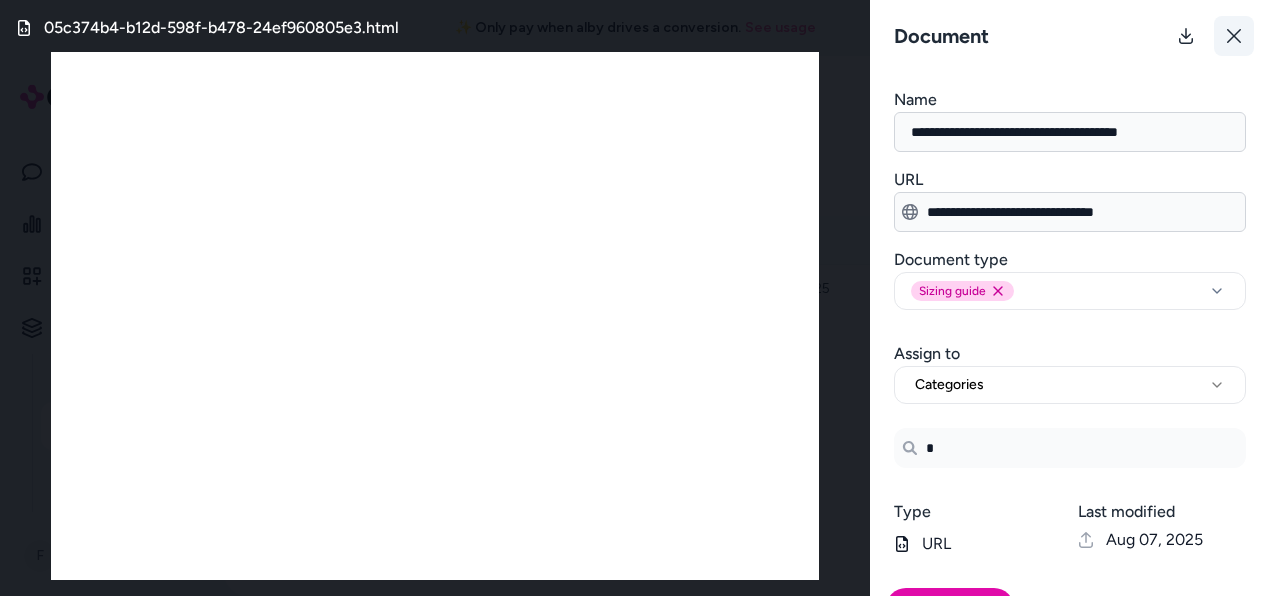 type on "*" 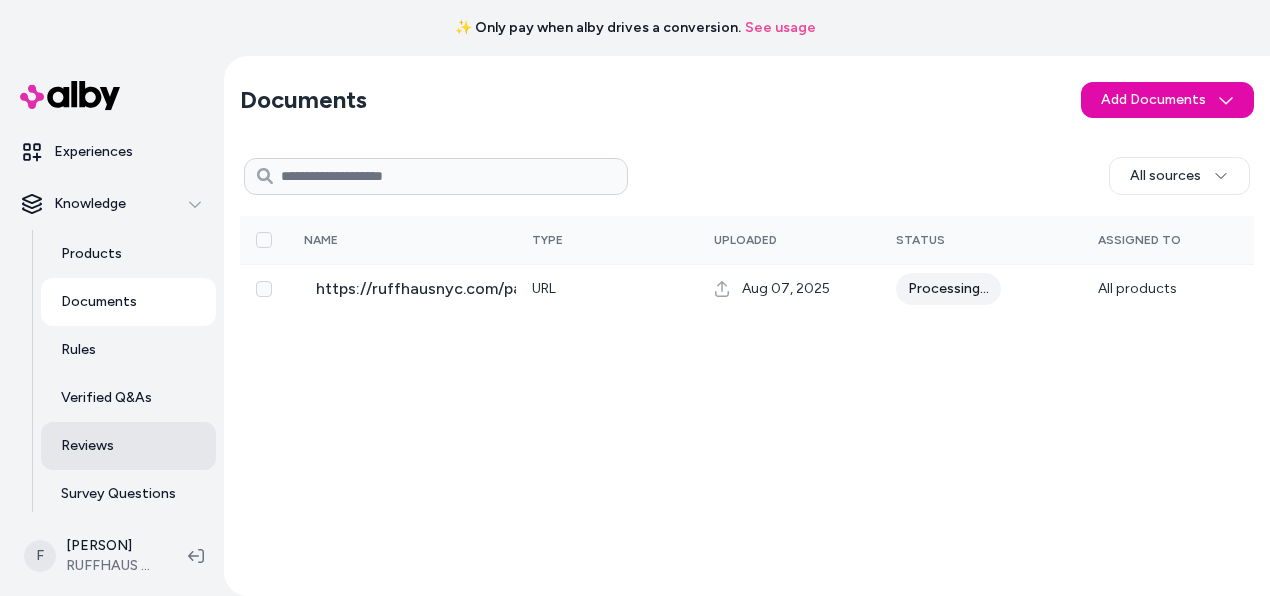 scroll, scrollTop: 270, scrollLeft: 0, axis: vertical 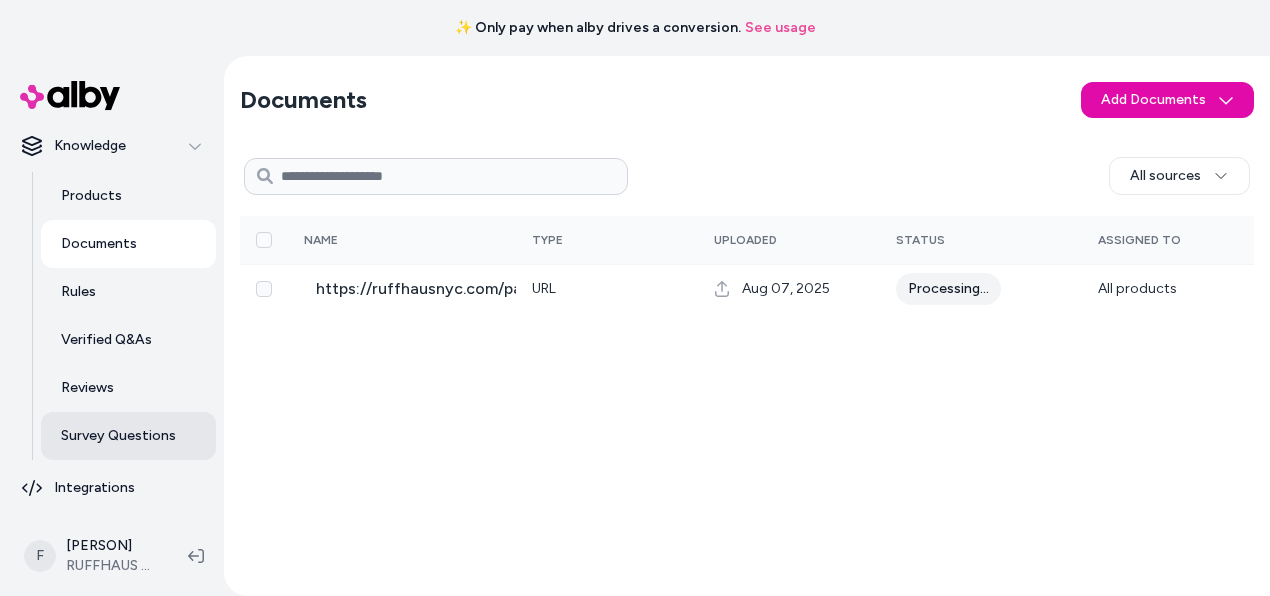 click on "Survey Questions" at bounding box center [118, 436] 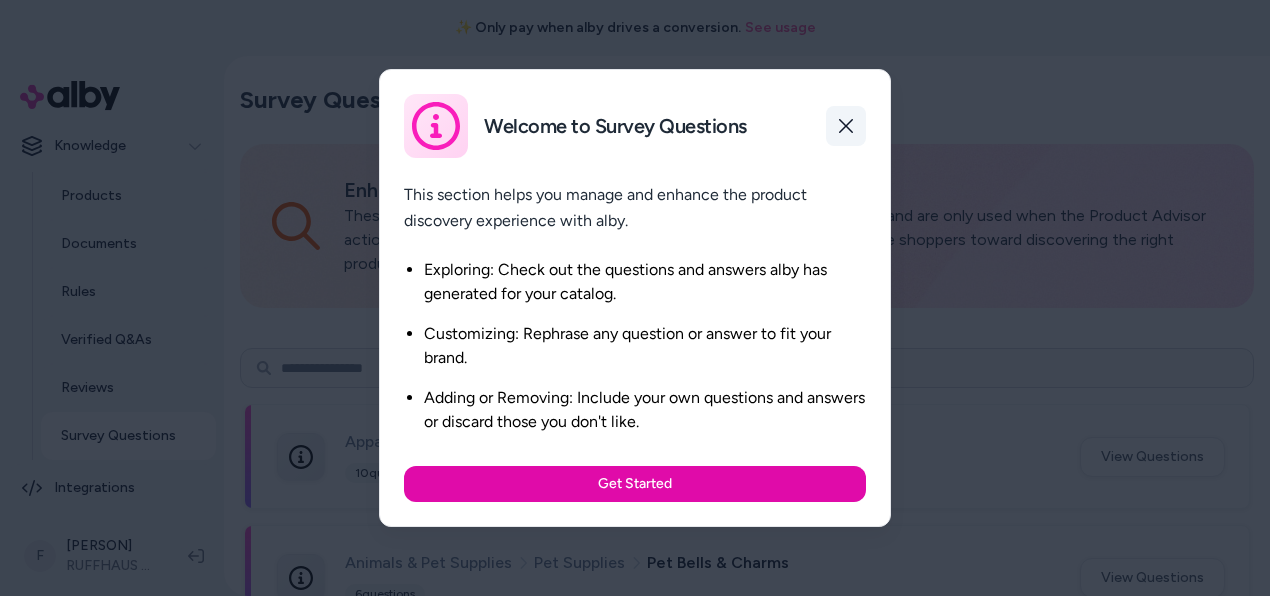 click at bounding box center (846, 126) 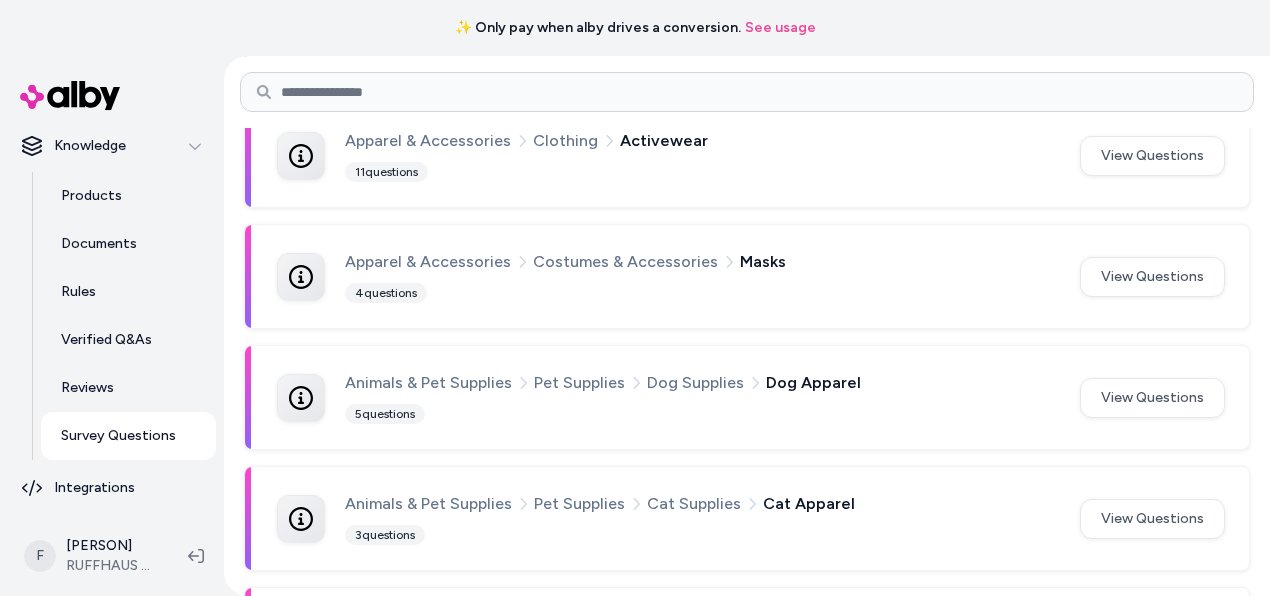 scroll, scrollTop: 2084, scrollLeft: 0, axis: vertical 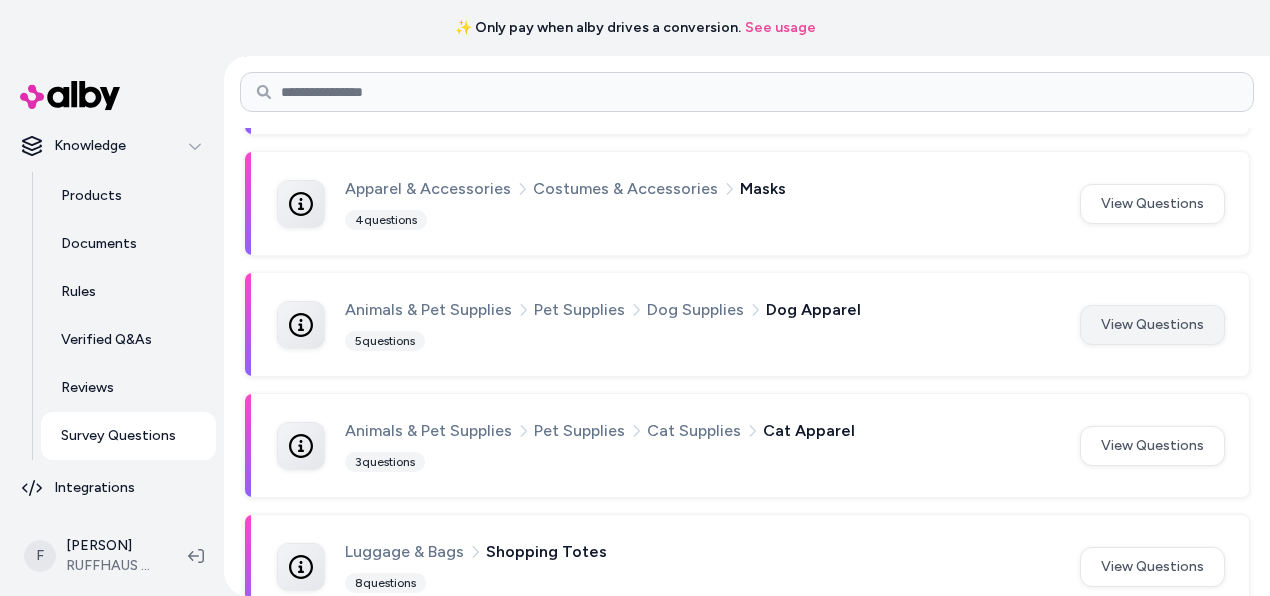 click on "View Questions" at bounding box center (1152, 325) 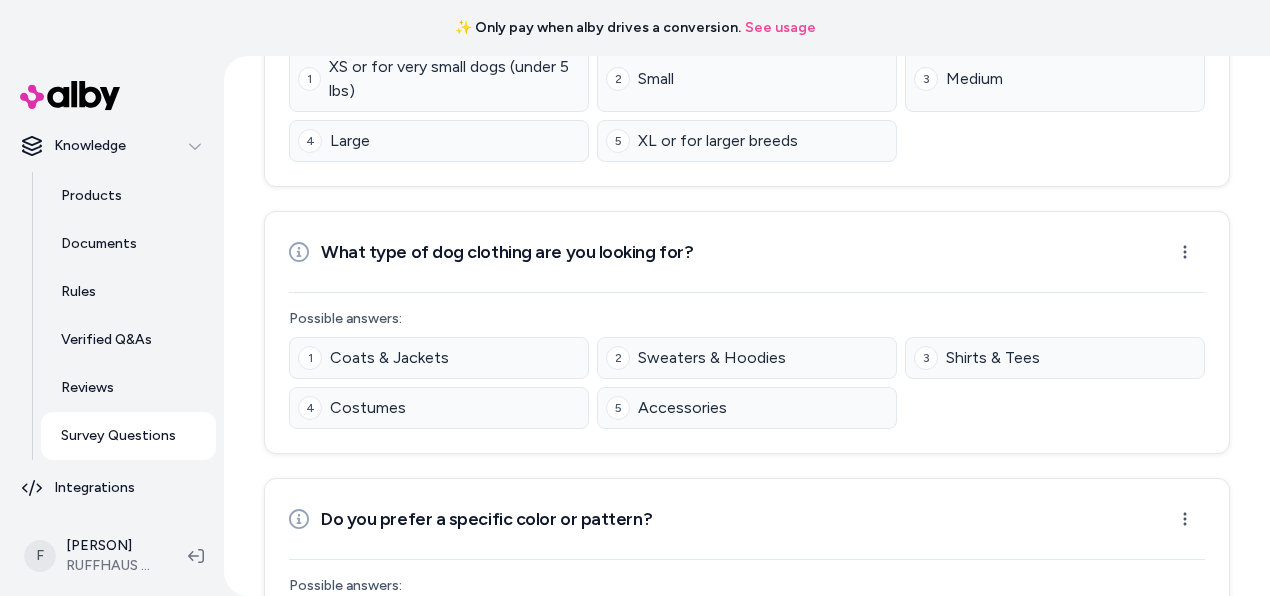 scroll, scrollTop: 375, scrollLeft: 0, axis: vertical 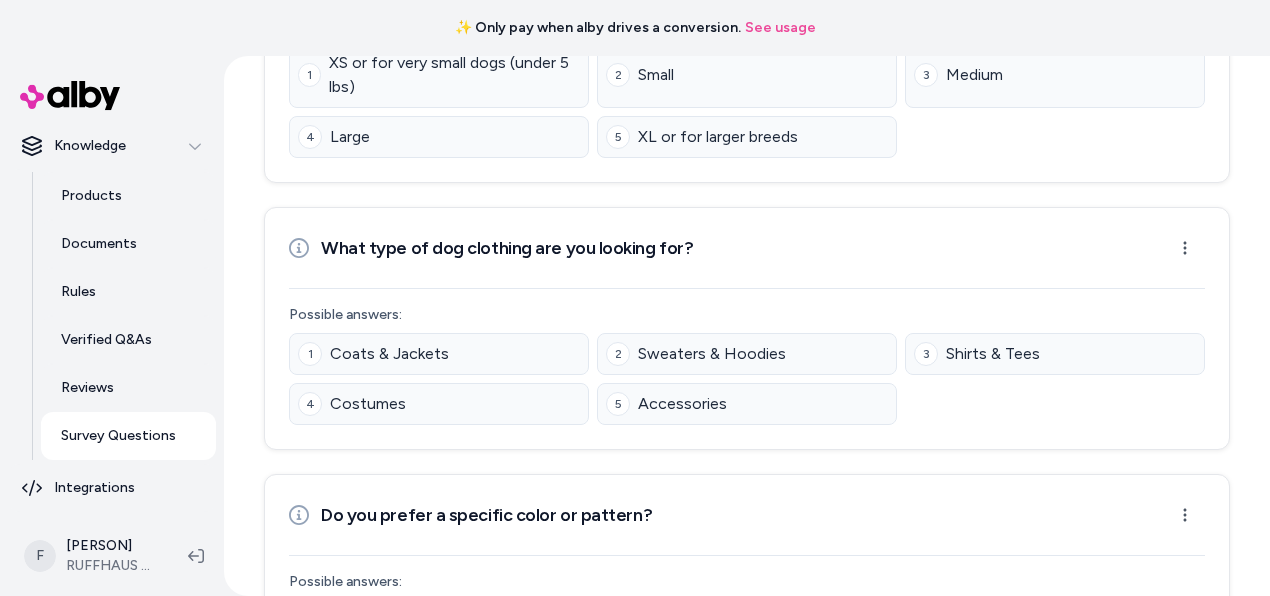 click on "1 Coats & Jackets" at bounding box center (439, 354) 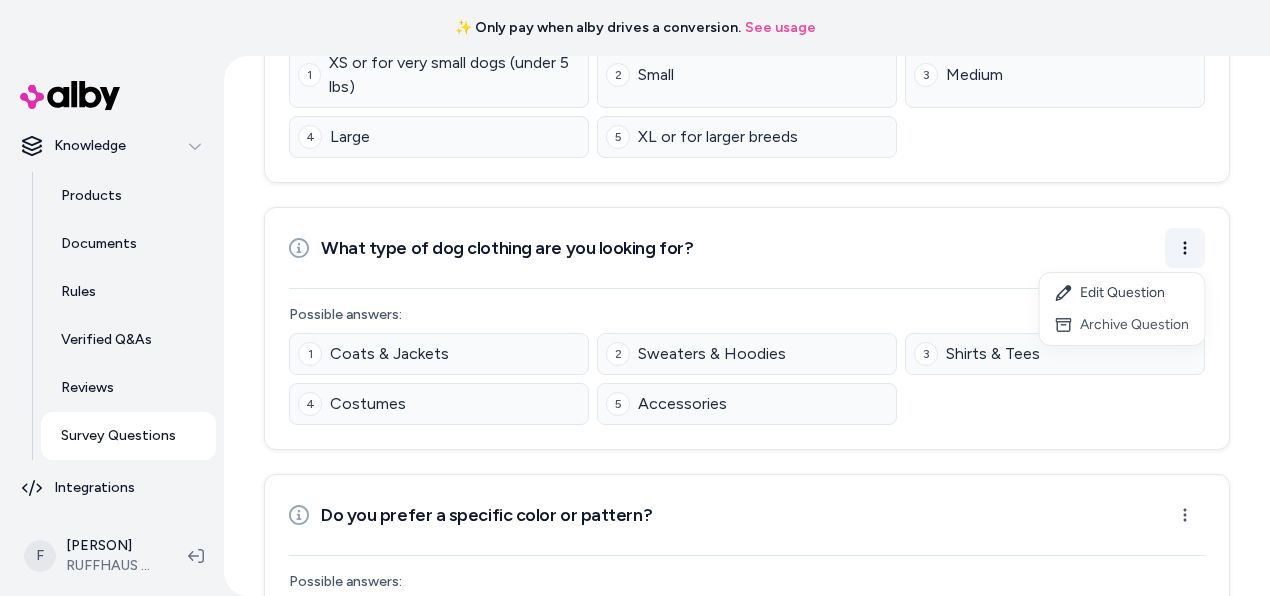 click on "✨ Only pay when alby drives a conversion. See usage Home Agents Inbox Analytics Experiences Knowledge Products Documents Rules Verified Q&As Reviews Survey Questions Integrations F [PERSON] RUFFHAUS NYC Back to Categories Questions New Survey Question New Animals & Pet Supplies > Pet Supplies > Dog Supplies > Dog Apparel 5 Questions 1 Required Active 5 Archived 0 What size does your dog usually wear? Required question Open menu Possible answers: 1 XS or for very small dogs (under 5 lbs) 2 Small 3 Medium 4 Large 5 XL or for larger breeds What type of dog clothing are you looking for? Open menu Possible answers: 1 Coats & Jackets 2 Sweaters & Hoodies 3 Shirts & Tees 4 Costumes 5 Accessories Do you prefer a specific color or pattern? Open menu Possible answers: 1 Classic solids 2 Plaid 3 Multi-color 4 Bright & bold 5 No preference Are you shopping for a specific style? Open menu Possible answers: 1 Trendy 2 Sporty 3 Classic 4 Seasonal/Holiday 5 No preference Open menu Possible answers: 1 2 3" at bounding box center (635, 298) 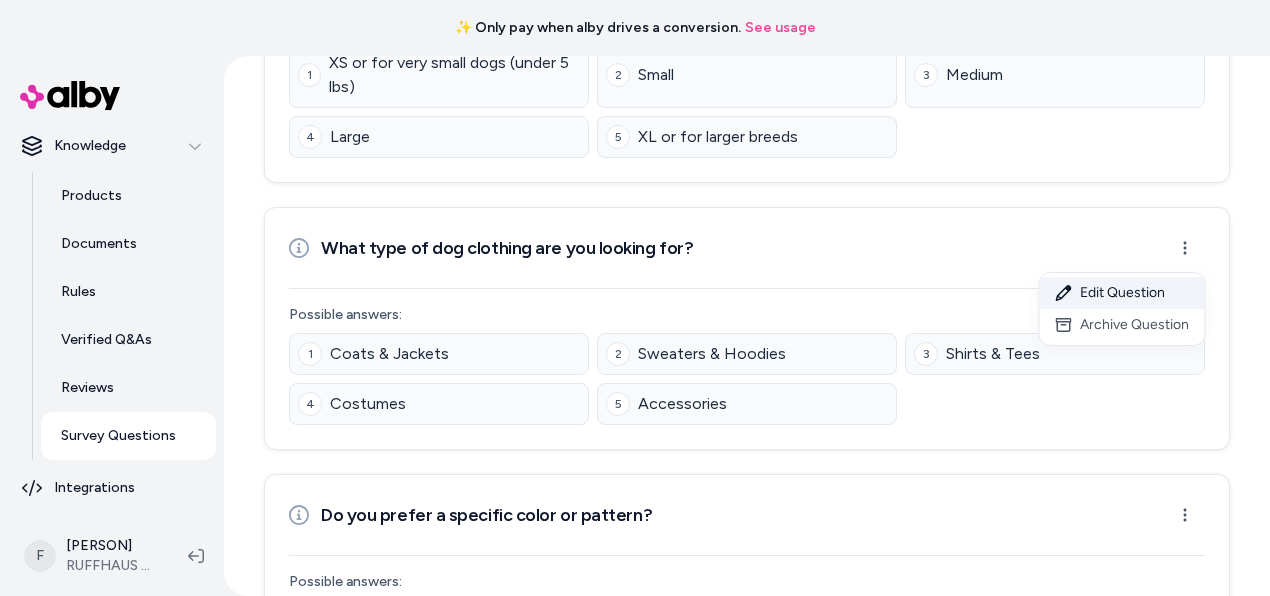 click on "Edit Question" at bounding box center (1122, 293) 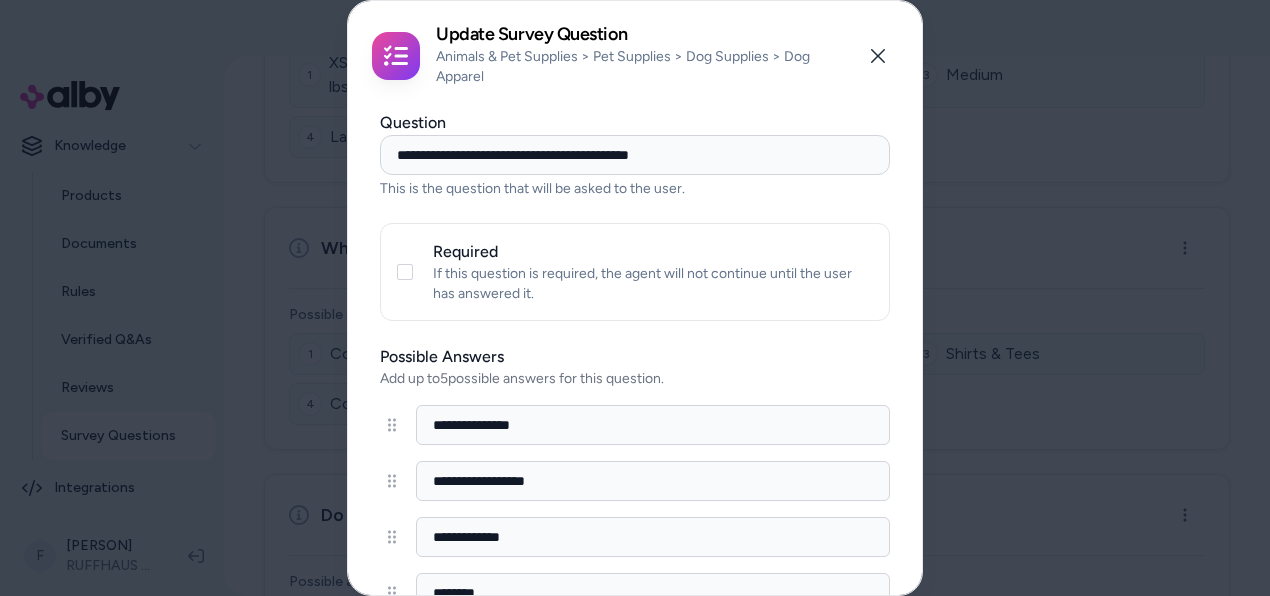 click on "**********" at bounding box center [635, 155] 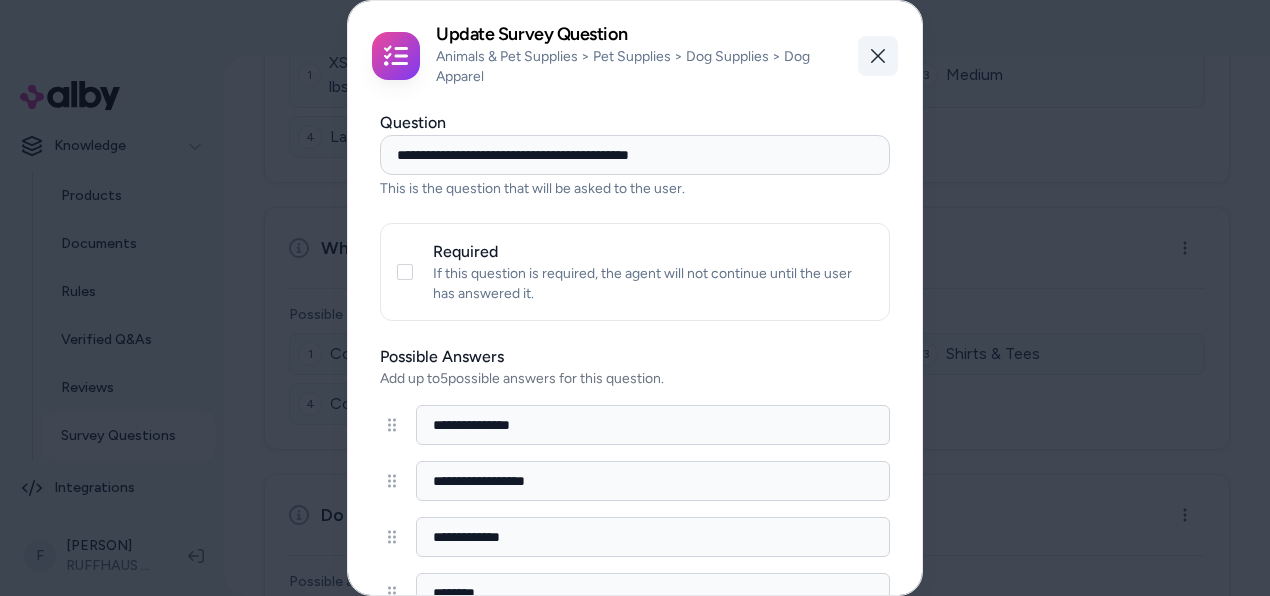 click 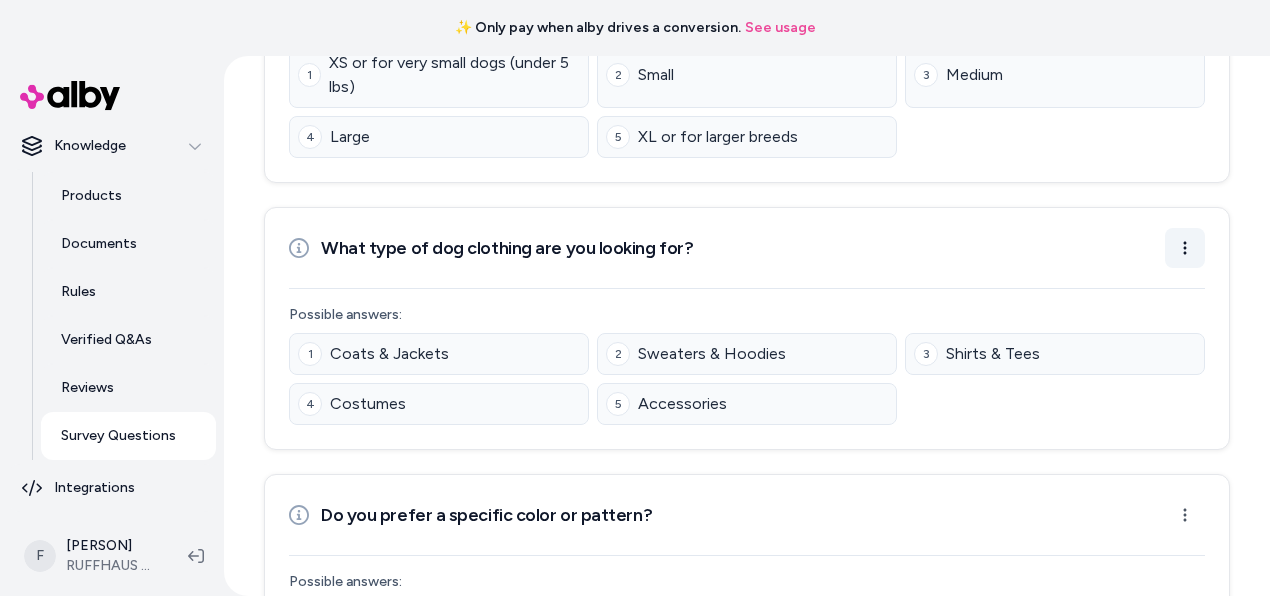 click on "✨ Only pay when alby drives a conversion. See usage Home Agents Inbox Analytics Experiences Knowledge Products Documents Rules Verified Q&As Reviews Survey Questions Integrations F [PERSON] RUFFHAUS NYC Back to Categories Questions New Survey Question New Animals & Pet Supplies > Pet Supplies > Dog Supplies > Dog Apparel 5 Questions 1 Required Active 5 Archived 0 What size does your dog usually wear? Required question Open menu Possible answers: 1 XS or for very small dogs (under 5 lbs) 2 Small 3 Medium 4 Large 5 XL or for larger breeds What type of dog clothing are you looking for? Open menu Possible answers: 1 Coats & Jackets 2 Sweaters & Hoodies 3 Shirts & Tees 4 Costumes 5 Accessories Do you prefer a specific color or pattern? Open menu Possible answers: 1 Classic solids 2 Plaid 3 Multi-color 4 Bright & bold 5 No preference Are you shopping for a specific style? Open menu Possible answers: 1 Trendy 2 Sporty 3 Classic 4 Seasonal/Holiday 5 No preference Open menu Possible answers: 1 2 3" at bounding box center [635, 298] 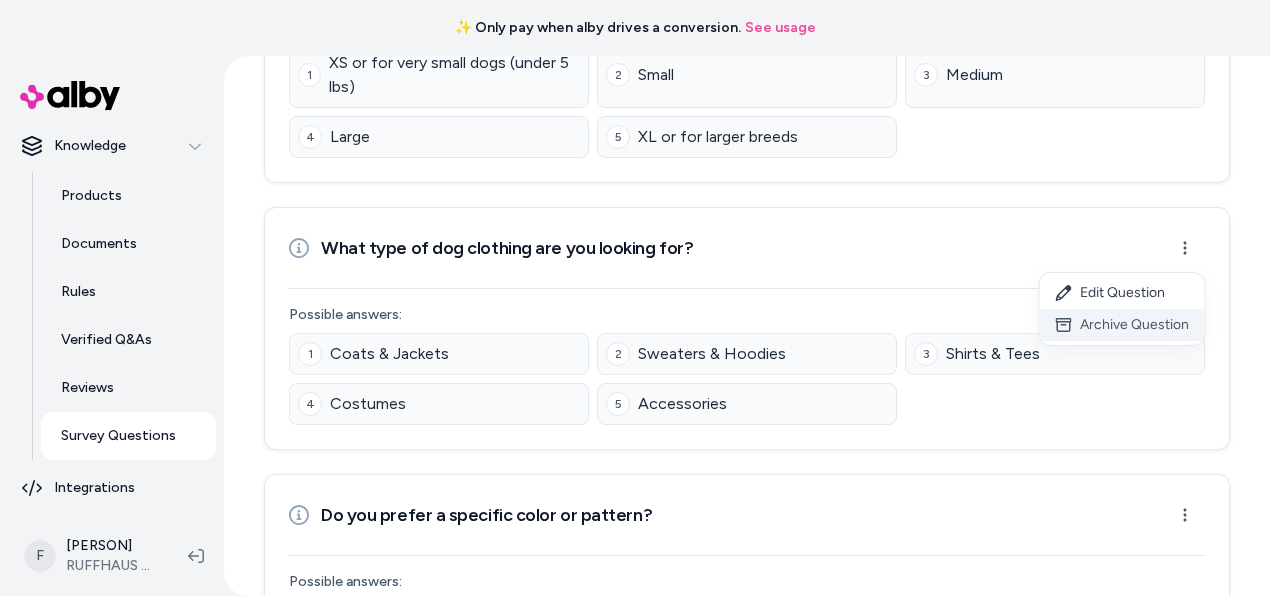 click on "Archive Question" at bounding box center [1122, 325] 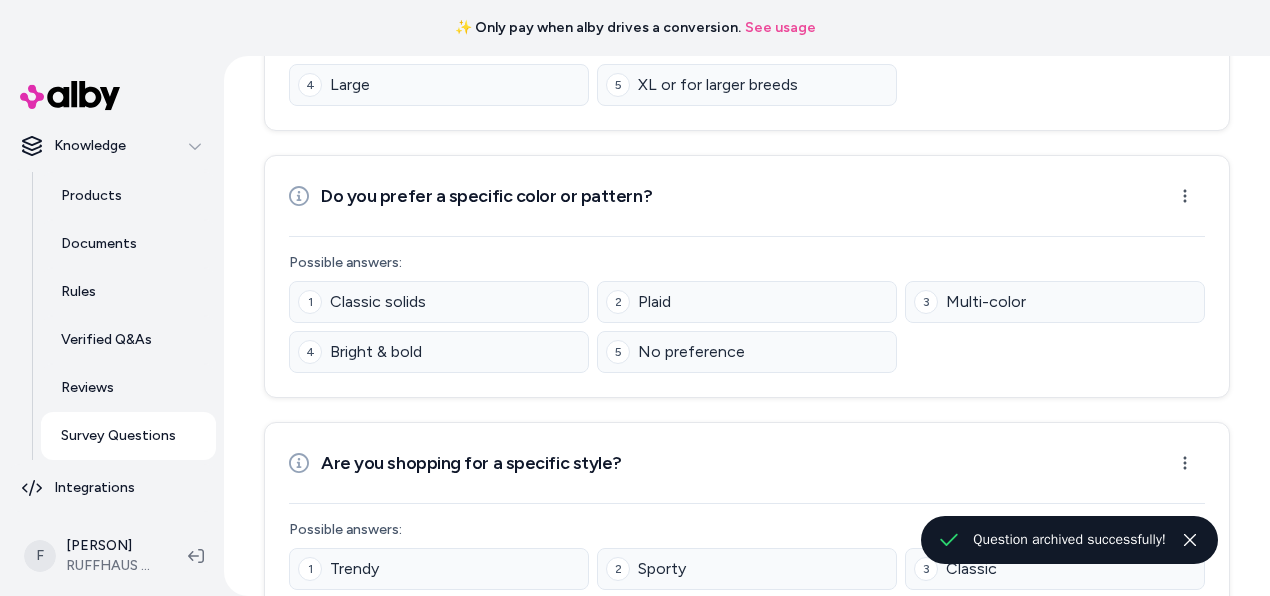 scroll, scrollTop: 179, scrollLeft: 0, axis: vertical 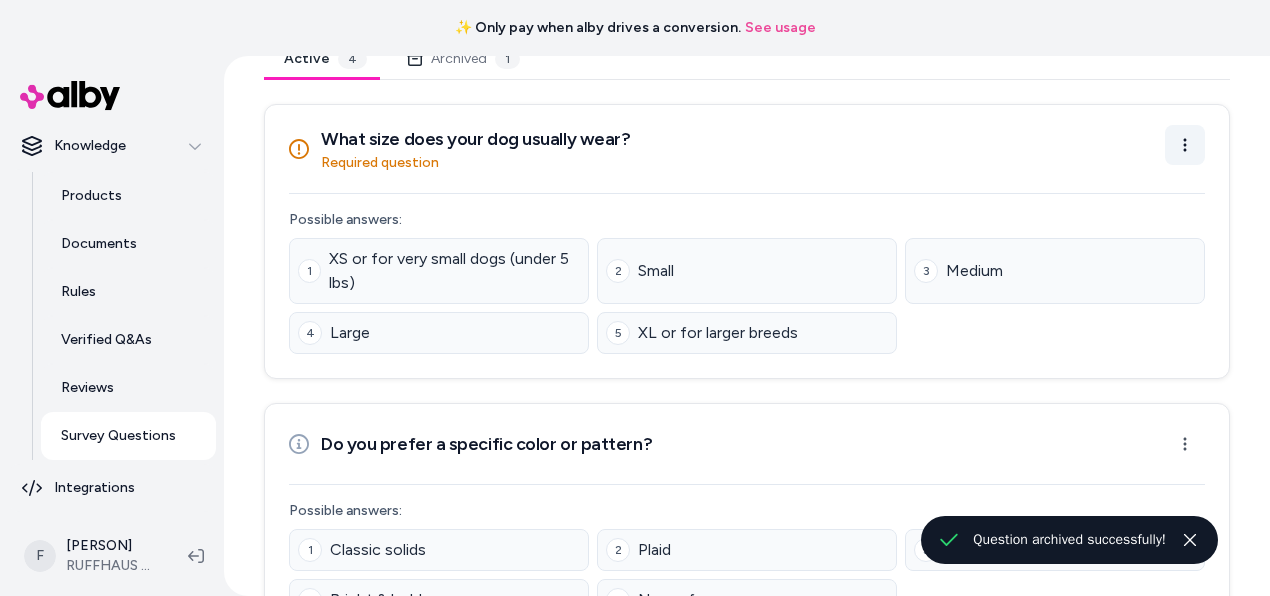 click on "✨ Only pay when alby drives a conversion. See usage Home Agents Inbox Analytics Experiences Knowledge Products Documents Rules Verified Q&As Reviews Survey Questions Integrations F [PERSON] RUFFHAUS NYC Back to Categories Questions New Survey Question New Animals & Pet Supplies > Pet Supplies > Dog Supplies > Dog Apparel 4 Questions 1 Required Active 4 Archived 1 What size does your dog usually wear? Required question Open menu Possible answers: 1 XS or for very small dogs (under 5 lbs) 2 Small 3 Medium 4 Large 5 XL or for larger breeds Do you prefer a specific color or pattern? Open menu Possible answers: 1 Classic solids 2 Plaid 3 Multi-color 4 Bright & bold 5 No preference Are you shopping for a specific style? Open menu Possible answers: 1 Trendy 2 Sporty 3 Classic 4 Seasonal/Holiday 5 No preference Does your dog need clothing with reflective features for visibility? Open menu Possible answers: 1 Yes, reflective is important 2 No, not needed 3 No preference Question archived successfully!" at bounding box center (635, 298) 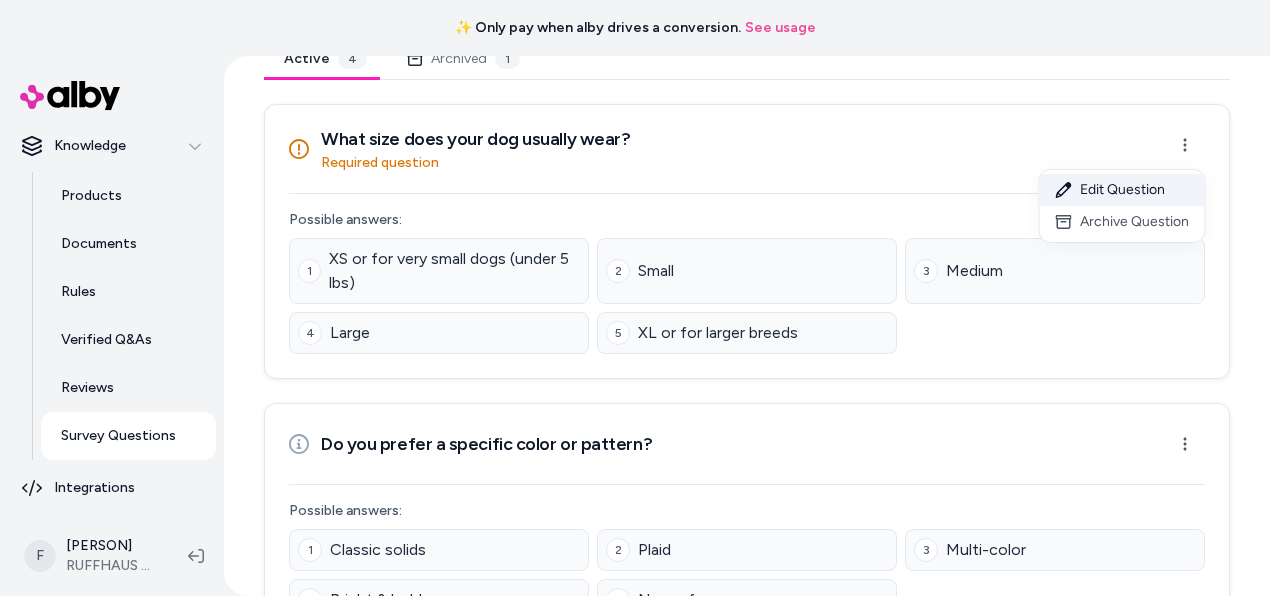 click on "Edit Question" at bounding box center [1122, 190] 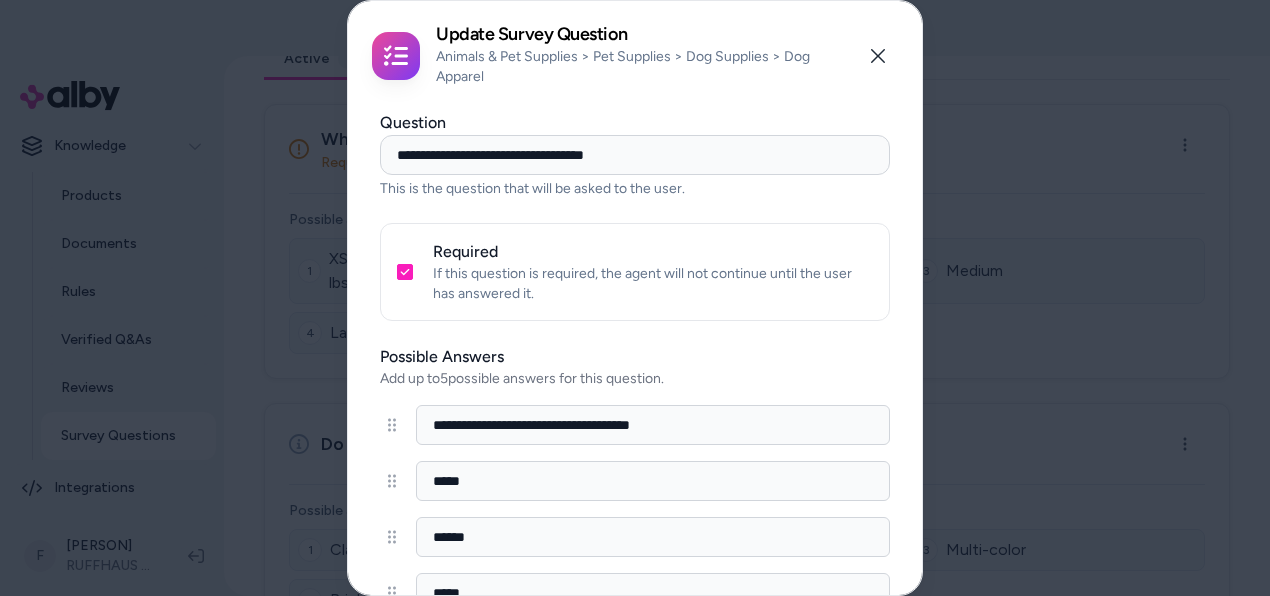 click on "**********" at bounding box center [635, 155] 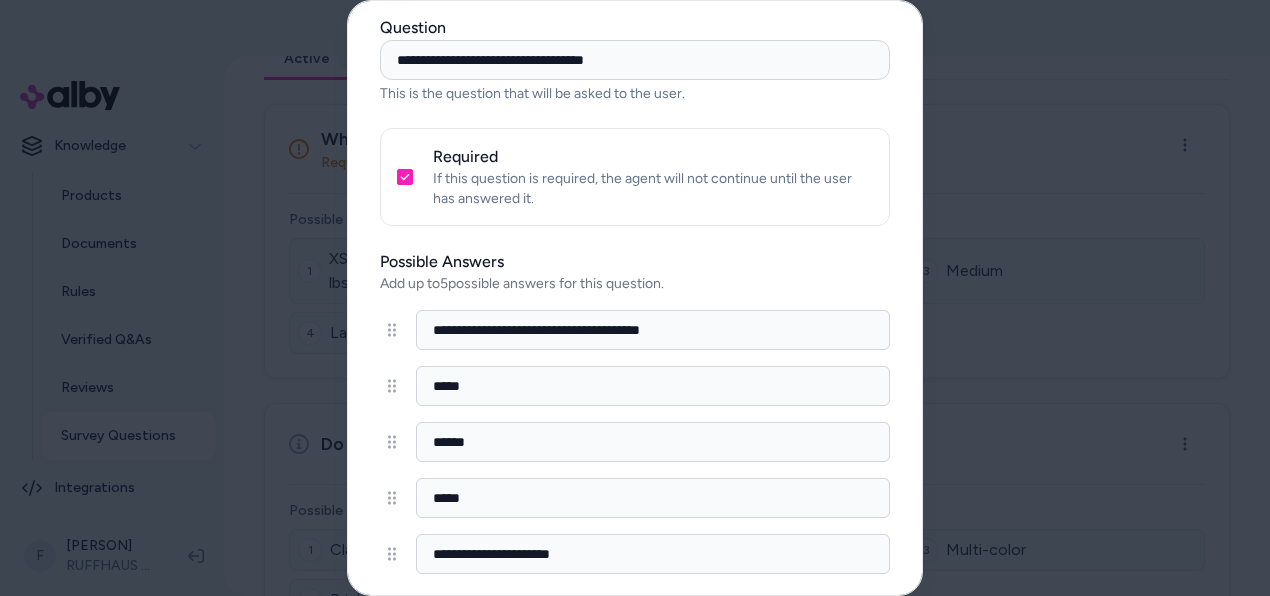 scroll, scrollTop: 186, scrollLeft: 0, axis: vertical 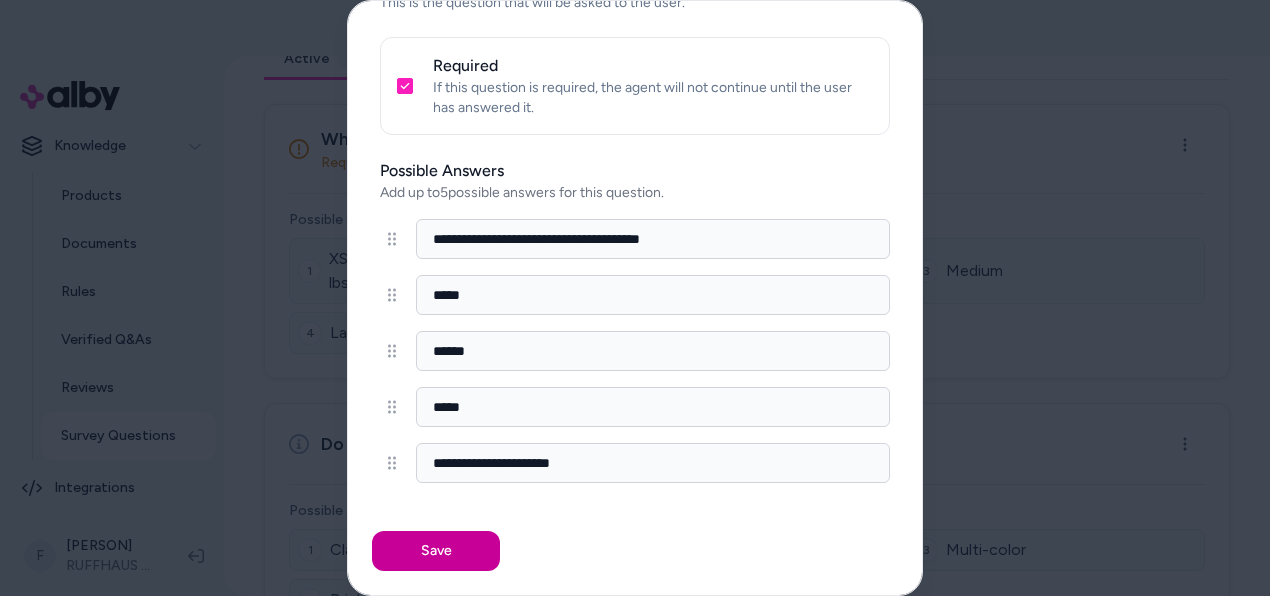 type on "**********" 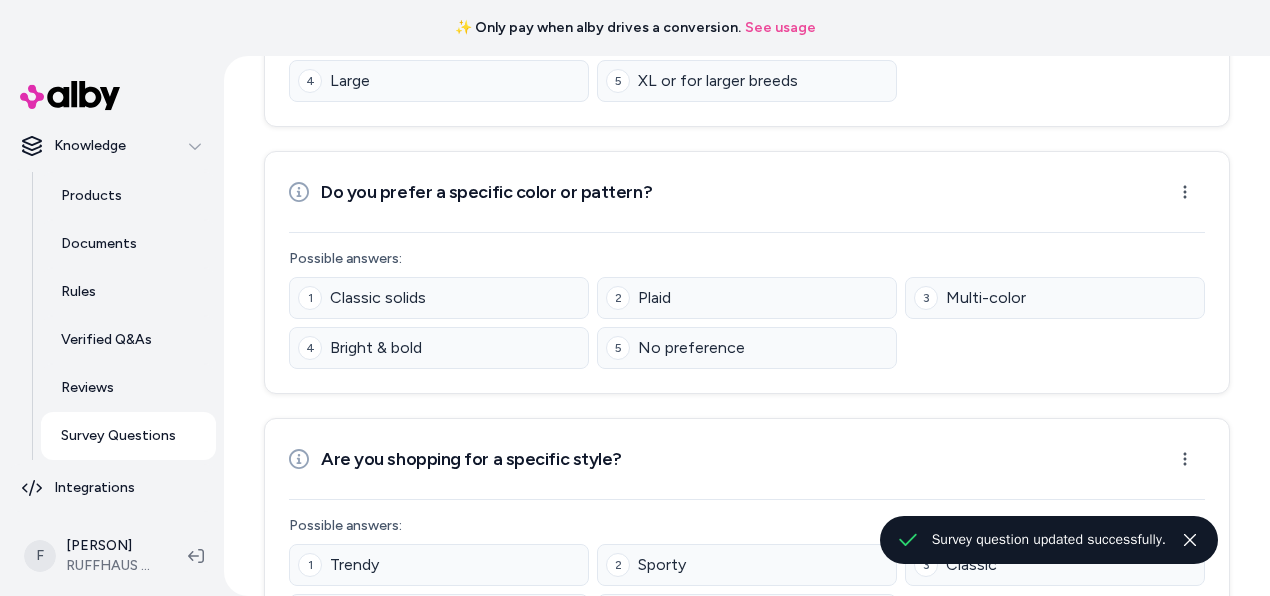 scroll, scrollTop: 436, scrollLeft: 0, axis: vertical 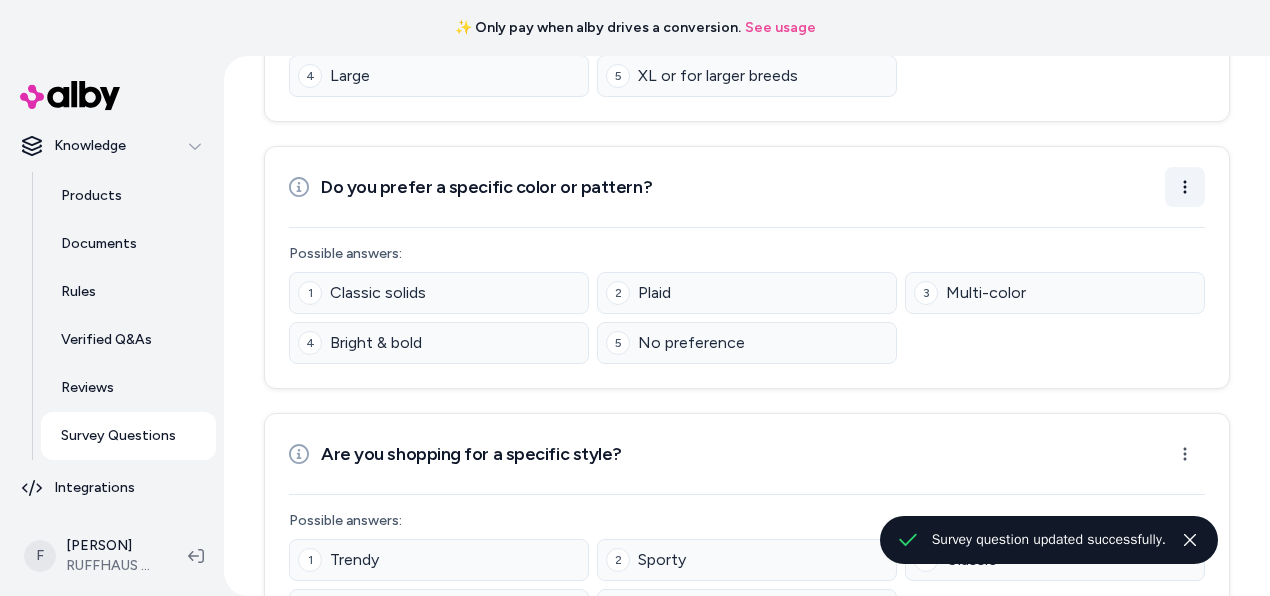 click on "✨ Only pay when alby drives a conversion. See usage Home Agents Inbox Analytics Experiences Knowledge Products Documents Rules Verified Q&As Reviews Survey Questions Integrations F [PERSON] RUFFHAUS NYC Back to Categories Questions New Survey Question New Animals & Pet Supplies > Pet Supplies > Dog Supplies > Dog Apparel 4 Questions 1 Required Active 4 Archived 1 What size does your pet usually wear? Required question Open menu Possible answers: 1 XS or for very small breeds (under 5 lbs) 2 Small 3 Medium 4 Large 5 XL or for larger breeds Do you prefer a specific color or pattern? Open menu Possible answers: 1 Classic solids 2 Plaid 3 Multi-color 4 Bright & bold 5 No preference Are you shopping for a specific style? Open menu Possible answers: 1 Trendy 2 Sporty 3 Classic 4 Seasonal/Holiday 5 No preference Does your dog need clothing with reflective features for visibility? Open menu Possible answers: 1 Yes, reflective is important 2 No, not needed 3 No preference" at bounding box center [635, 298] 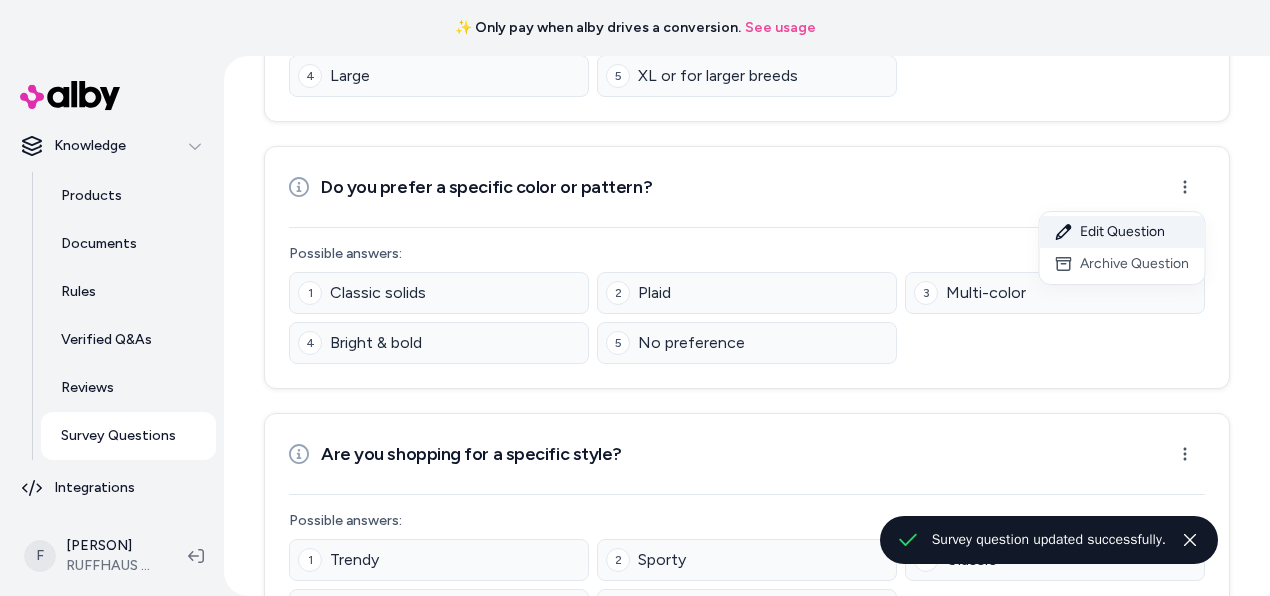 click on "Edit Question" at bounding box center [1122, 232] 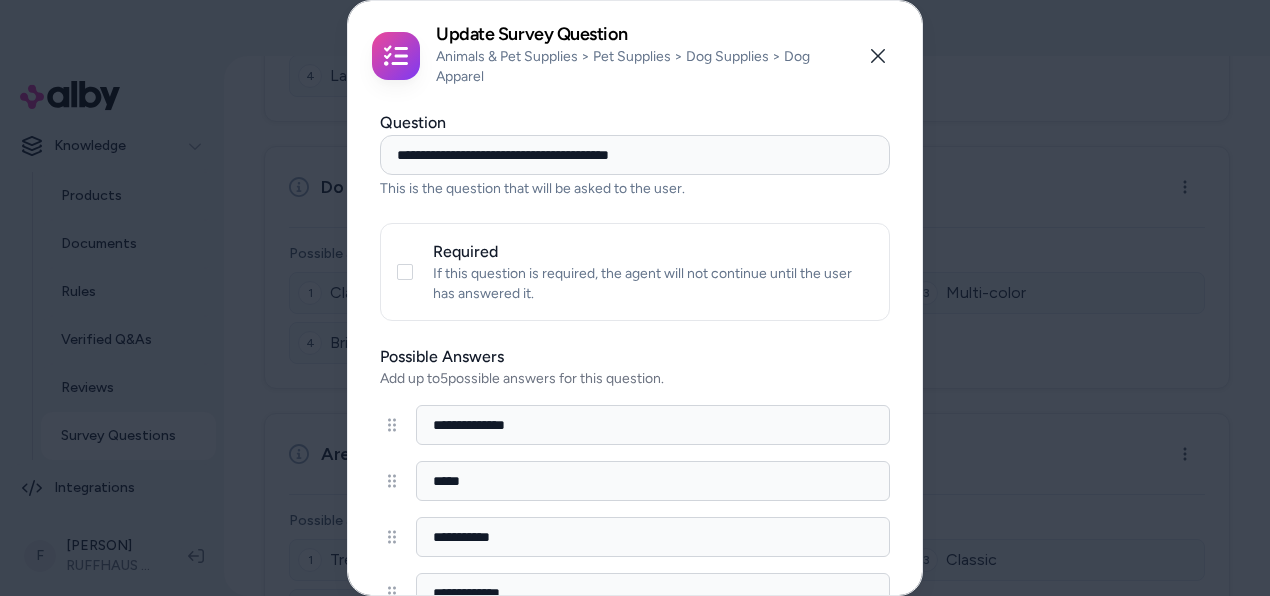 scroll, scrollTop: 53, scrollLeft: 0, axis: vertical 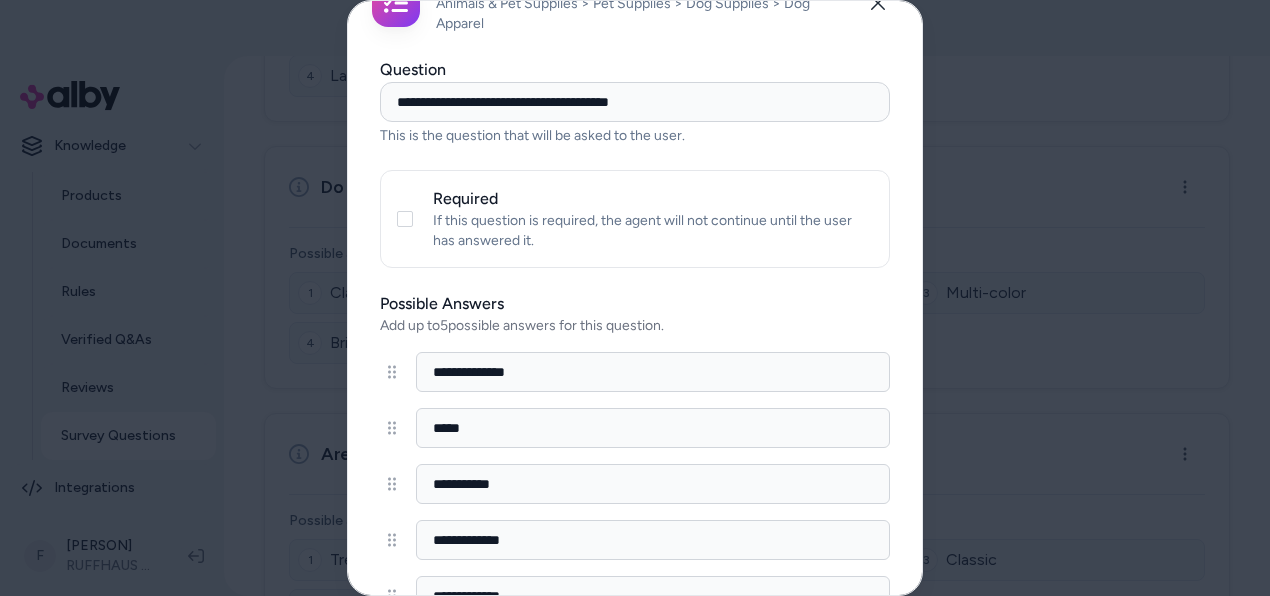 drag, startPoint x: 485, startPoint y: 375, endPoint x: 341, endPoint y: 375, distance: 144 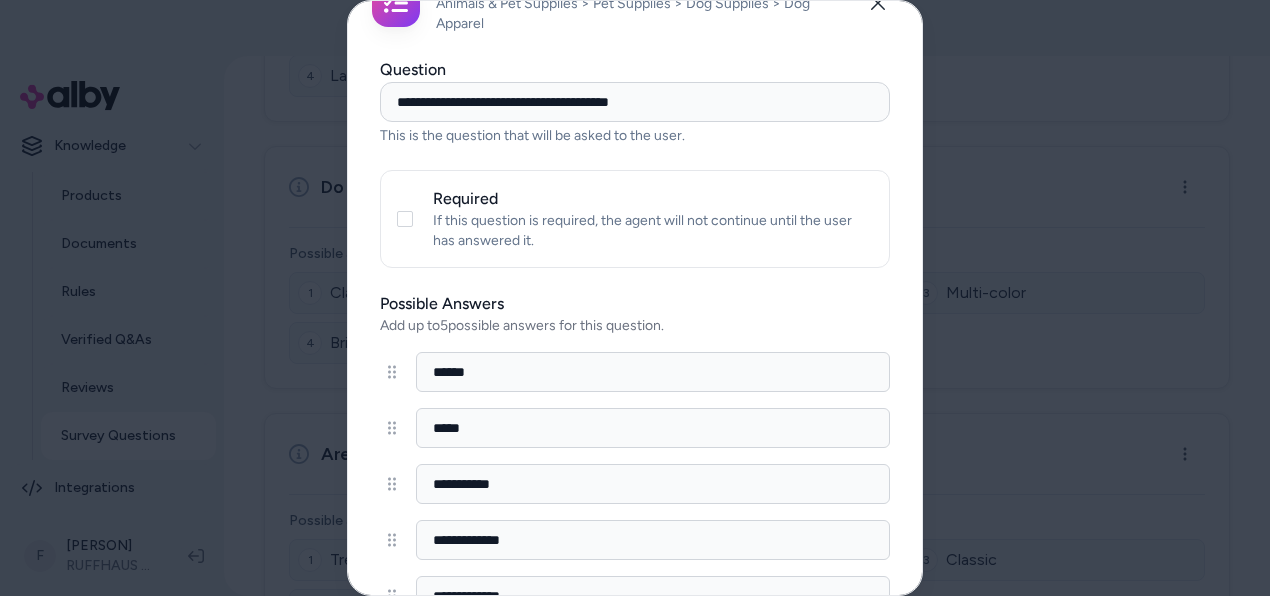 type on "******" 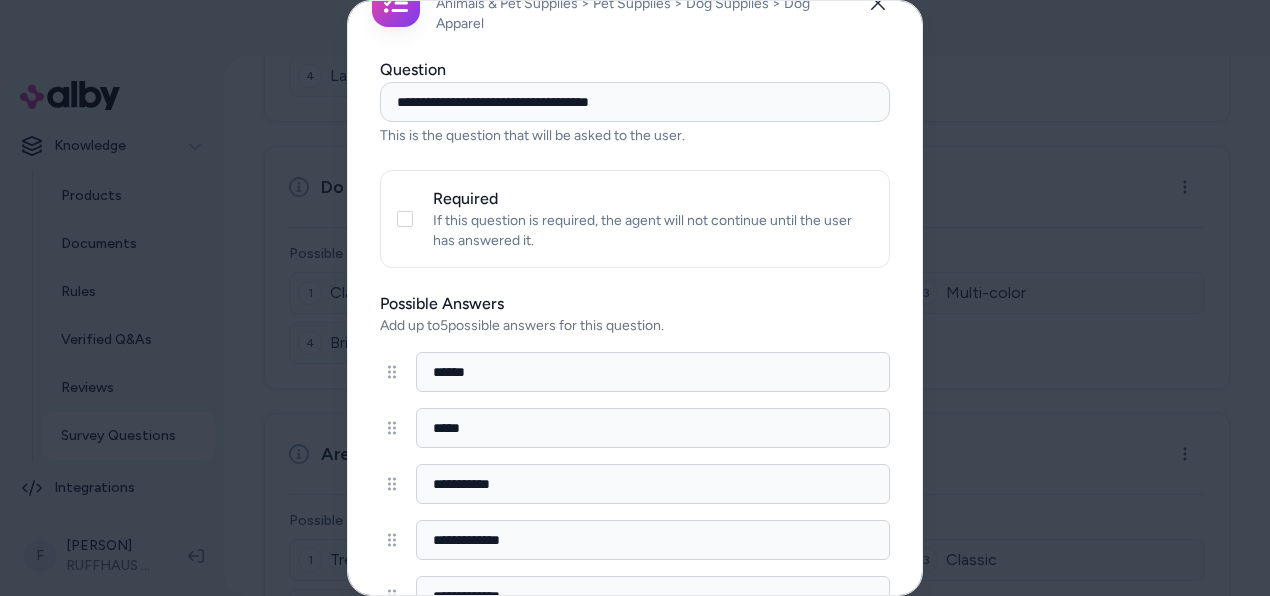 scroll, scrollTop: 155, scrollLeft: 0, axis: vertical 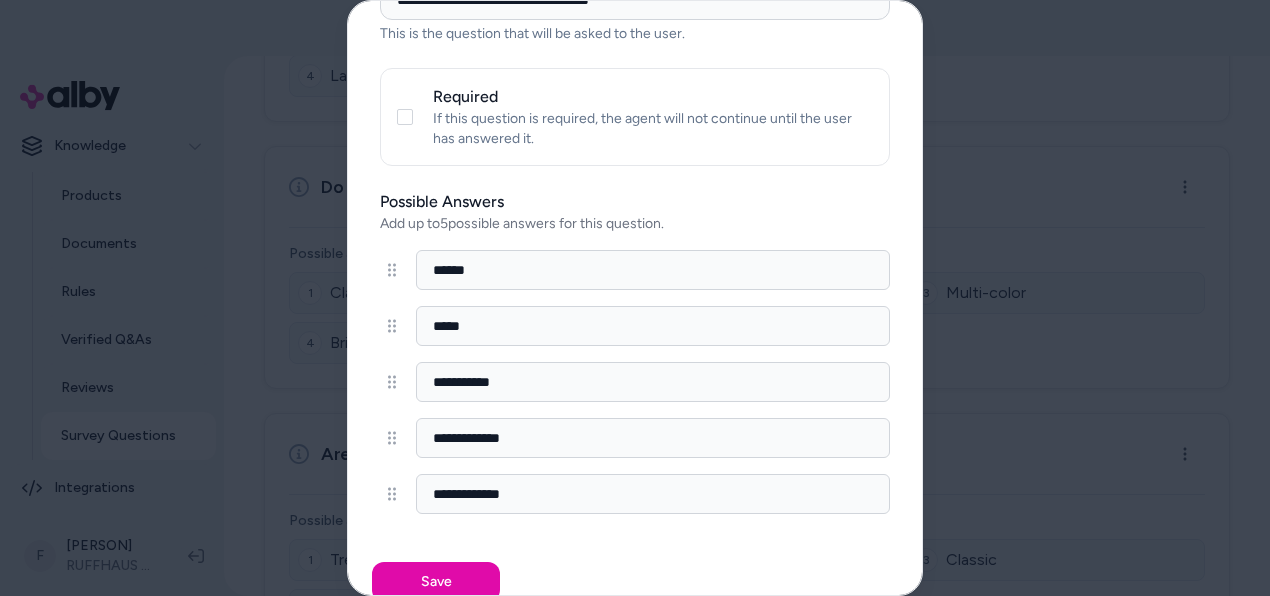 type on "**********" 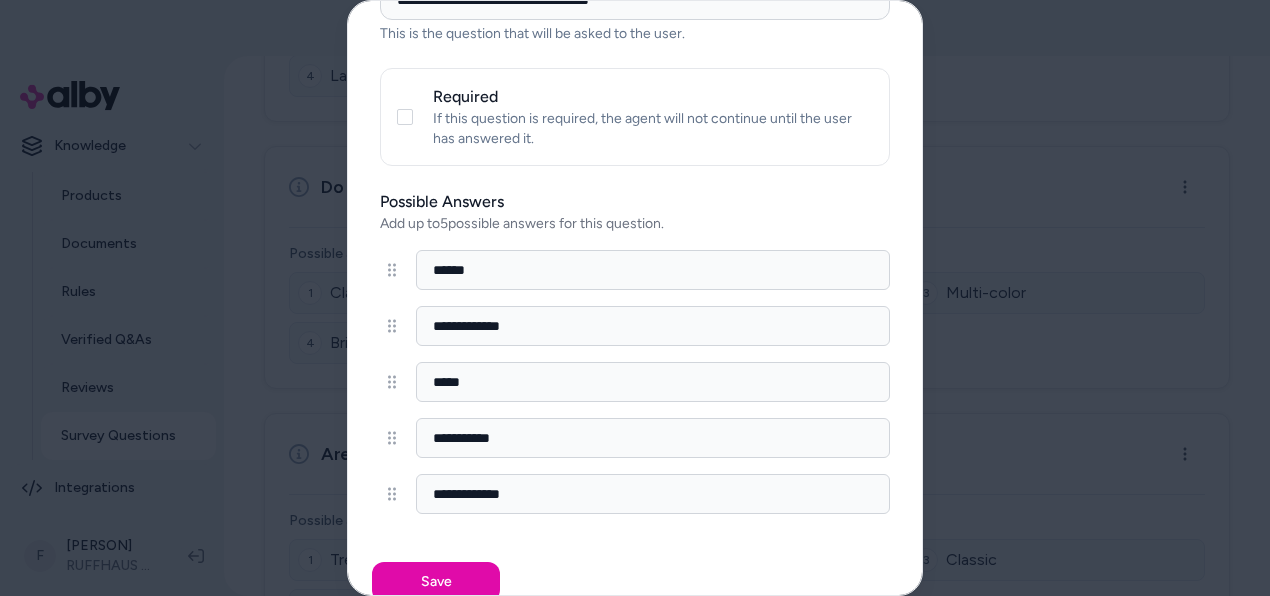 click on "**********" at bounding box center (653, 326) 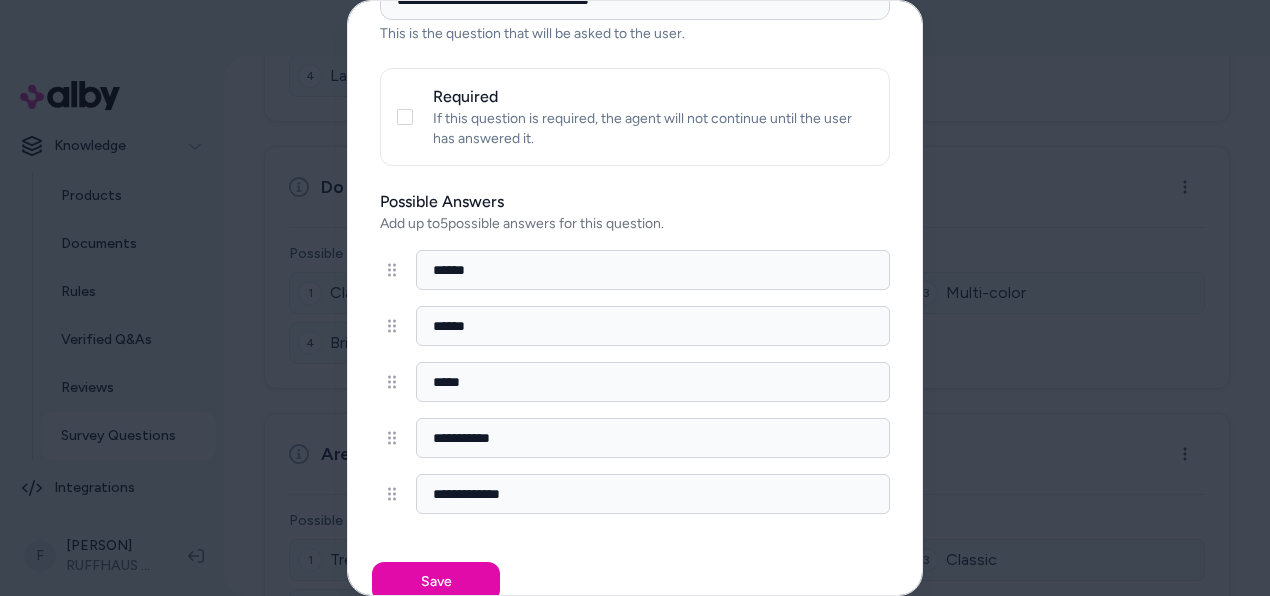 click on "*****" at bounding box center (653, 382) 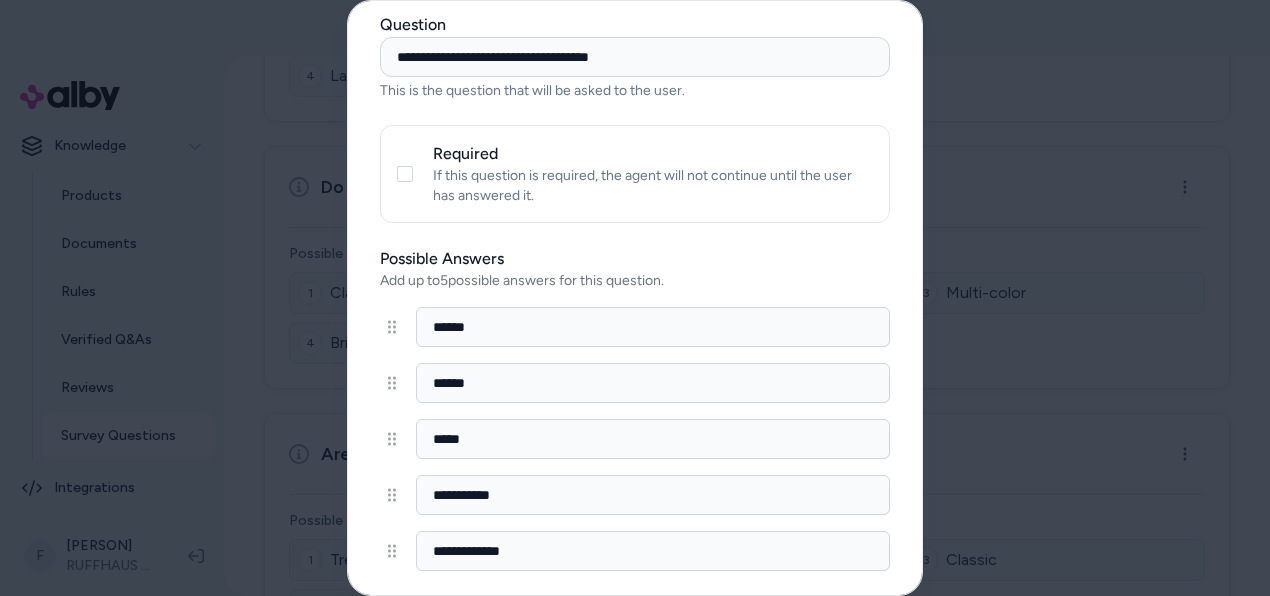 scroll, scrollTop: 99, scrollLeft: 0, axis: vertical 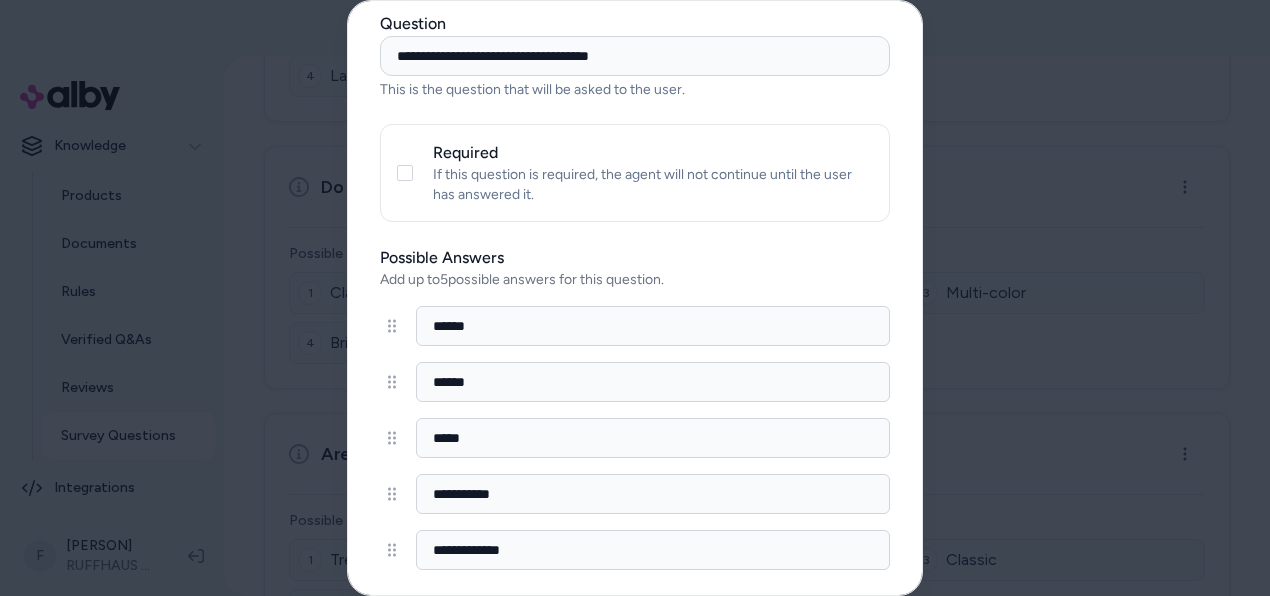 click on "**********" at bounding box center [653, 494] 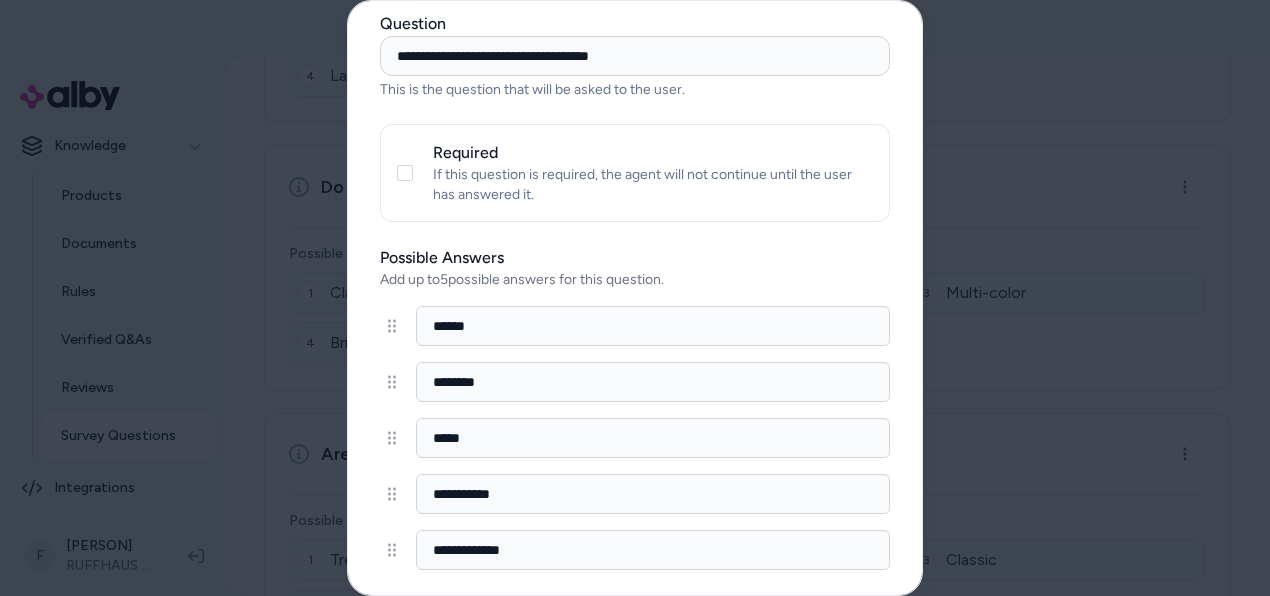 type on "********" 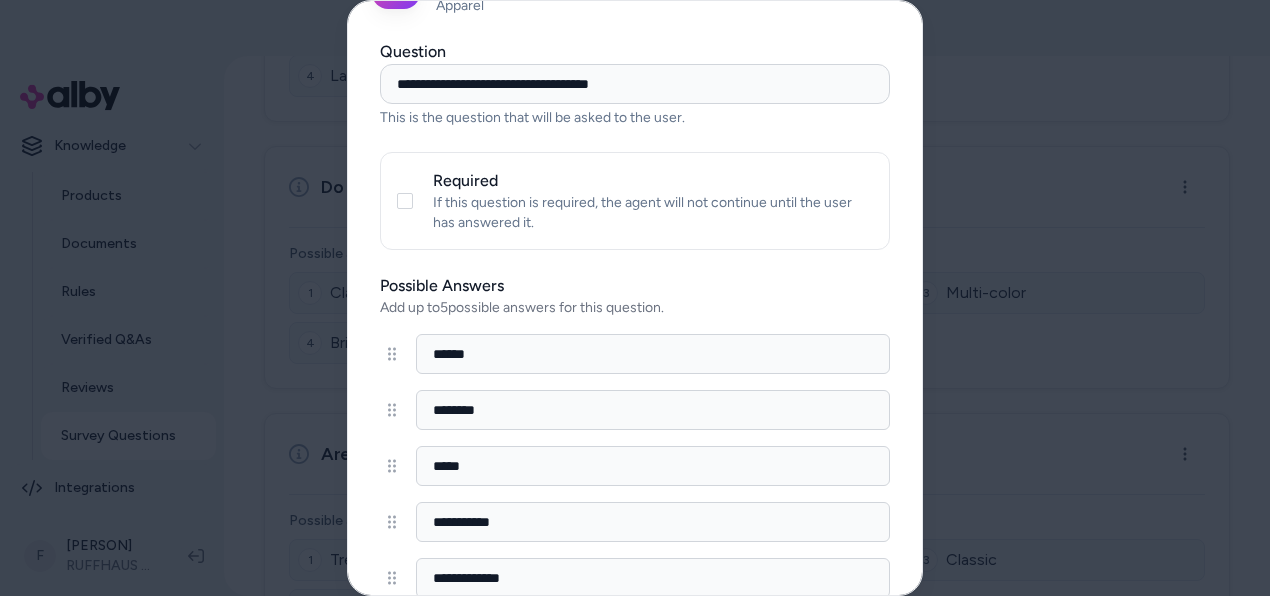 scroll, scrollTop: 107, scrollLeft: 0, axis: vertical 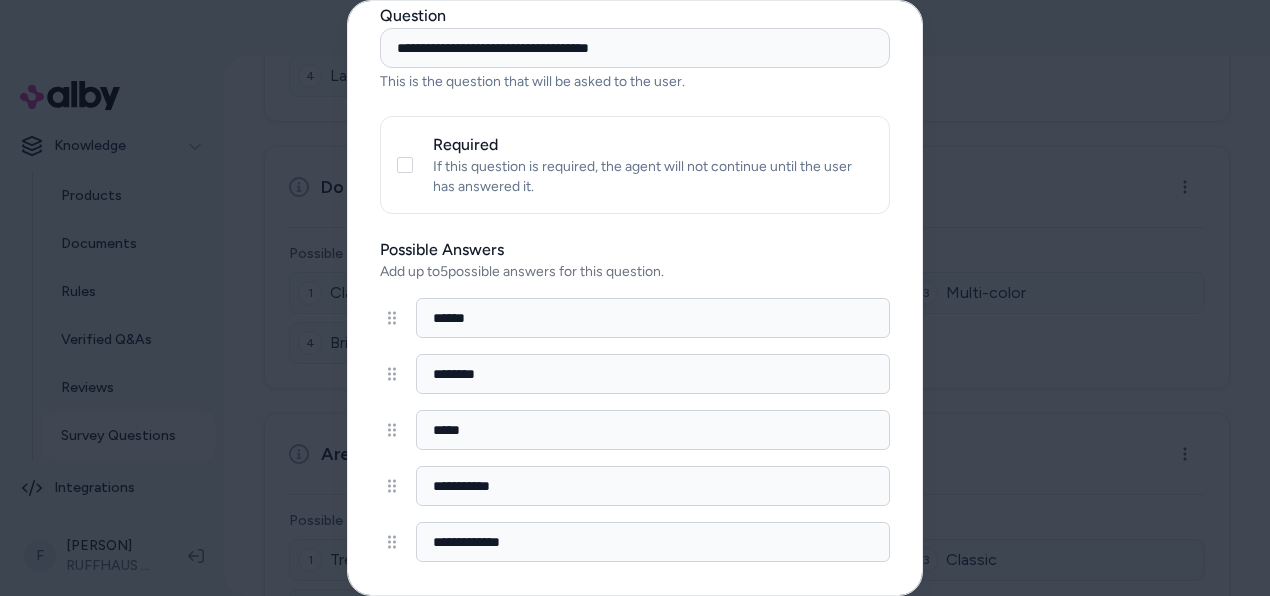click on "******" at bounding box center [653, 318] 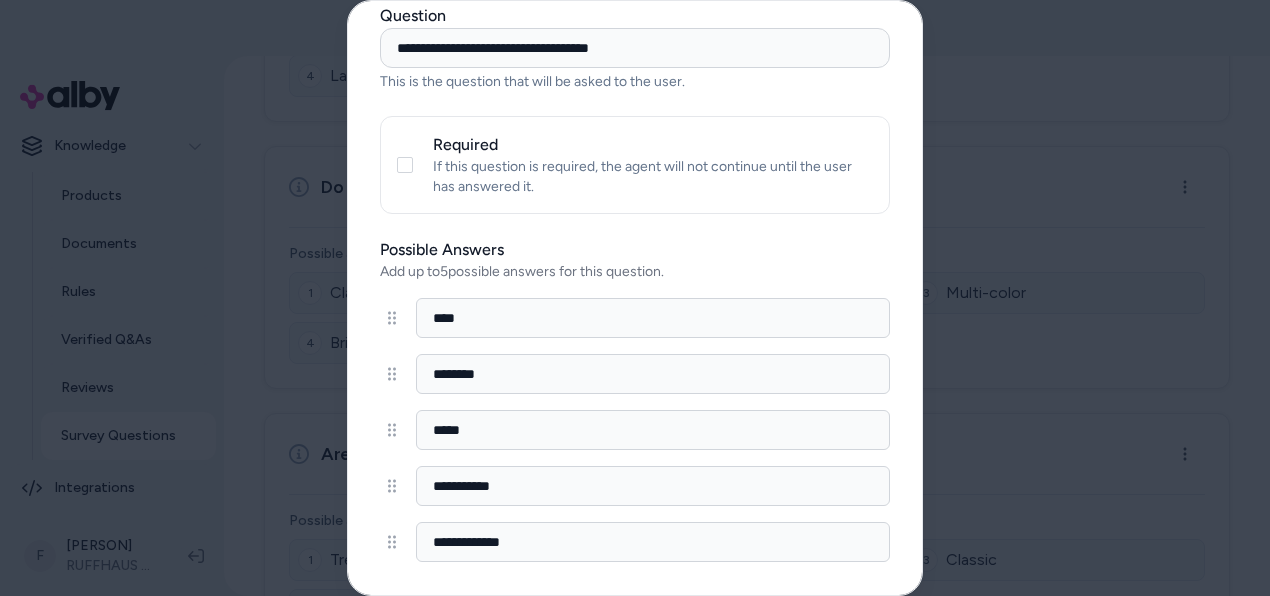 type on "****" 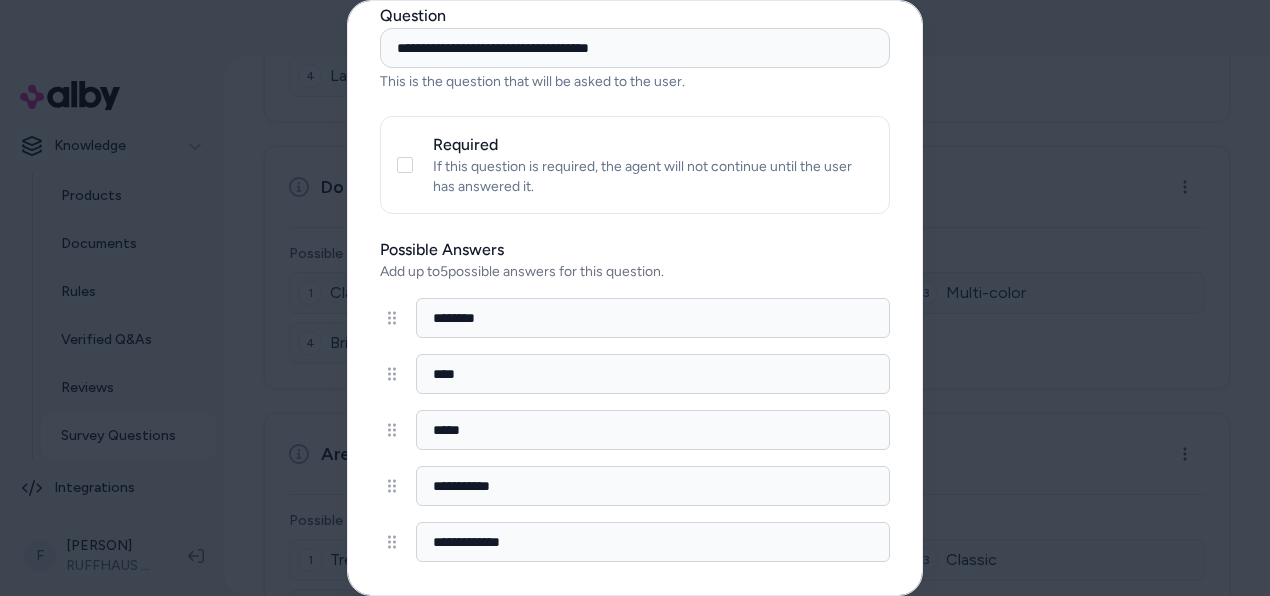 click on "****" at bounding box center [653, 374] 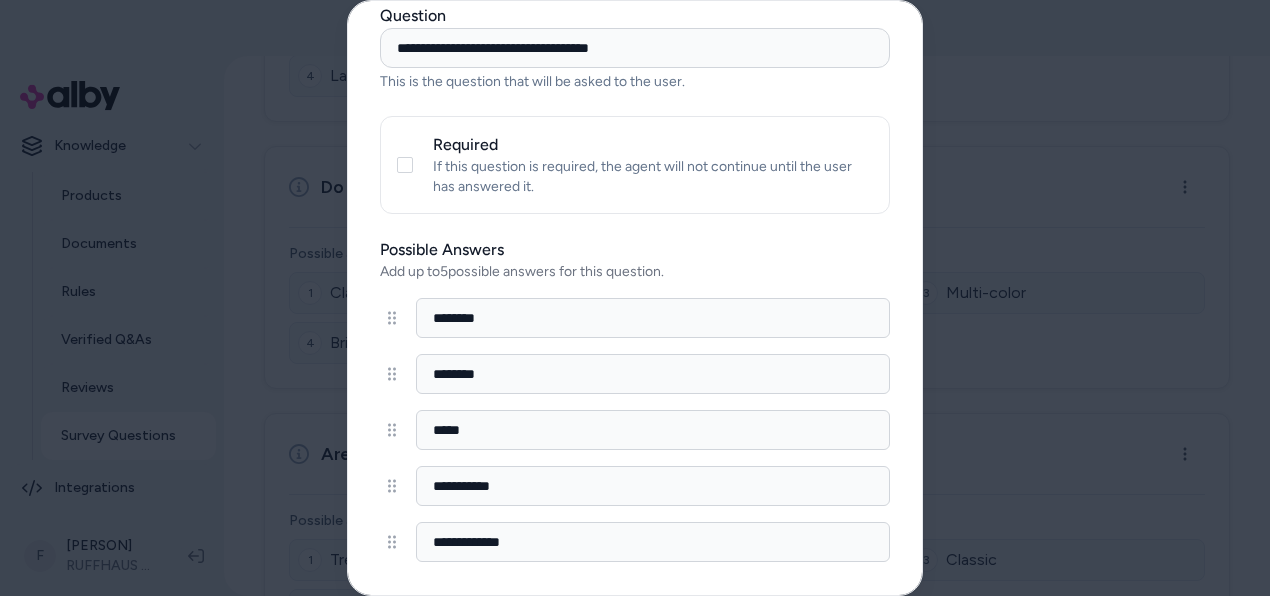 click on "*****" at bounding box center [653, 430] 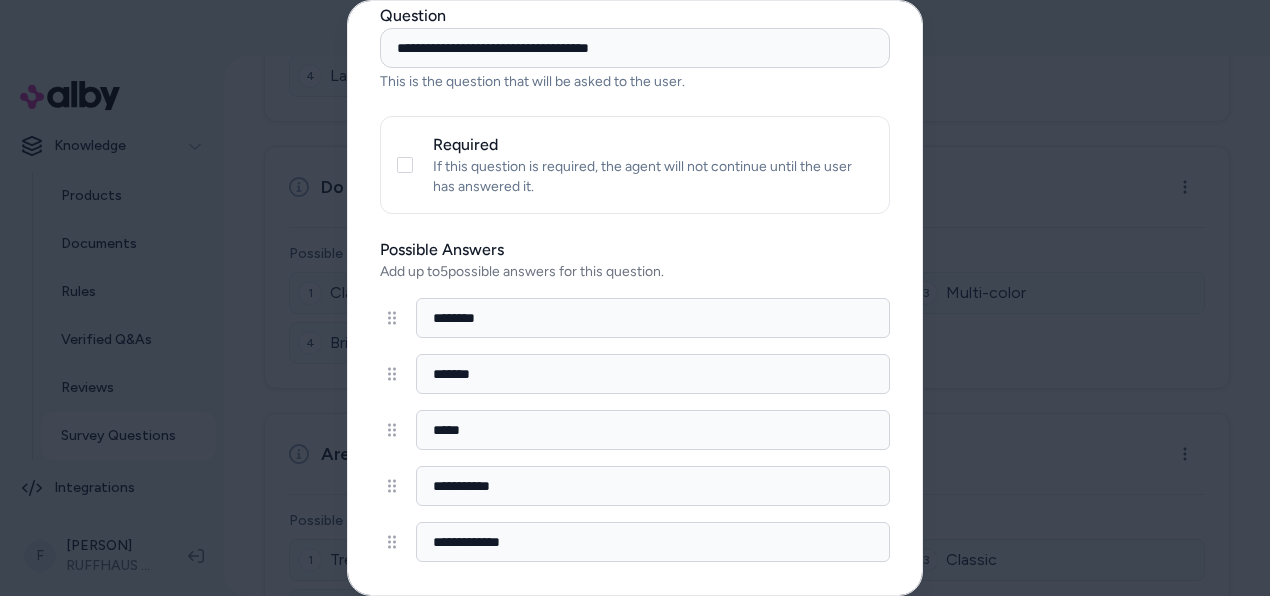 type on "*******" 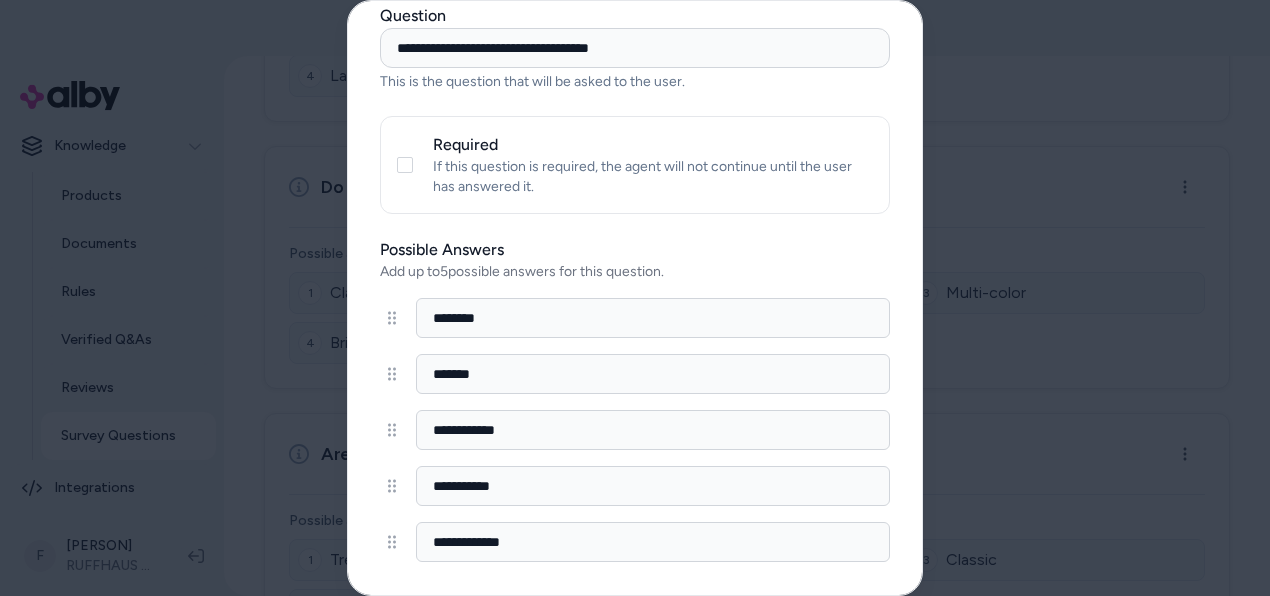 click on "**********" at bounding box center (653, 486) 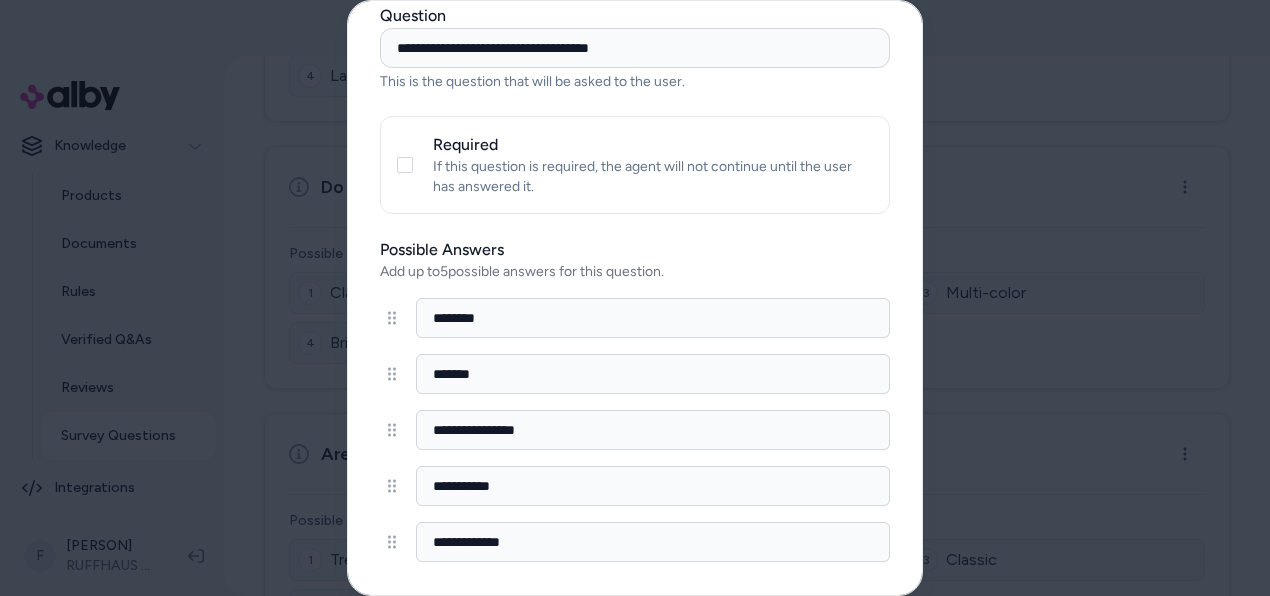 drag, startPoint x: 457, startPoint y: 426, endPoint x: 644, endPoint y: 436, distance: 187.26718 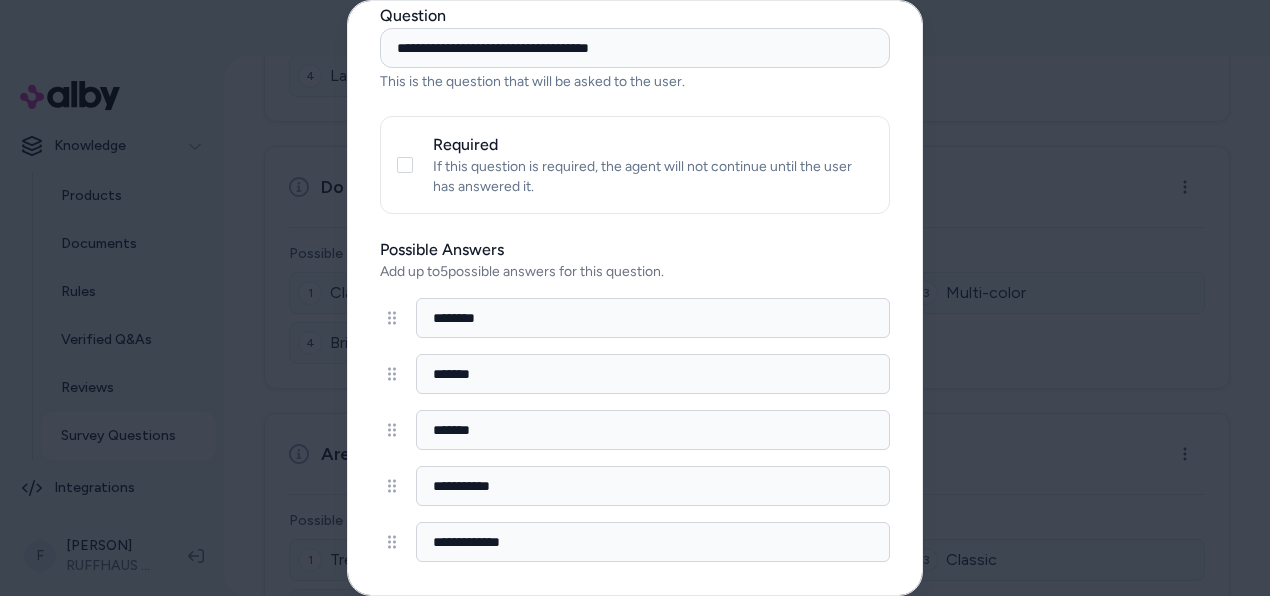 type on "*******" 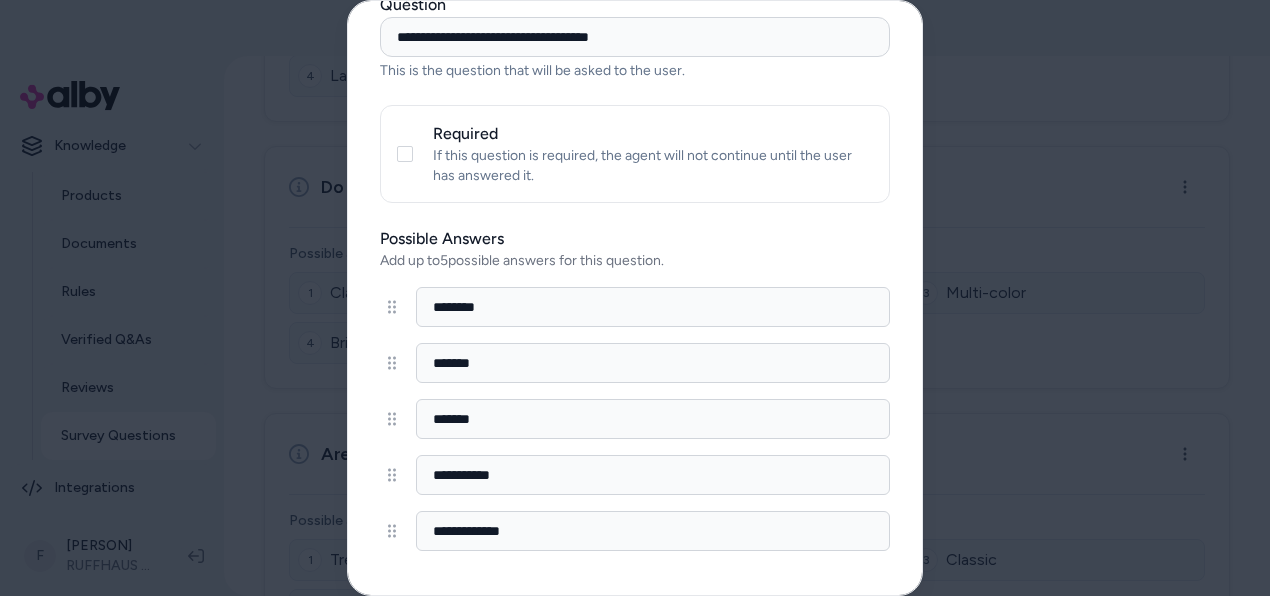 scroll, scrollTop: 120, scrollLeft: 0, axis: vertical 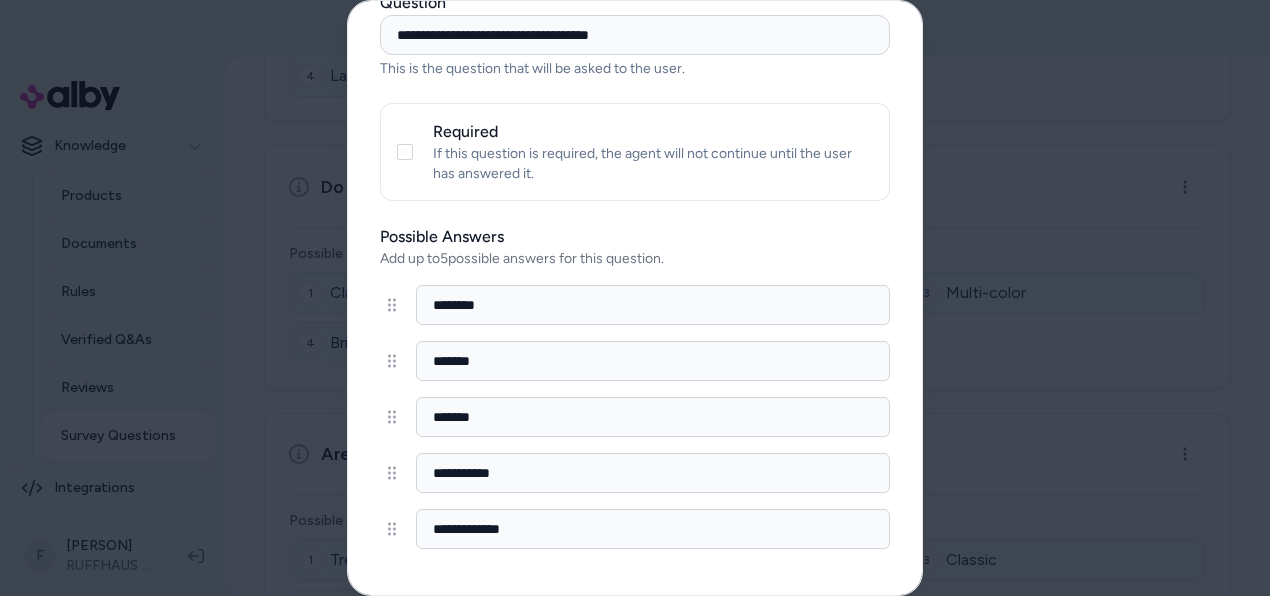 click on "**********" at bounding box center [653, 473] 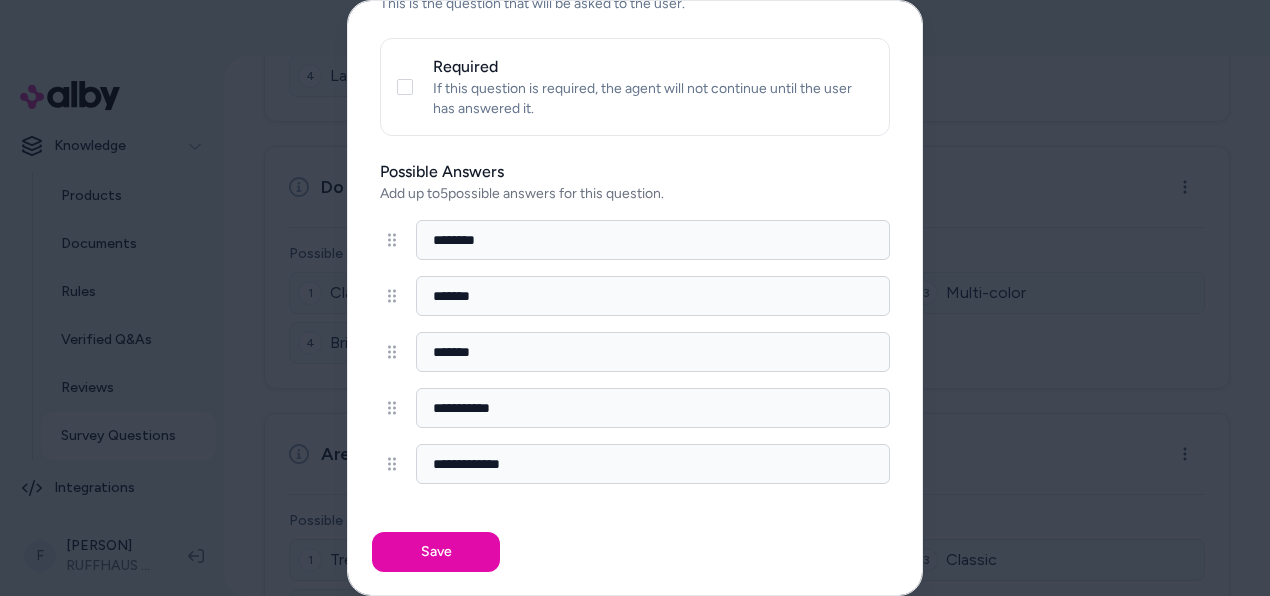 scroll, scrollTop: 0, scrollLeft: 0, axis: both 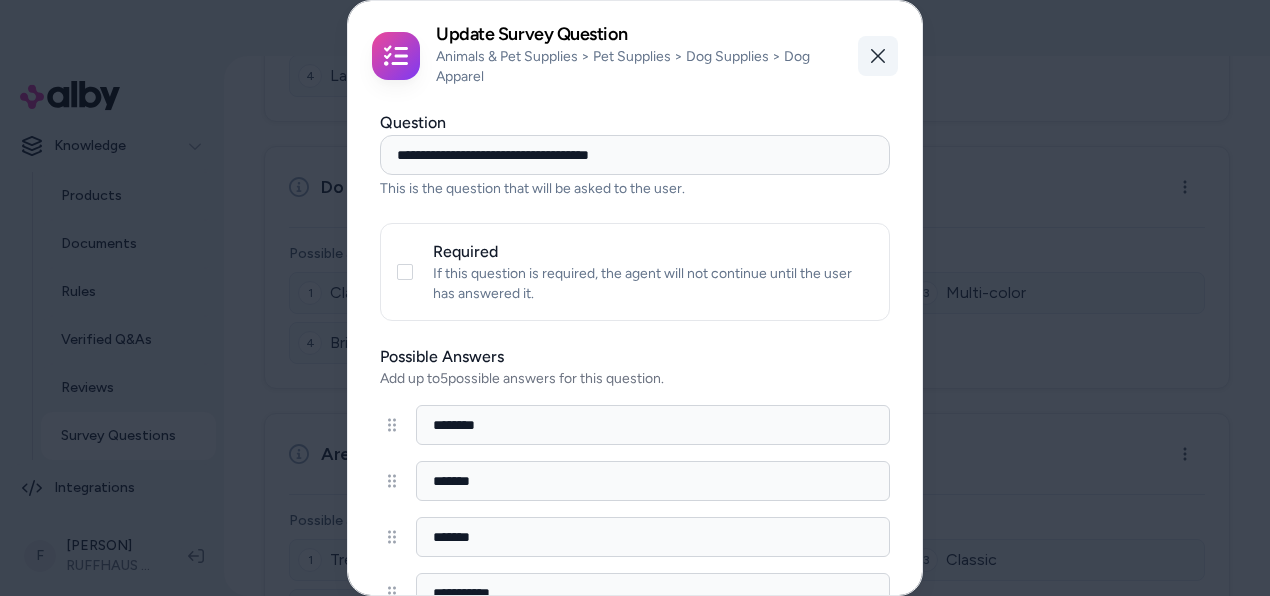 click 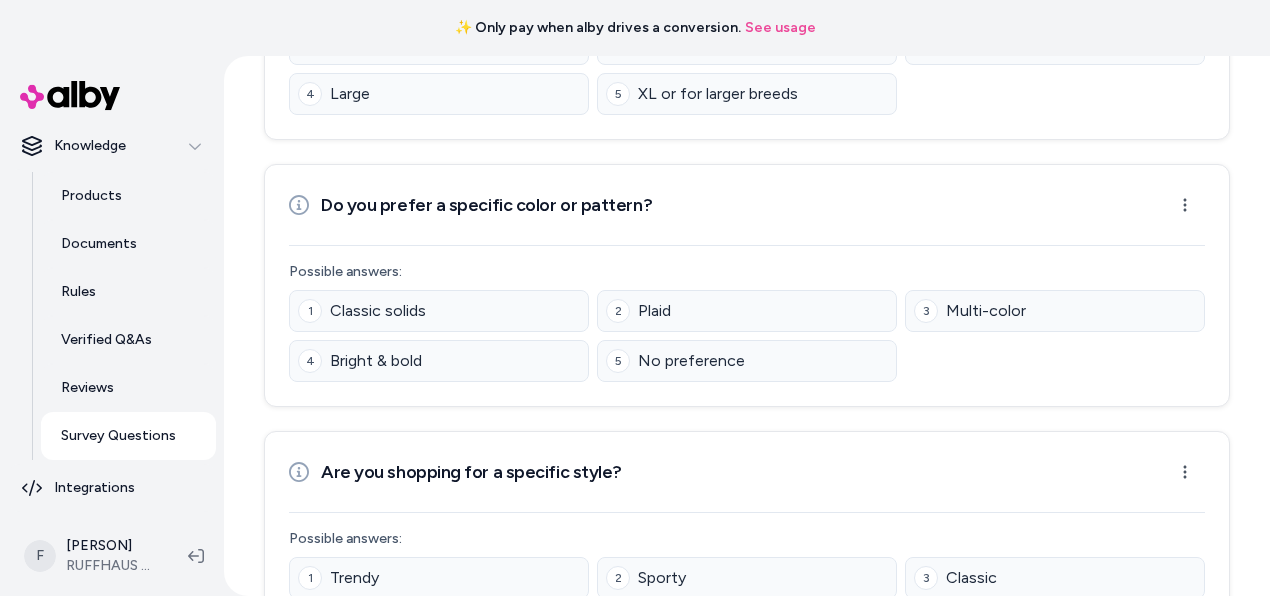 scroll, scrollTop: 525, scrollLeft: 0, axis: vertical 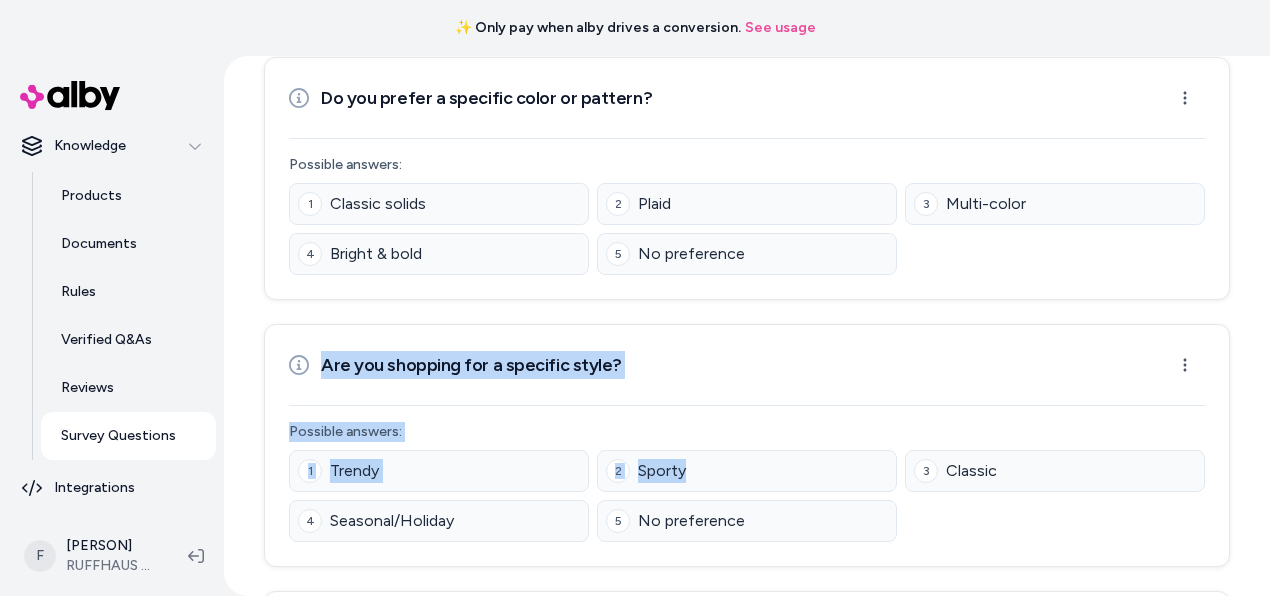 drag, startPoint x: 749, startPoint y: 345, endPoint x: 812, endPoint y: 623, distance: 285.04913 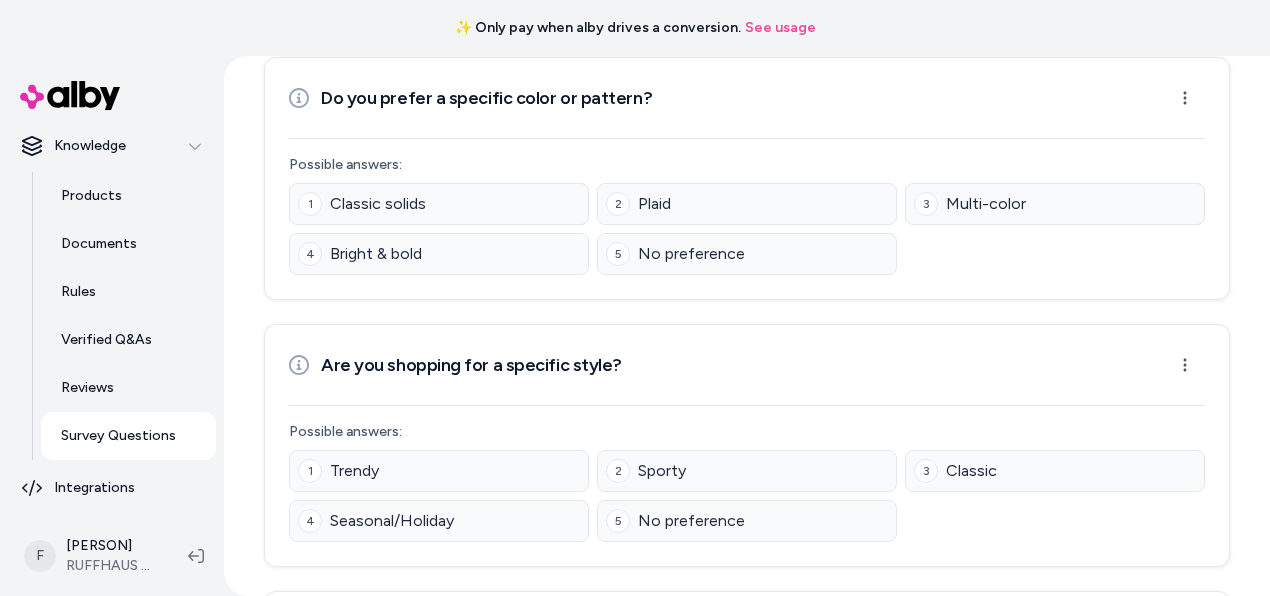 click on "What size does your pet usually wear? Required question Open menu Possible answers: 1 XS or for very small breeds (under 5 lbs) 2 Small 3 Medium 4 Large 5 XL or for larger breeds Do you prefer a specific color or pattern? Open menu Possible answers: 1 Classic solids 2 Plaid 3 Multi-color 4 Bright & bold 5 No preference Are you shopping for a specific style? Open menu Possible answers: 1 Trendy 2 Sporty 3 Classic 4 Seasonal/Holiday 5 No preference Does your dog need clothing with reflective features for visibility? Open menu Possible answers: 1 Yes, reflective is important 2 No, not needed 3 No preference" at bounding box center (747, 271) 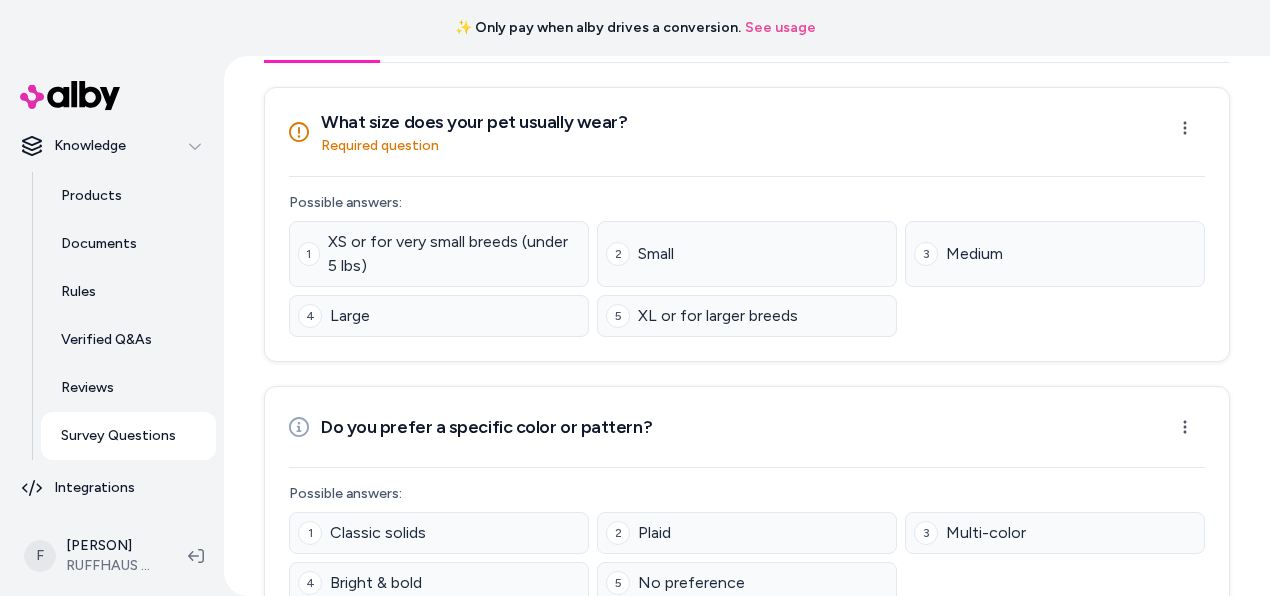 scroll, scrollTop: 185, scrollLeft: 0, axis: vertical 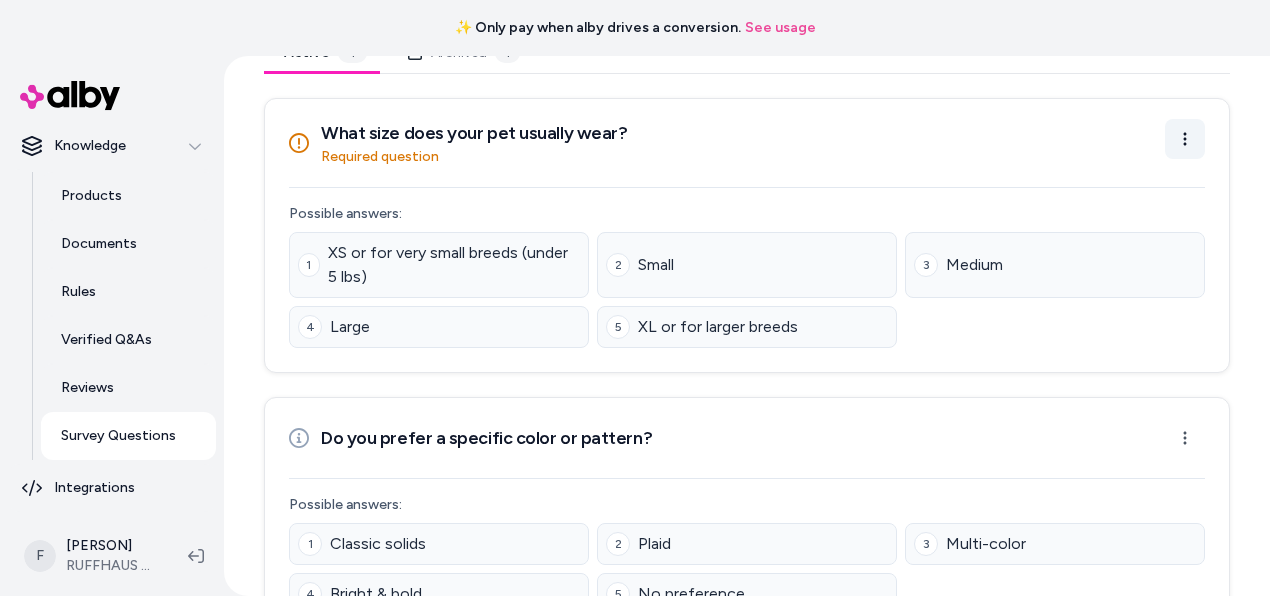 click on "✨ Only pay when alby drives a conversion. See usage Home Agents Inbox Analytics Experiences Knowledge Products Documents Rules Verified Q&As Reviews Survey Questions Integrations F [PERSON] RUFFHAUS NYC Back to Categories Questions New Survey Question New Animals & Pet Supplies > Pet Supplies > Dog Supplies > Dog Apparel 4 Questions 1 Required Active 4 Archived 1 What size does your pet usually wear? Required question Open menu Possible answers: 1 XS or for very small breeds (under 5 lbs) 2 Small 3 Medium 4 Large 5 XL or for larger breeds Do you prefer a specific color or pattern? Open menu Possible answers: 1 Classic solids 2 Plaid 3 Multi-color 4 Bright & bold 5 No preference Are you shopping for a specific style? Open menu Possible answers: 1 Trendy 2 Sporty 3 Classic 4 Seasonal/Holiday 5 No preference Does your dog need clothing with reflective features for visibility? Open menu Possible answers: 1 Yes, reflective is important 2 No, not needed 3 No preference" at bounding box center (635, 298) 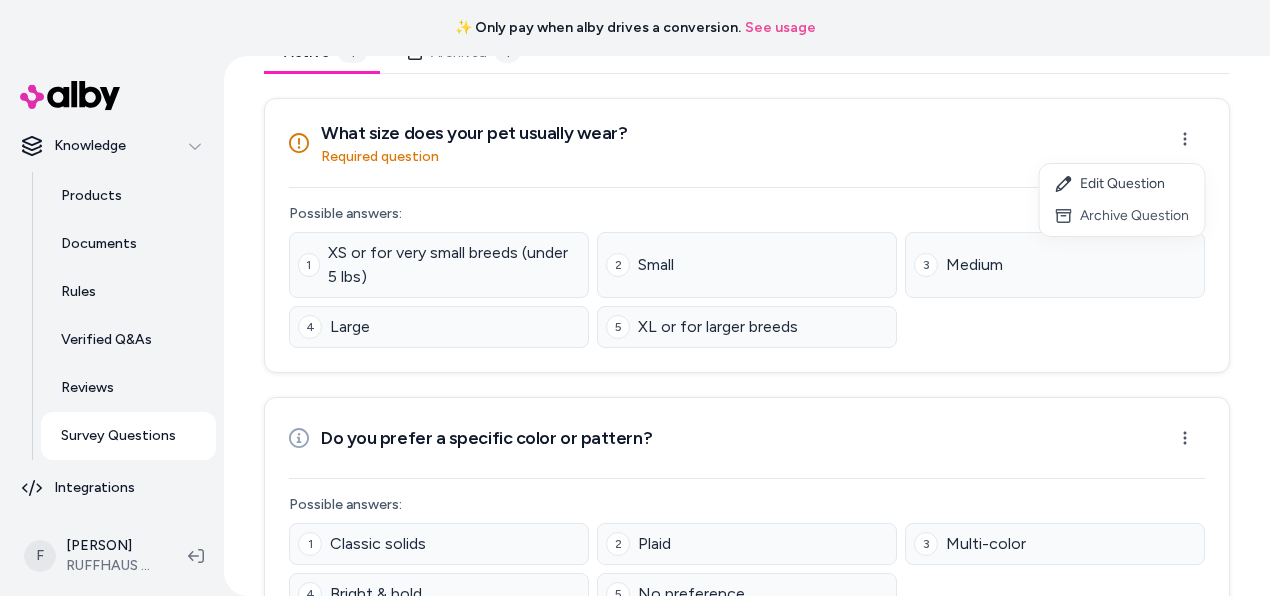 click on "✨ Only pay when alby drives a conversion. See usage Home Agents Inbox Analytics Experiences Knowledge Products Documents Rules Verified Q&As Reviews Survey Questions Integrations F [PERSON] RUFFHAUS NYC Back to Categories Questions New Survey Question New Animals & Pet Supplies > Pet Supplies > Dog Supplies > Dog Apparel 4 Questions 1 Required Active 4 Archived 1 What size does your pet usually wear? Required question Open menu Possible answers: 1 XS or for very small breeds (under 5 lbs) 2 Small 3 Medium 4 Large 5 XL or for larger breeds Do you prefer a specific color or pattern? Open menu Possible answers: 1 Classic solids 2 Plaid 3 Multi-color 4 Bright & bold 5 No preference Are you shopping for a specific style? Open menu Possible answers: 1 Trendy 2 Sporty 3 Classic 4 Seasonal/Holiday 5 No preference Does your dog need clothing with reflective features for visibility? Open menu Possible answers: 1 Yes, reflective is important 2 No, not needed 3 No preference Edit Question Archive Question" at bounding box center (635, 298) 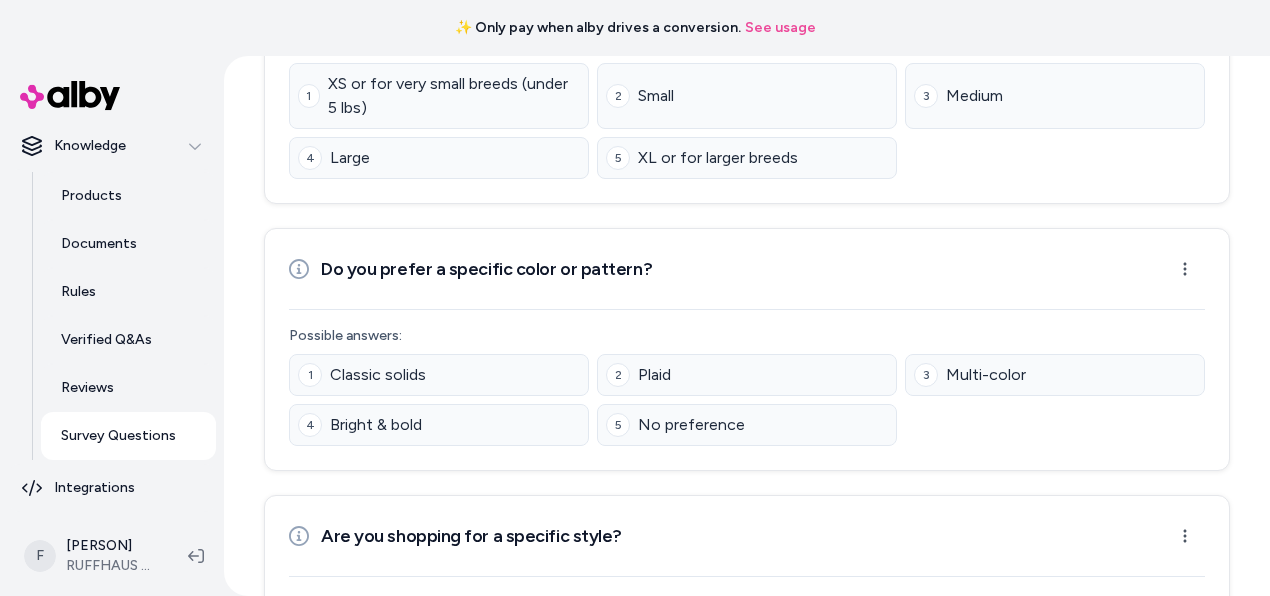 scroll, scrollTop: 602, scrollLeft: 0, axis: vertical 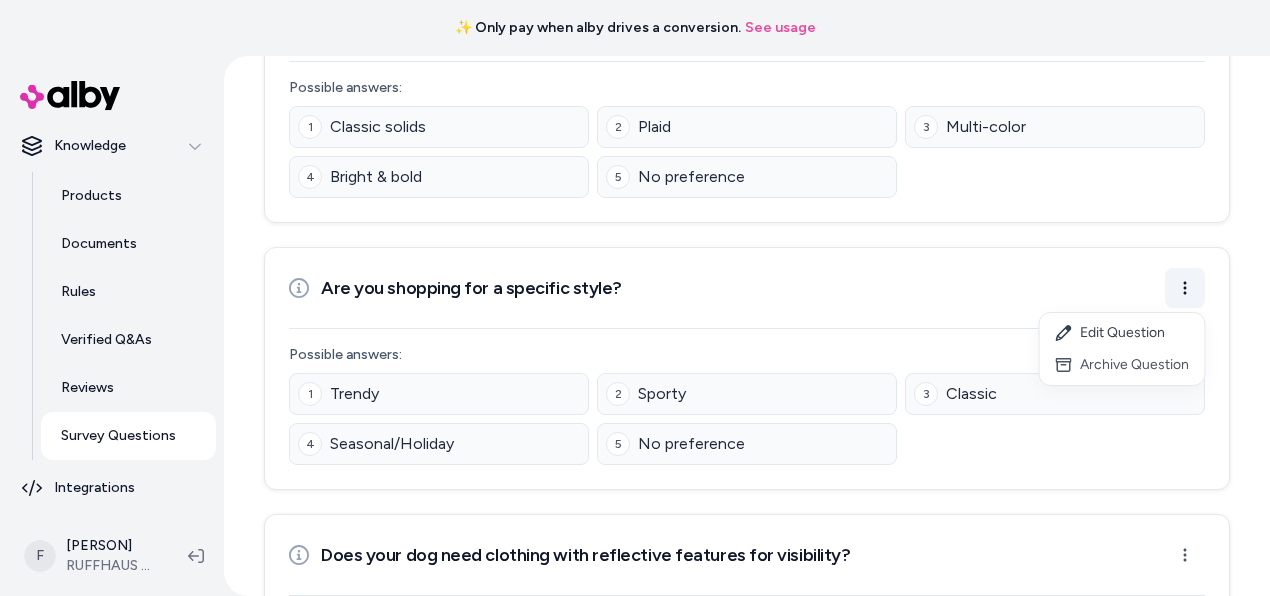 click on "✨ Only pay when alby drives a conversion. See usage Home Agents Inbox Analytics Experiences Knowledge Products Documents Rules Verified Q&As Reviews Survey Questions Integrations F [PERSON] RUFFHAUS NYC Back to Categories Questions New Survey Question New Animals & Pet Supplies > Pet Supplies > Dog Supplies > Dog Apparel 4 Questions 1 Required Active 4 Archived 1 What size does your pet usually wear? Required question Open menu Possible answers: 1 XS or for very small breeds (under 5 lbs) 2 Small 3 Medium 4 Large 5 XL or for larger breeds Do you prefer a specific color or pattern? Open menu Possible answers: 1 Classic solids 2 Plaid 3 Multi-color 4 Bright & bold 5 No preference Are you shopping for a specific style? Open menu Possible answers: 1 Trendy 2 Sporty 3 Classic 4 Seasonal/Holiday 5 No preference Does your dog need clothing with reflective features for visibility? Open menu Possible answers: 1 Yes, reflective is important 2 No, not needed 3 No preference Edit Question Archive Question" at bounding box center [635, 298] 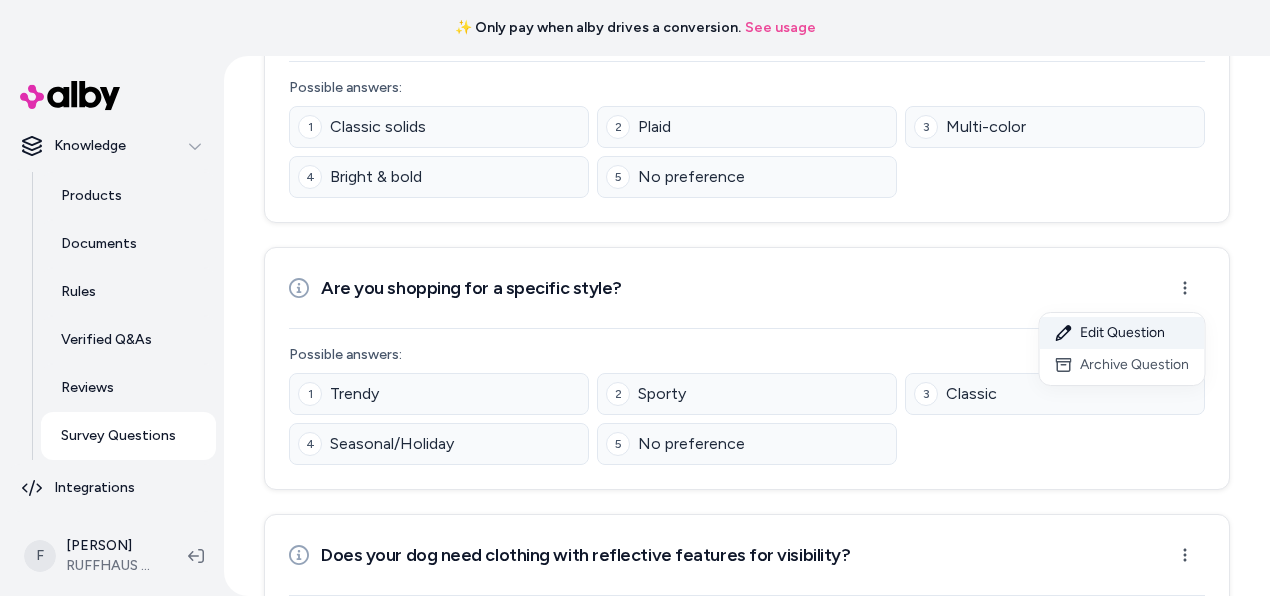 click on "Edit Question" at bounding box center [1122, 333] 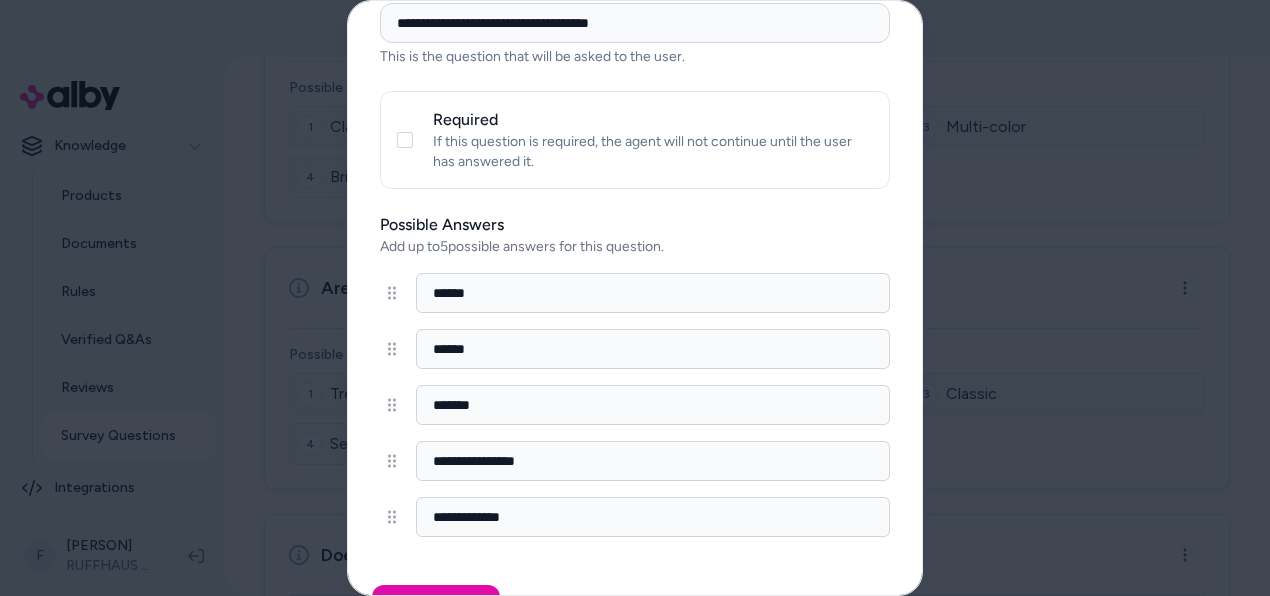scroll, scrollTop: 130, scrollLeft: 0, axis: vertical 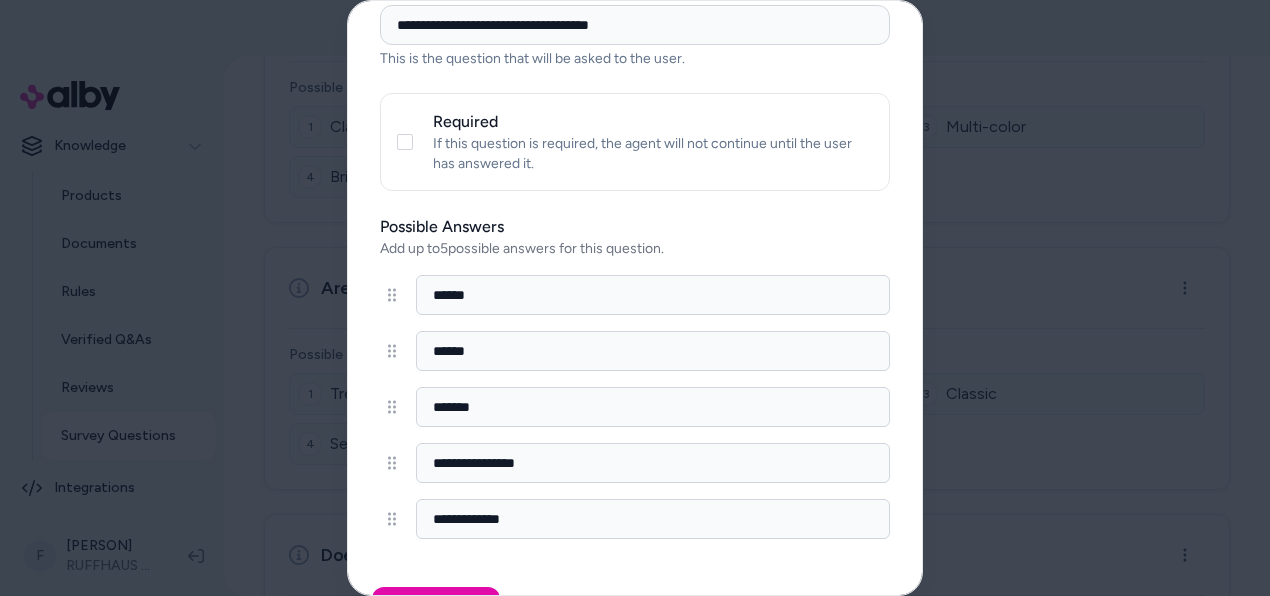 click on "******" at bounding box center (653, 295) 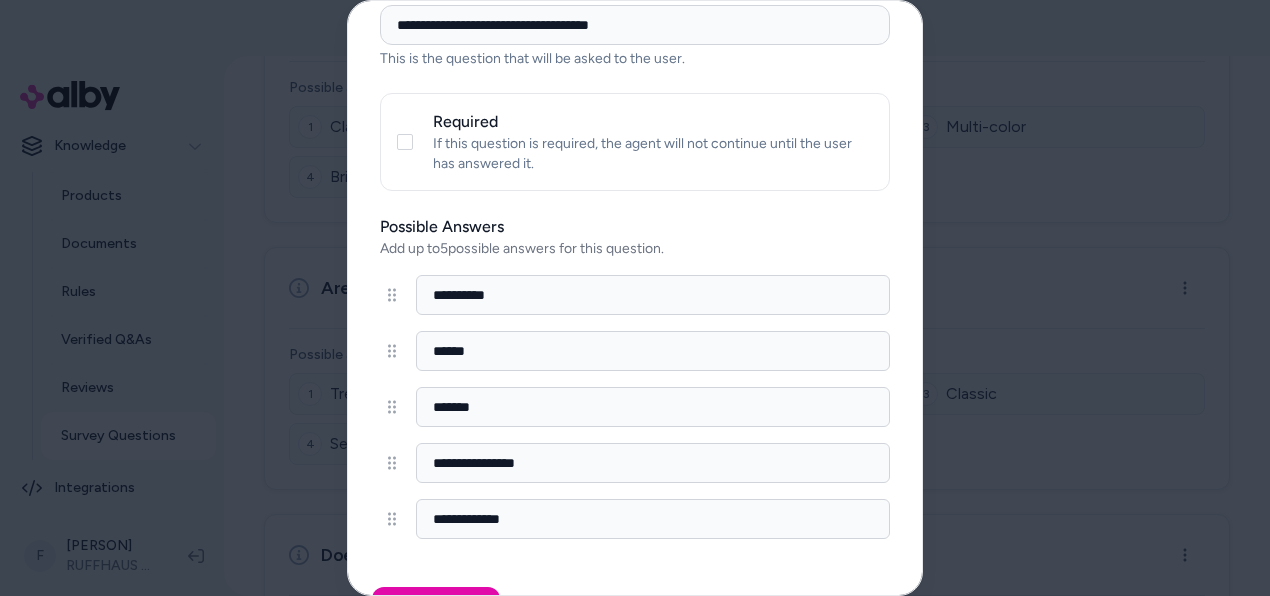 type on "**********" 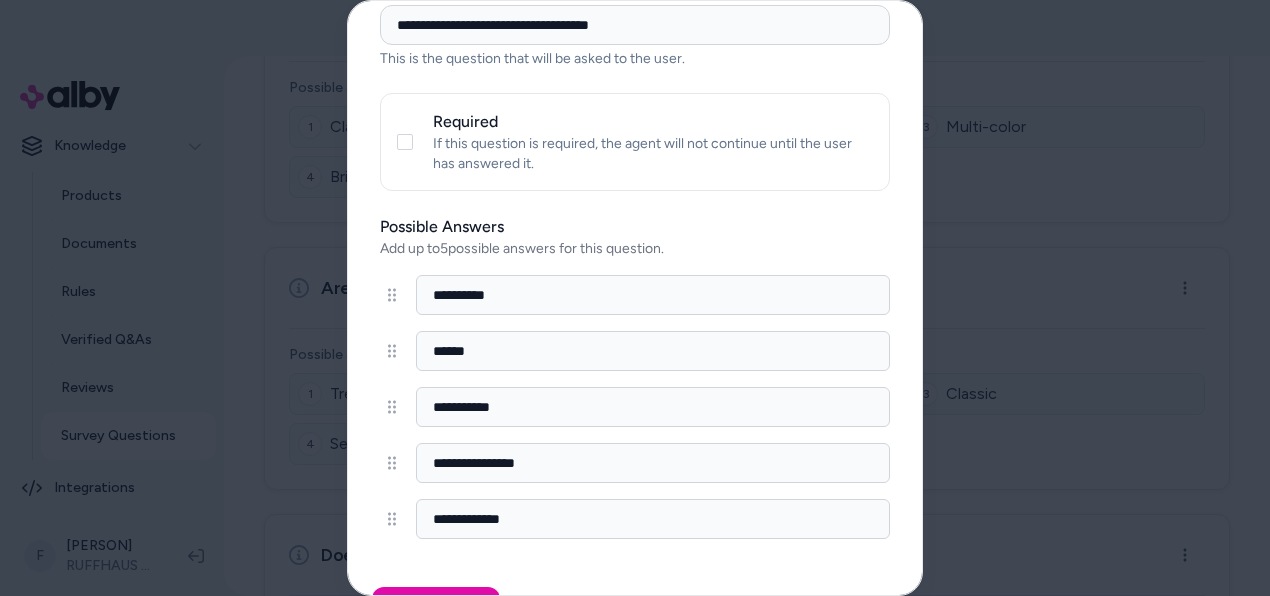 type on "**********" 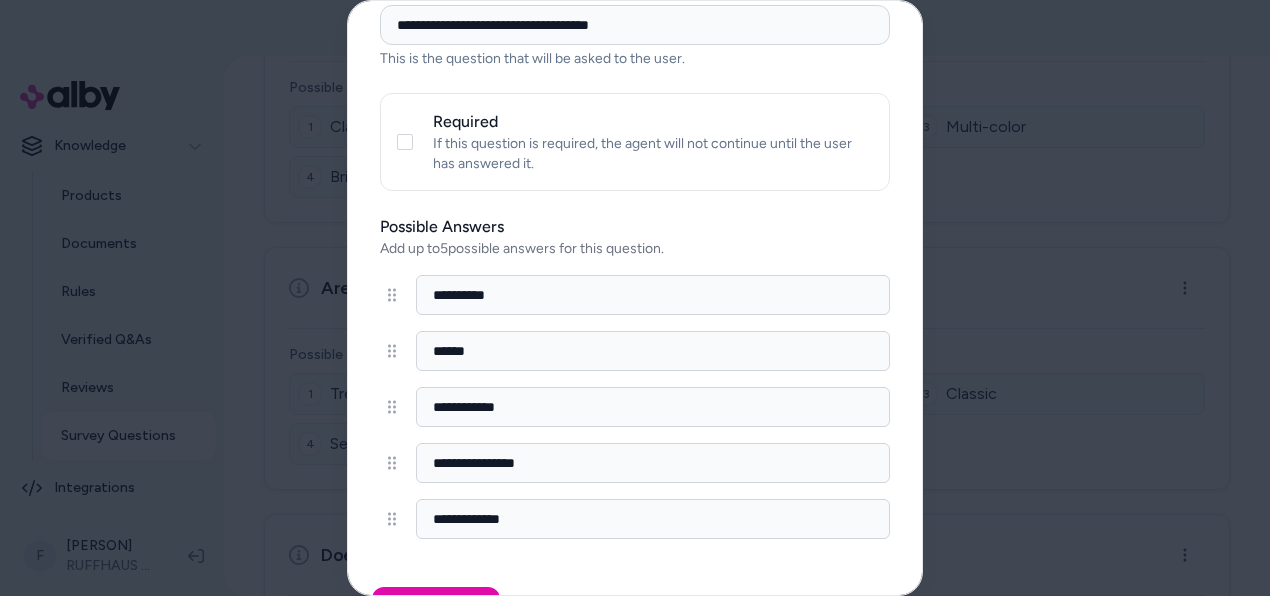 type on "**********" 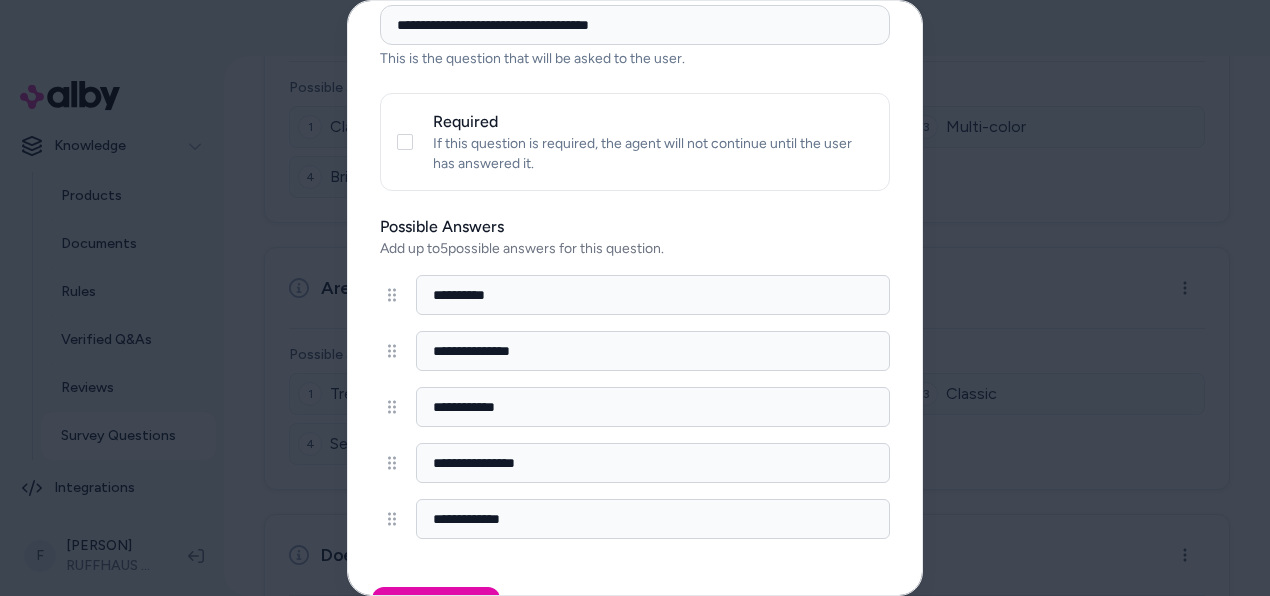 type on "**********" 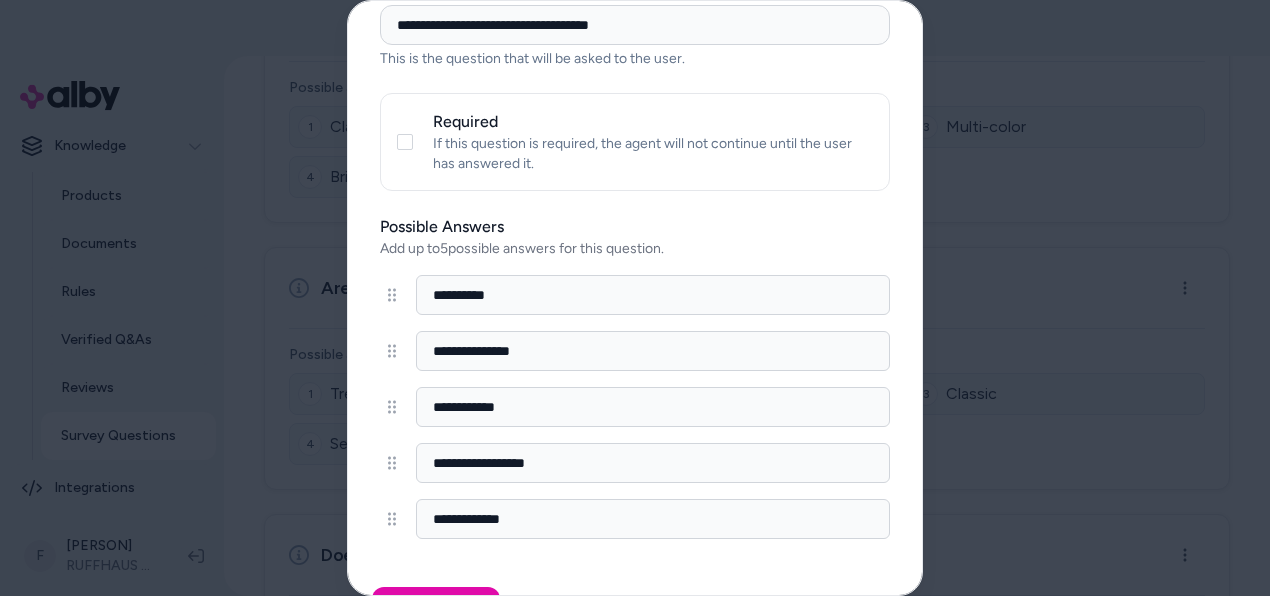 type on "**********" 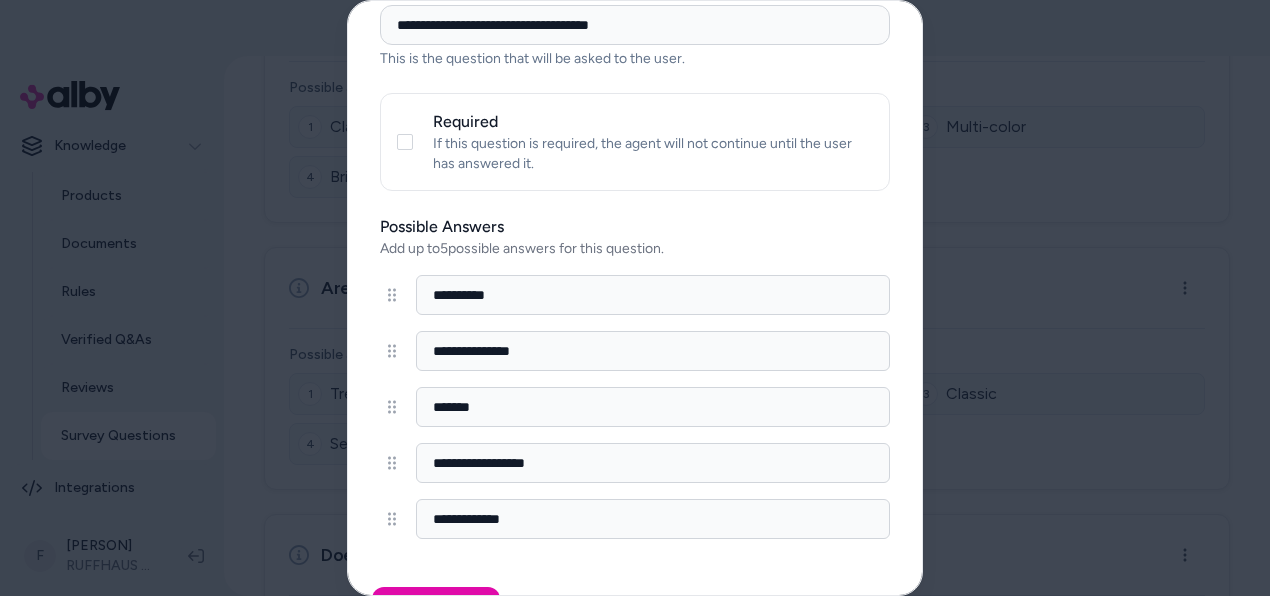 type on "*******" 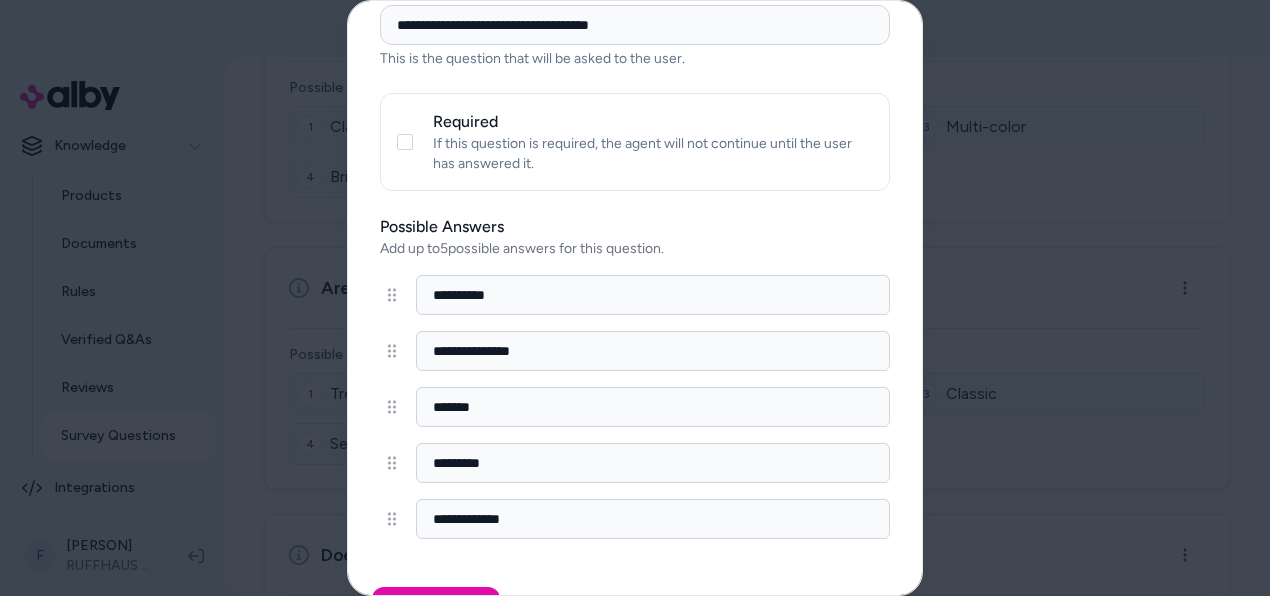 type on "*********" 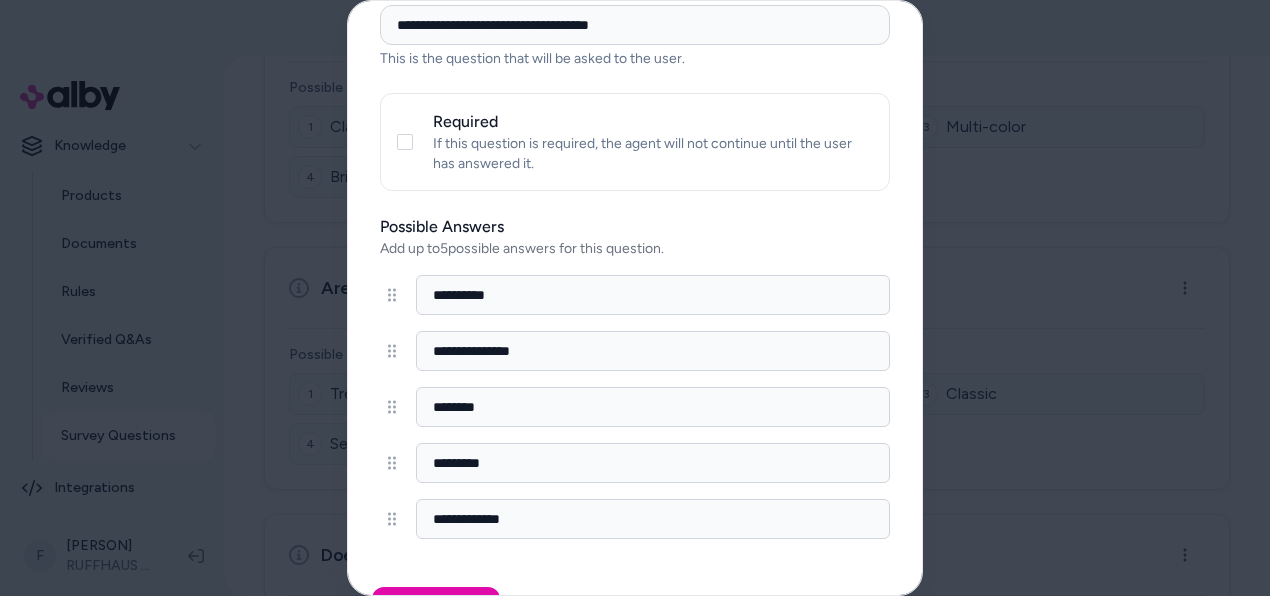 type on "********" 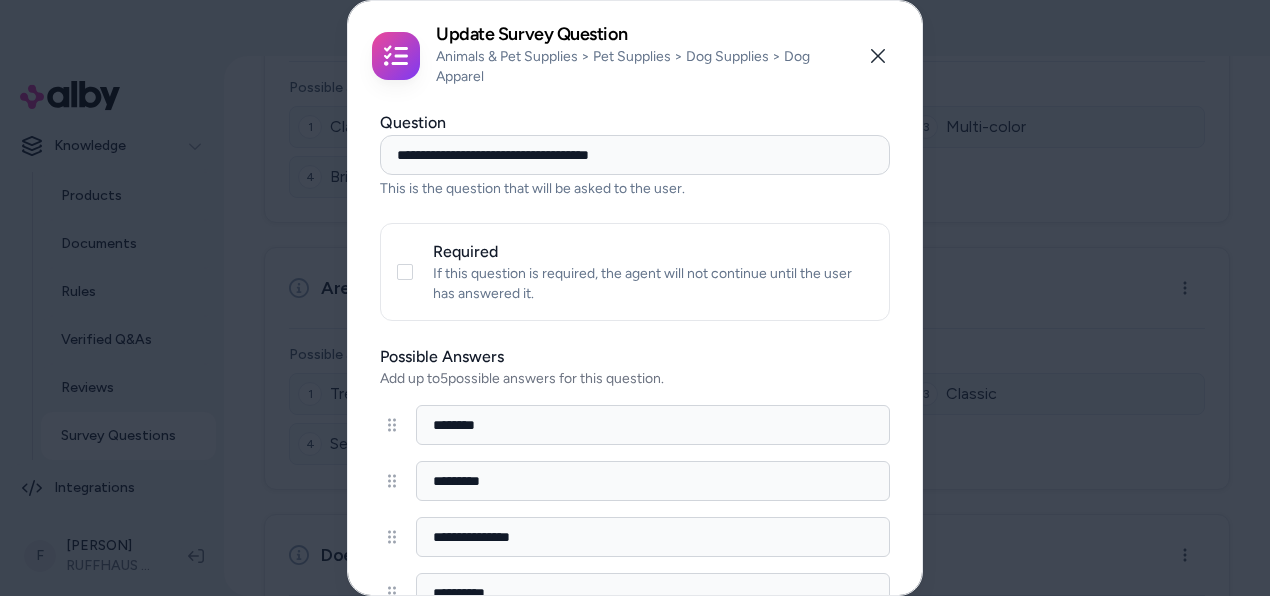 scroll, scrollTop: 186, scrollLeft: 0, axis: vertical 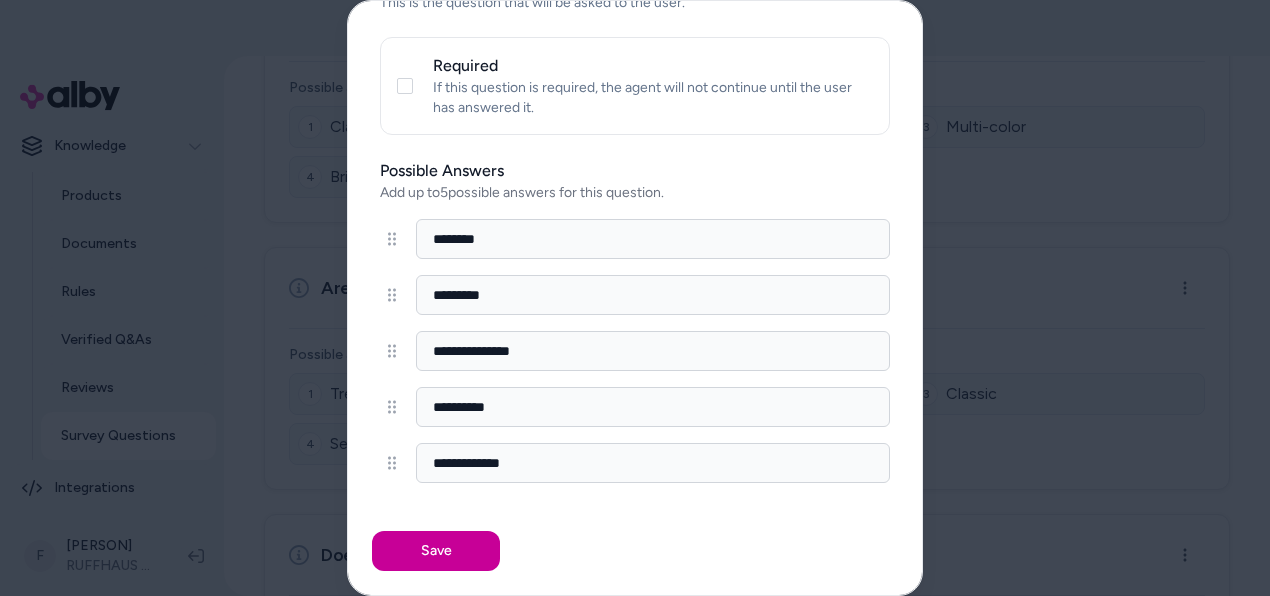click on "Save" at bounding box center [436, 551] 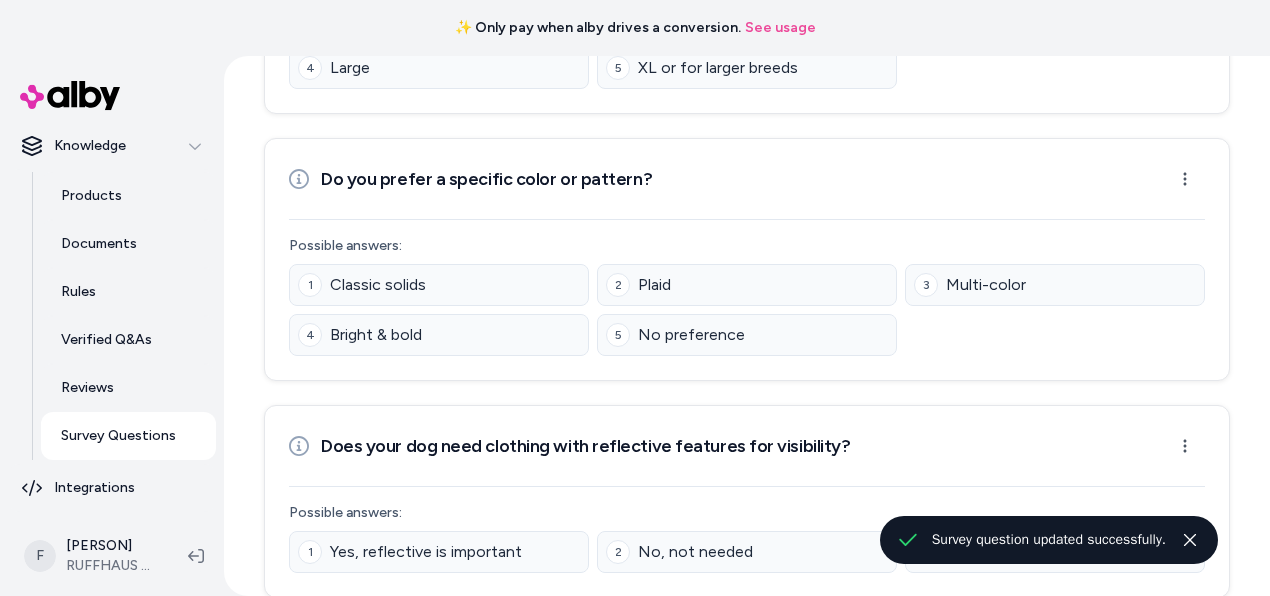 scroll, scrollTop: 729, scrollLeft: 0, axis: vertical 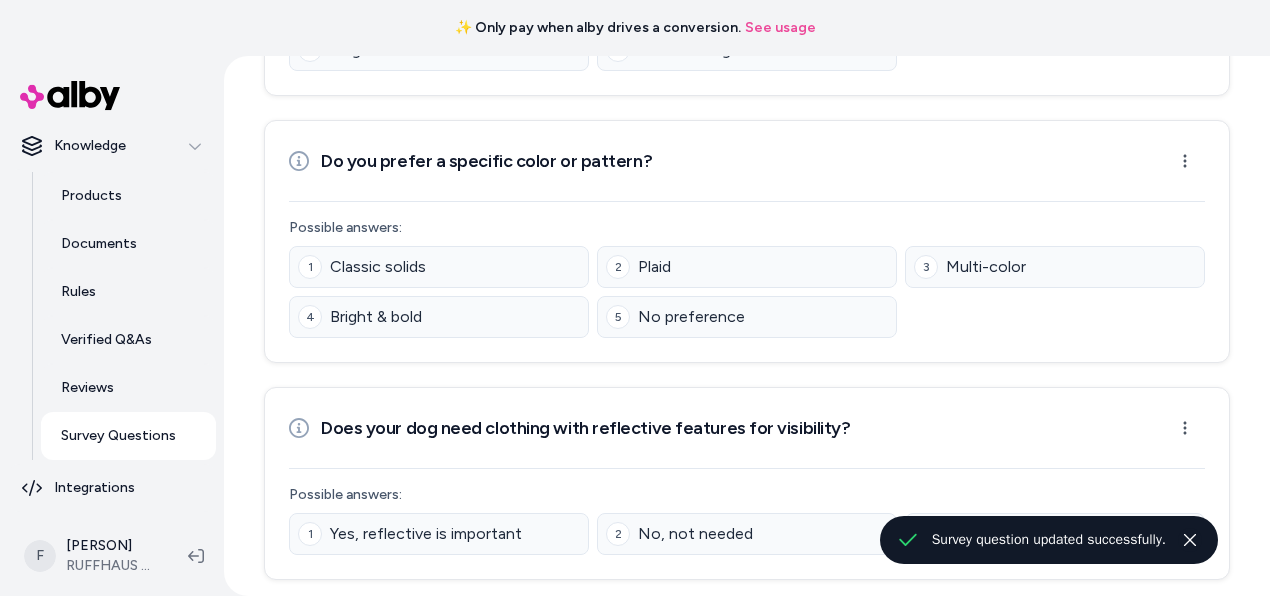 click 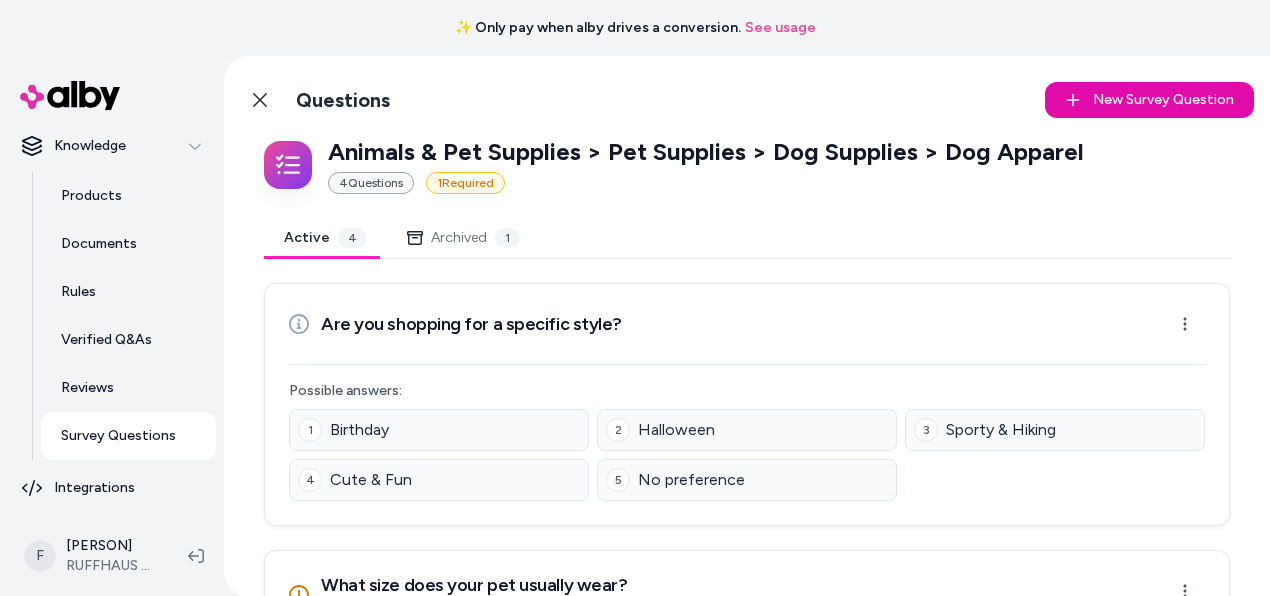 scroll, scrollTop: 44, scrollLeft: 0, axis: vertical 